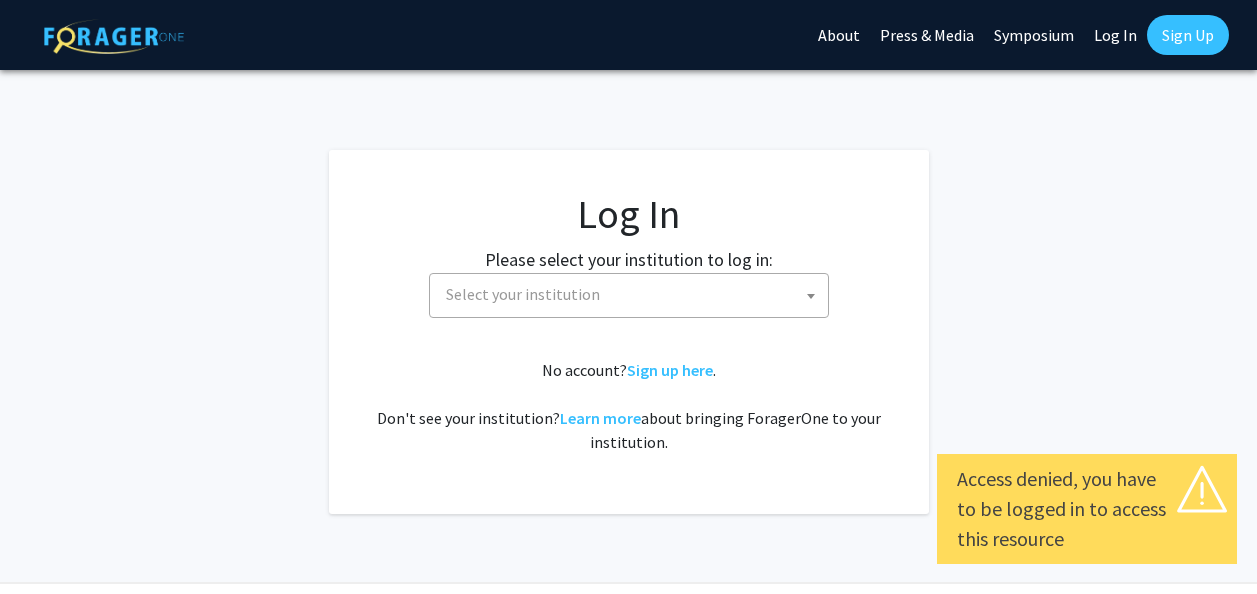 select 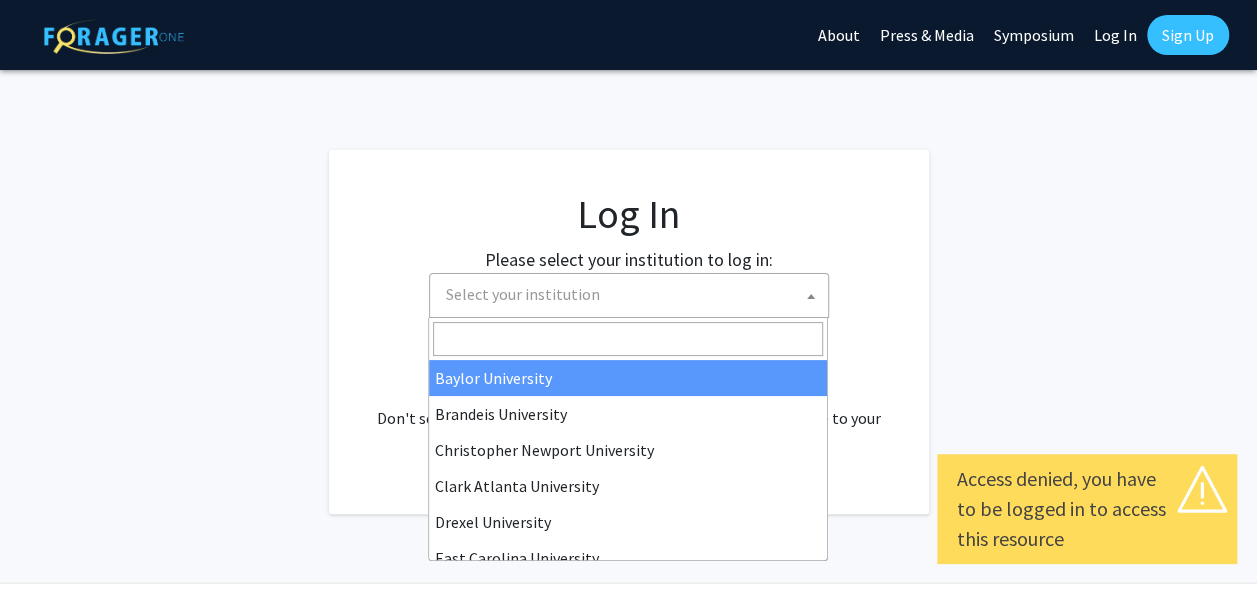 click on "Select your institution" at bounding box center [523, 294] 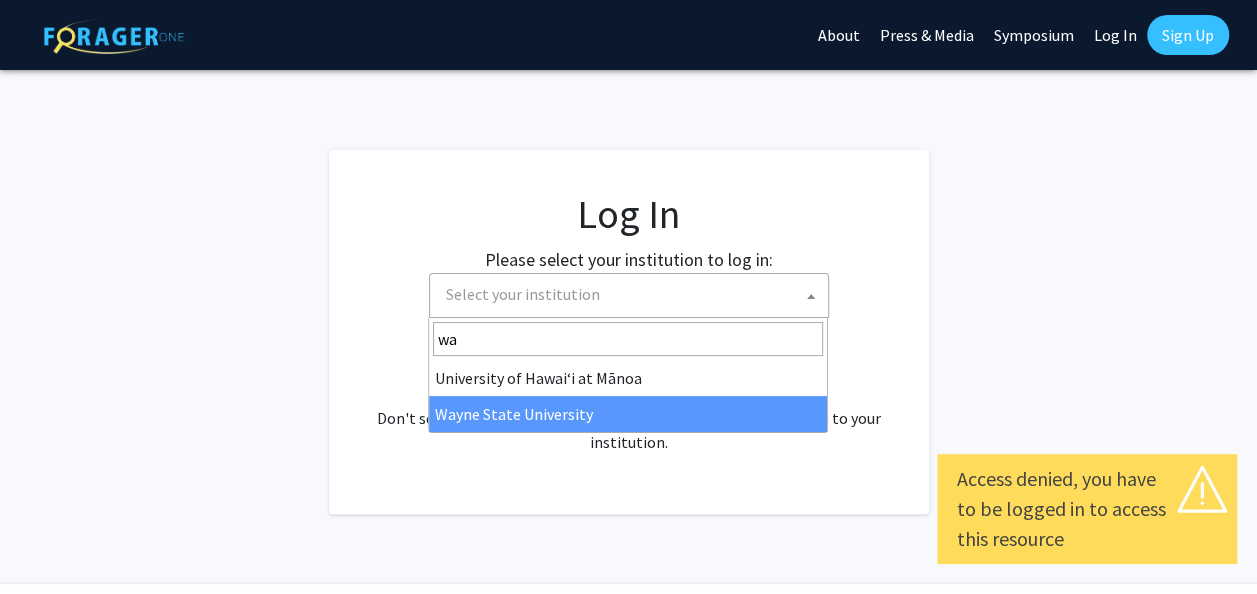 type on "wa" 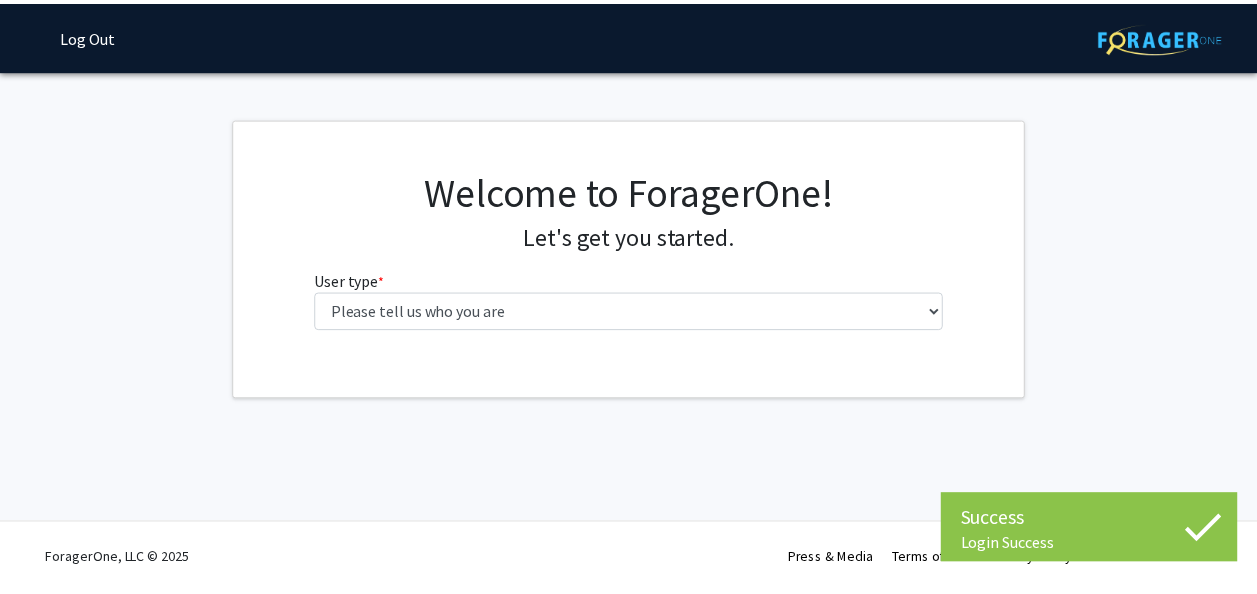scroll, scrollTop: 0, scrollLeft: 0, axis: both 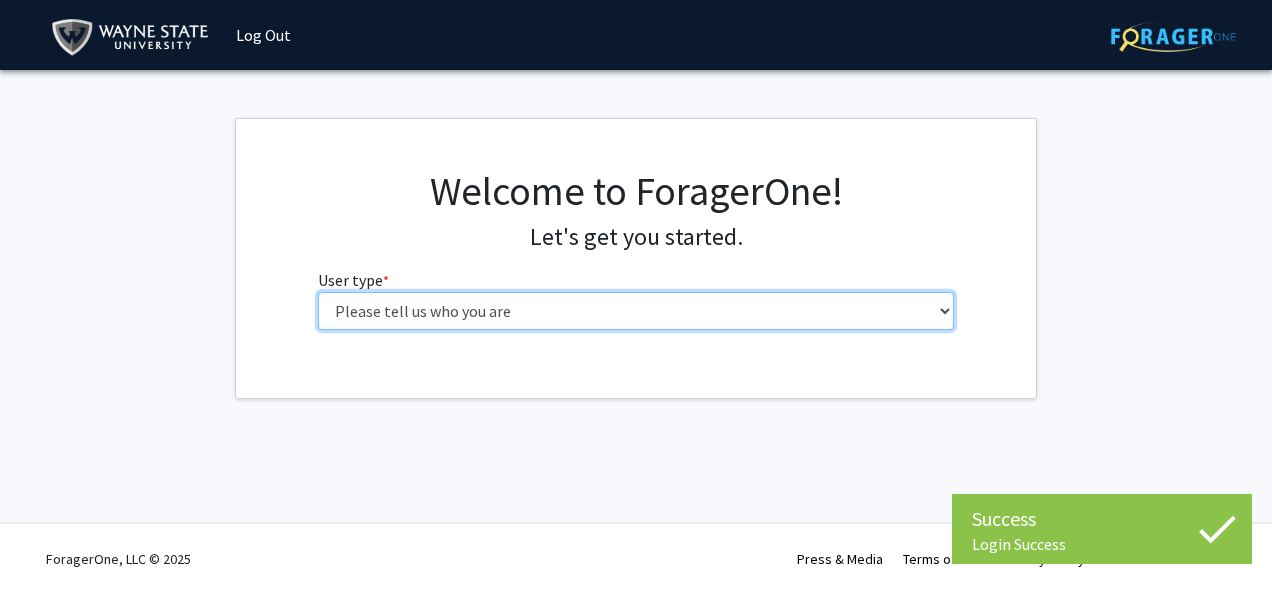 click on "Please tell us who you are  Undergraduate Student   Master's Student   Doctoral Candidate (PhD, MD, DMD, PharmD, etc.)   Postdoctoral Researcher / Research Staff / Medical Resident / Medical Fellow   Faculty   Administrative Staff" at bounding box center [636, 311] 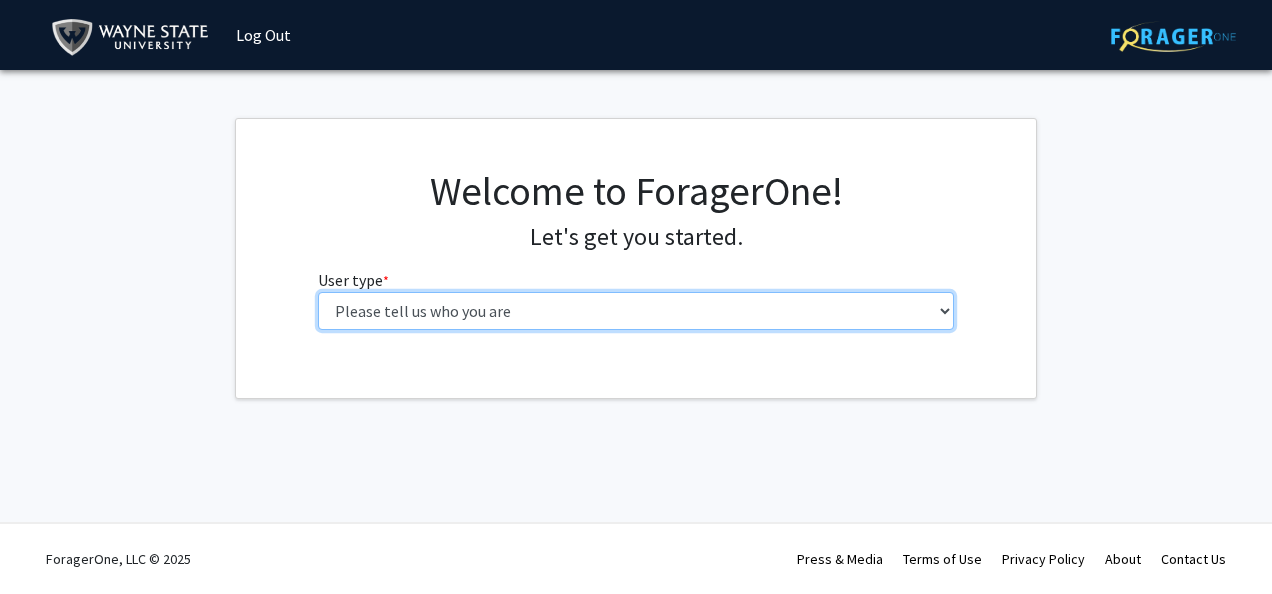 click on "Please tell us who you are  Undergraduate Student   Master's Student   Doctoral Candidate (PhD, MD, DMD, PharmD, etc.)   Postdoctoral Researcher / Research Staff / Medical Resident / Medical Fellow   Faculty   Administrative Staff" at bounding box center (636, 311) 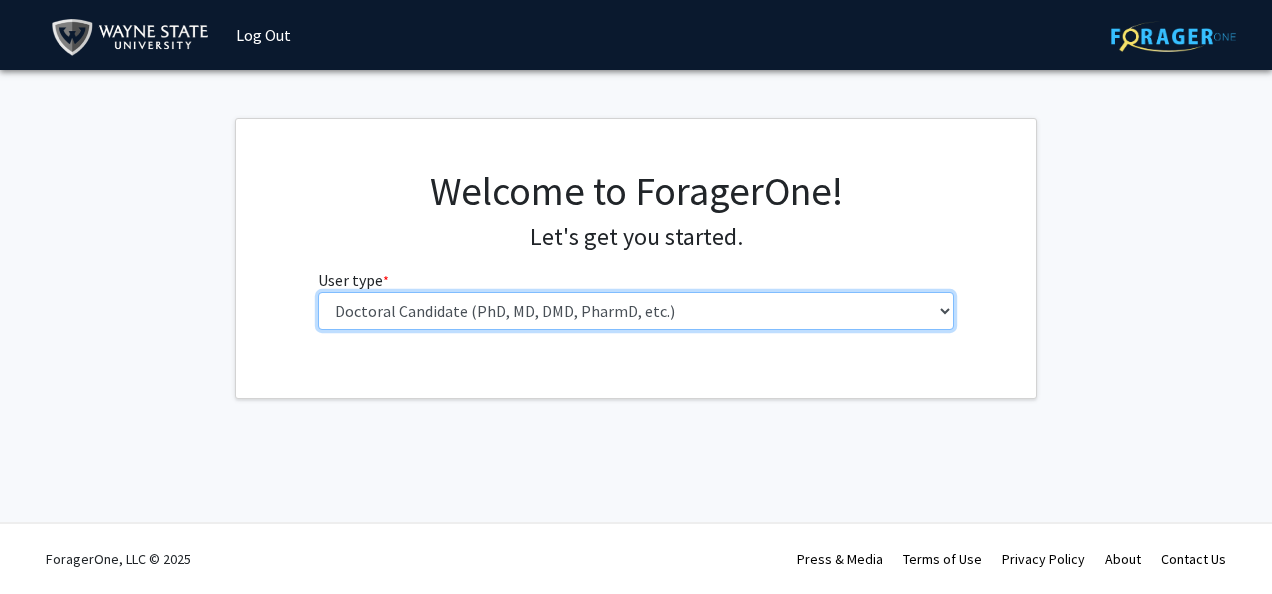 click on "Please tell us who you are  Undergraduate Student   Master's Student   Doctoral Candidate (PhD, MD, DMD, PharmD, etc.)   Postdoctoral Researcher / Research Staff / Medical Resident / Medical Fellow   Faculty   Administrative Staff" at bounding box center (636, 311) 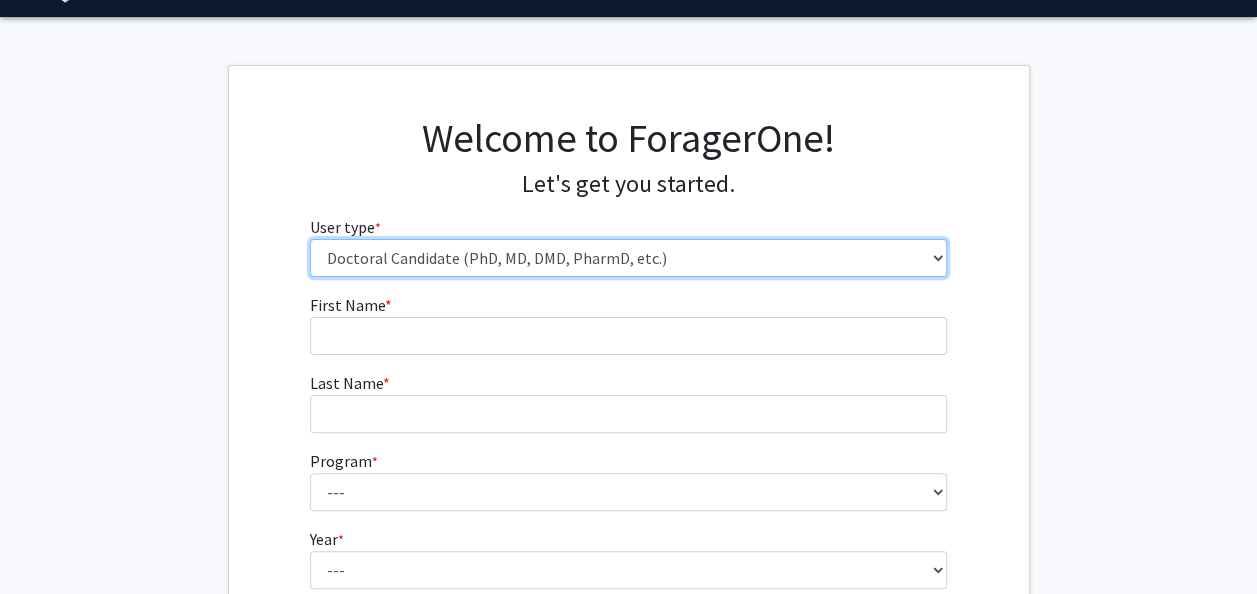 scroll, scrollTop: 54, scrollLeft: 0, axis: vertical 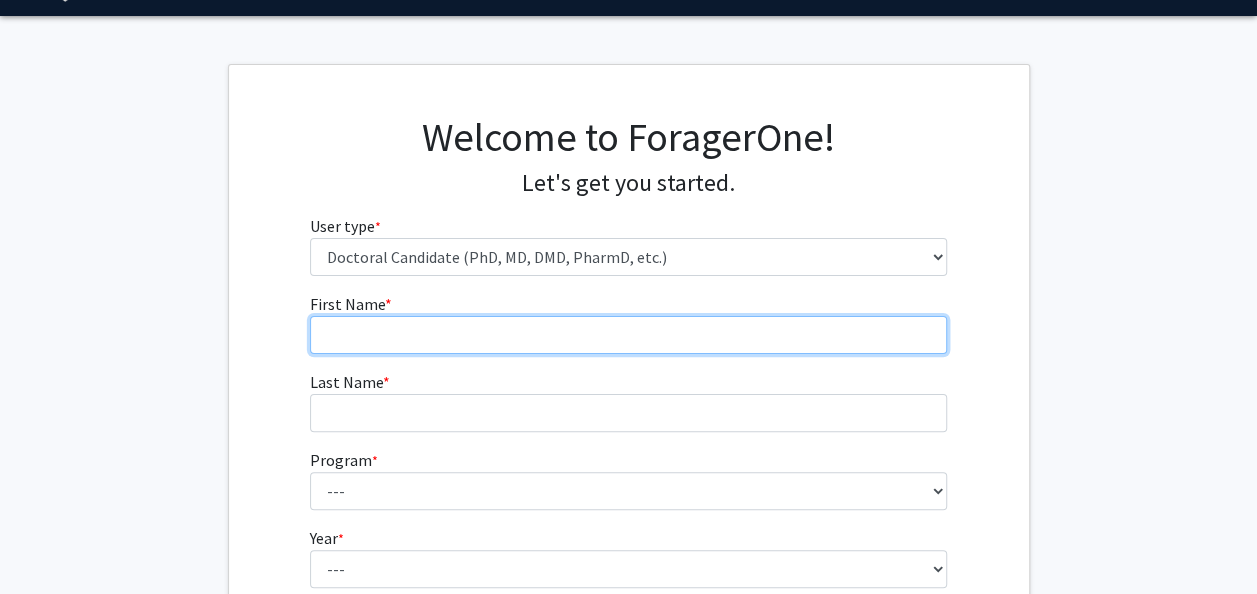 click on "First Name * required" at bounding box center [628, 335] 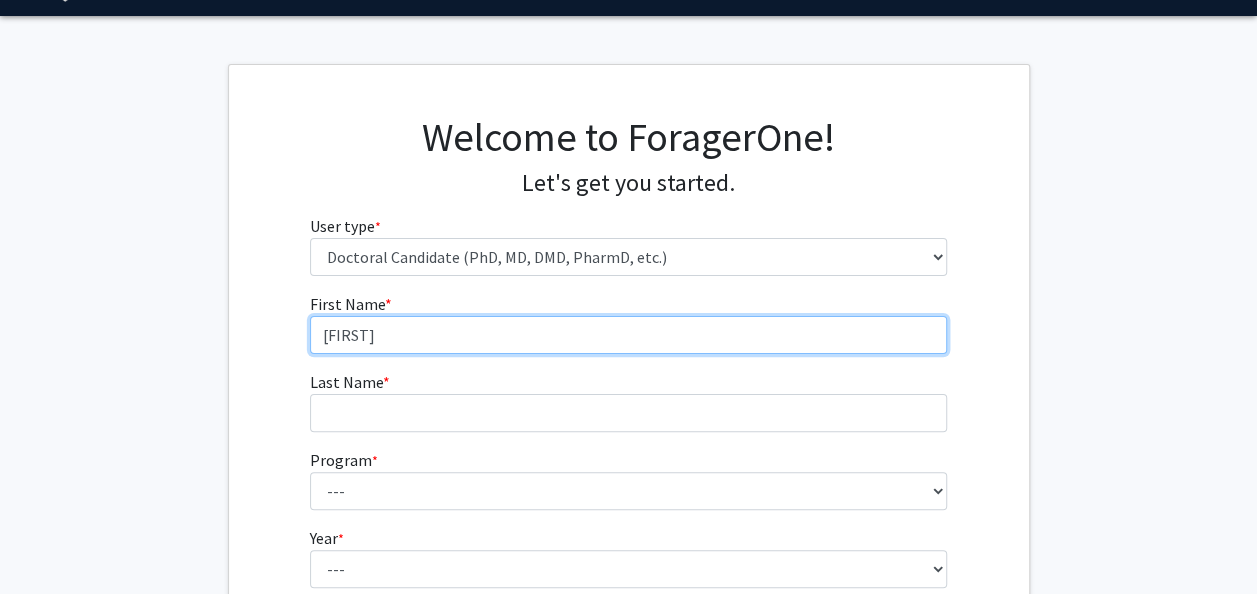 type on "[FIRST]" 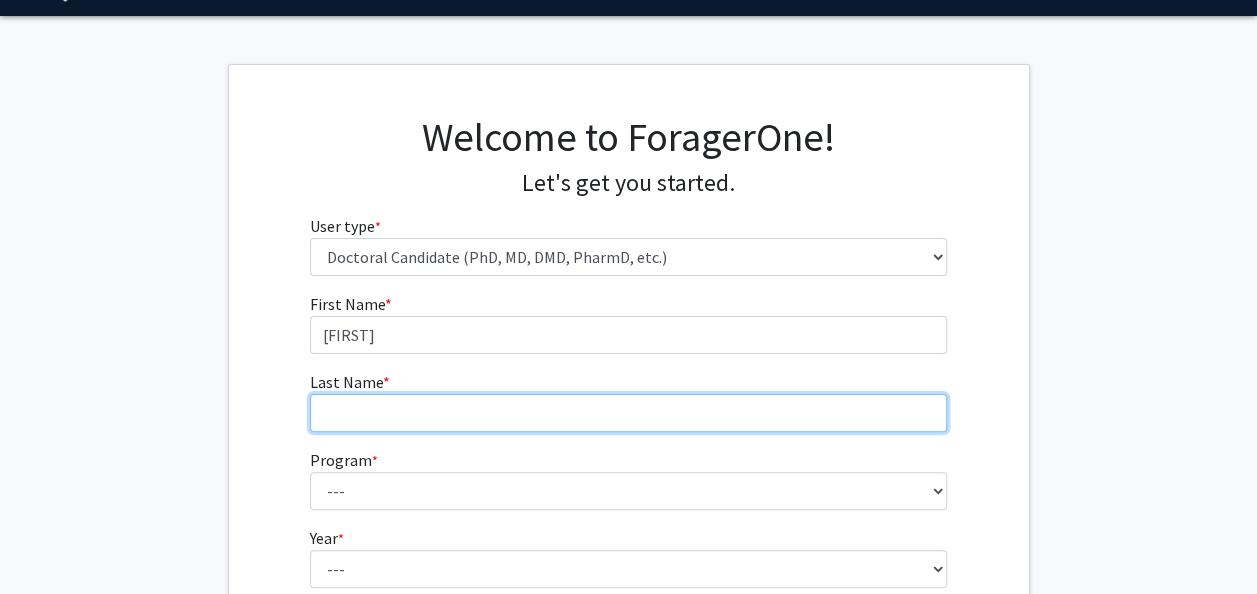 click on "Last Name * required" at bounding box center [628, 413] 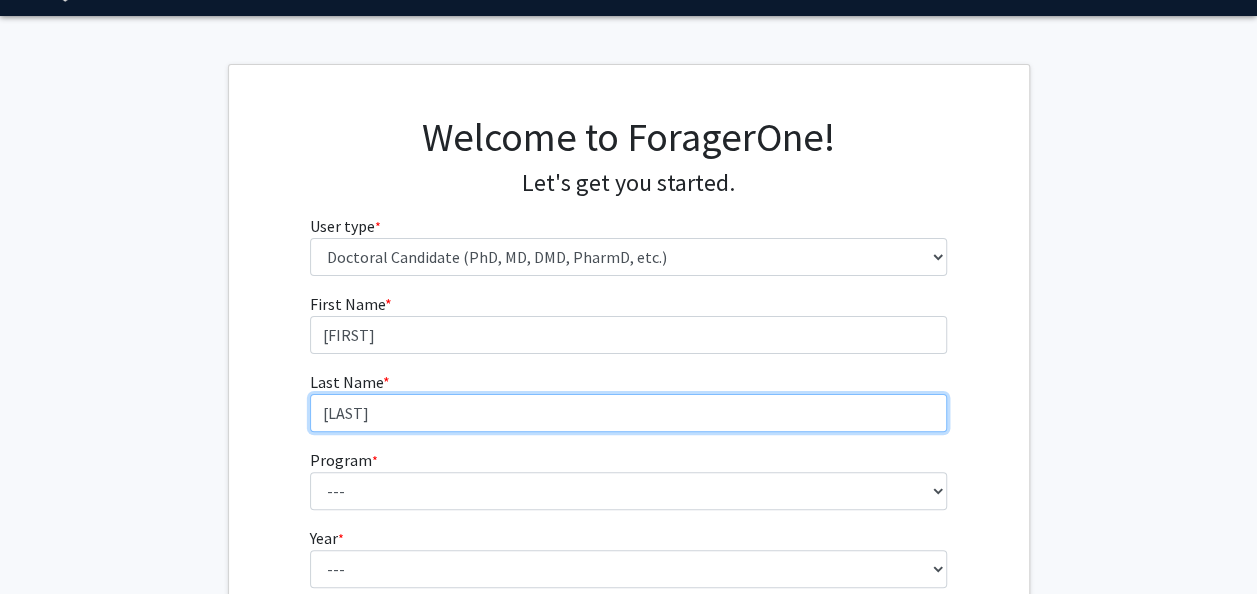 scroll, scrollTop: 214, scrollLeft: 0, axis: vertical 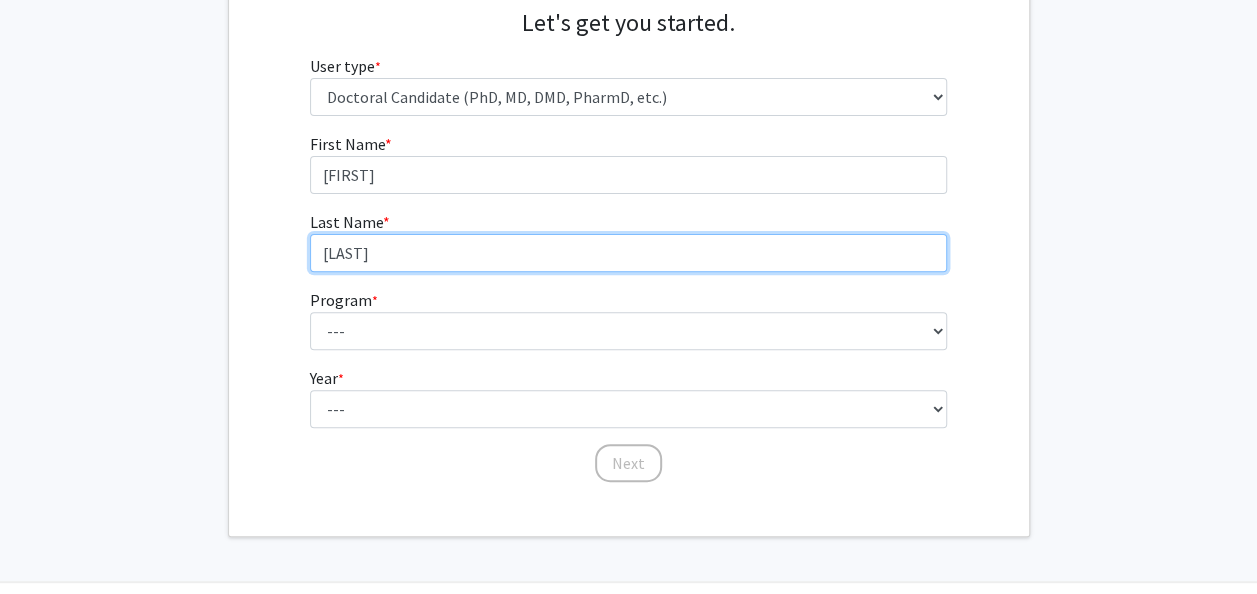 type on "[LAST]" 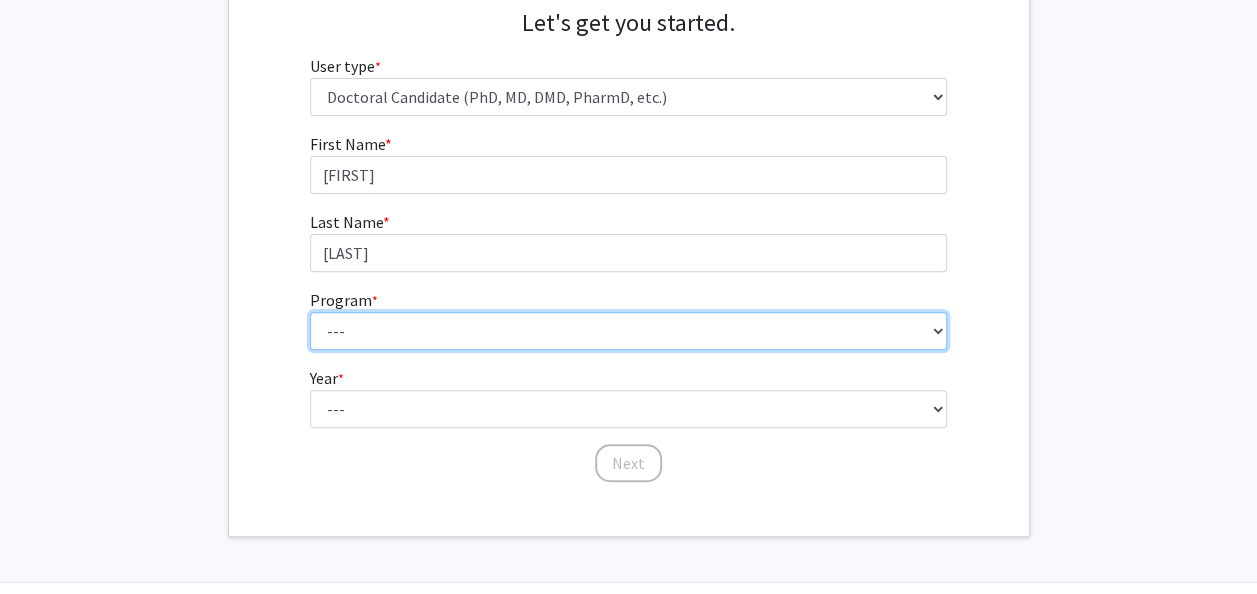click on "--- Adult-Gerontology Acute Care Nurse Practitioner Adult-Gerontology Primary Care Nurse Practitioner Anatomy and Cell Biology Anesthesia Anthropology Anthropology and Urban Sustainability (Dual title) Audiology Biochemistry and Molecular Biology Biological Sciences Biological Sciences and Urban Sustainability Biomedical Engineering Biomedical Imaging (Dual title) Business Administration Cancer Biology Chemical Engineering Chemistry Civil Engineering Communication Communication and Urban Sustainability (Dual title) Communication Sciences and Disorders Computer Engineering Computer Science Counseling Psychology Criminal Justice Dispute Resolution Economics Educational Leadership & Policy Studies Educational Studies Electrical Engineering English Family Nurse Practitioner French (Modern Languages) German Gerontology (Dual title) History Immunology and Microbiology Industrial Engineering Infant Mental Health (Dual title) Kinesiology" at bounding box center [628, 331] 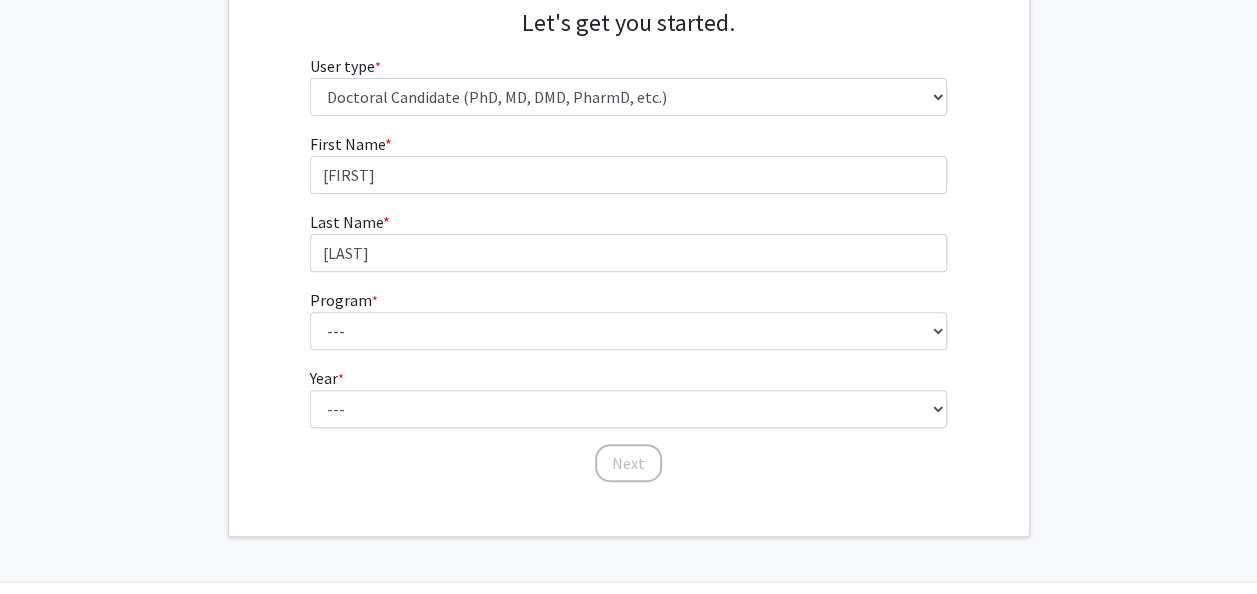 click on "--- Adult-Gerontology Acute Care Nurse Practitioner Adult-Gerontology Primary Care Nurse Practitioner Anatomy and Cell Biology Anesthesia Anthropology Anthropology and Urban Sustainability (Dual title) Audiology Biochemistry and Molecular Biology Biological Sciences Biological Sciences and Urban Sustainability Biomedical Engineering Biomedical Imaging (Dual title) Business Administration Cancer Biology Chemical Engineering Chemistry Civil Engineering Communication Communication and Urban Sustainability (Dual title) Communication Sciences and Disorders Computer Engineering Computer Science Counseling Psychology Criminal Justice Dispute Resolution Economics Educational Leadership & Policy Studies Educational Studies Electrical Engineering English Family Nurse Practitioner French (Modern Languages) German Gerontology (Dual title) History Immunology and Microbiology" 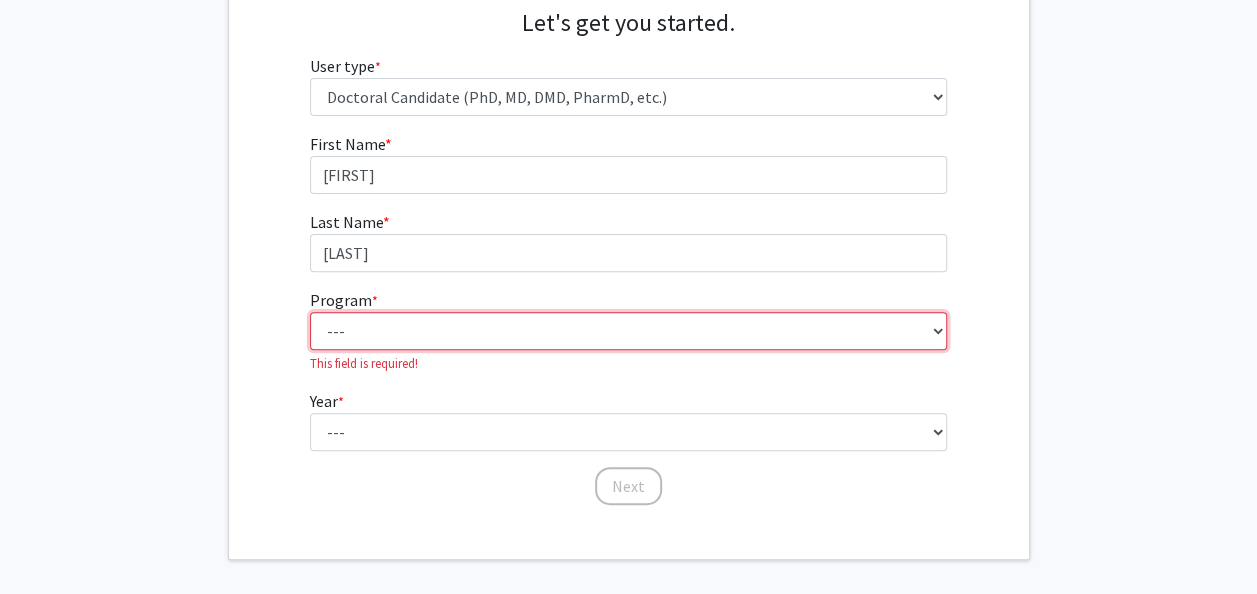 click on "--- Adult-Gerontology Acute Care Nurse Practitioner Adult-Gerontology Primary Care Nurse Practitioner Anatomy and Cell Biology Anesthesia Anthropology Anthropology and Urban Sustainability (Dual title) Audiology Biochemistry and Molecular Biology Biological Sciences Biological Sciences and Urban Sustainability Biomedical Engineering Biomedical Imaging (Dual title) Business Administration Cancer Biology Chemical Engineering Chemistry Civil Engineering Communication Communication and Urban Sustainability (Dual title) Communication Sciences and Disorders Computer Engineering Computer Science Counseling Psychology Criminal Justice Dispute Resolution Economics Educational Leadership & Policy Studies Educational Studies Electrical Engineering English Family Nurse Practitioner French (Modern Languages) German Gerontology (Dual title) History Immunology and Microbiology Industrial Engineering Infant Mental Health (Dual title) Kinesiology" at bounding box center [628, 331] 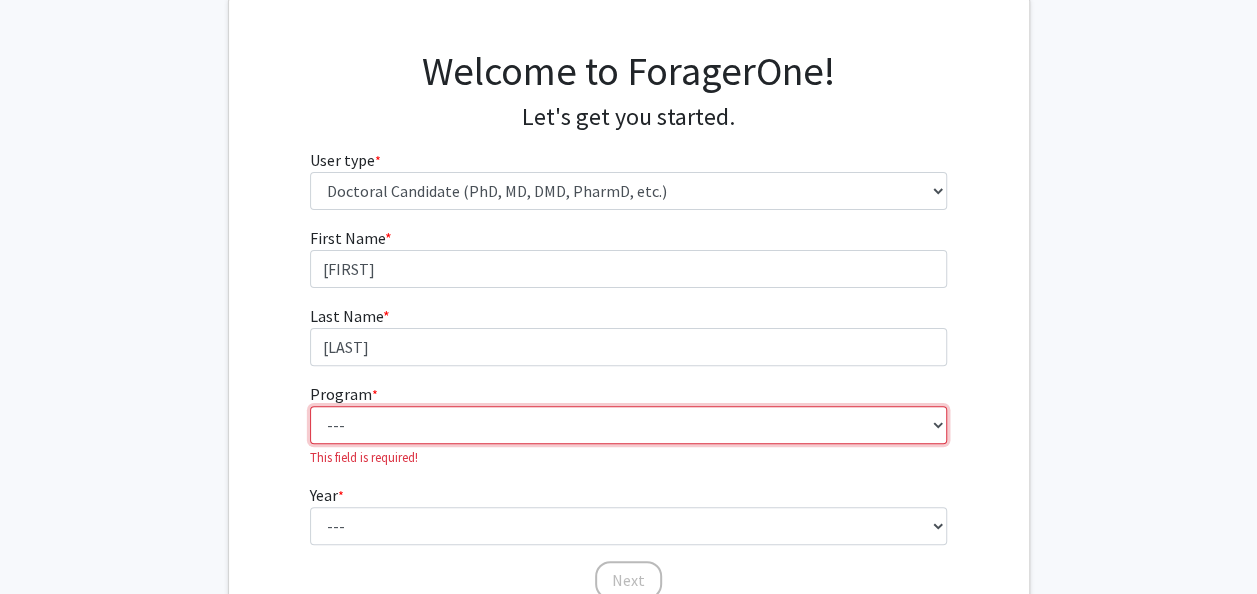 scroll, scrollTop: 125, scrollLeft: 0, axis: vertical 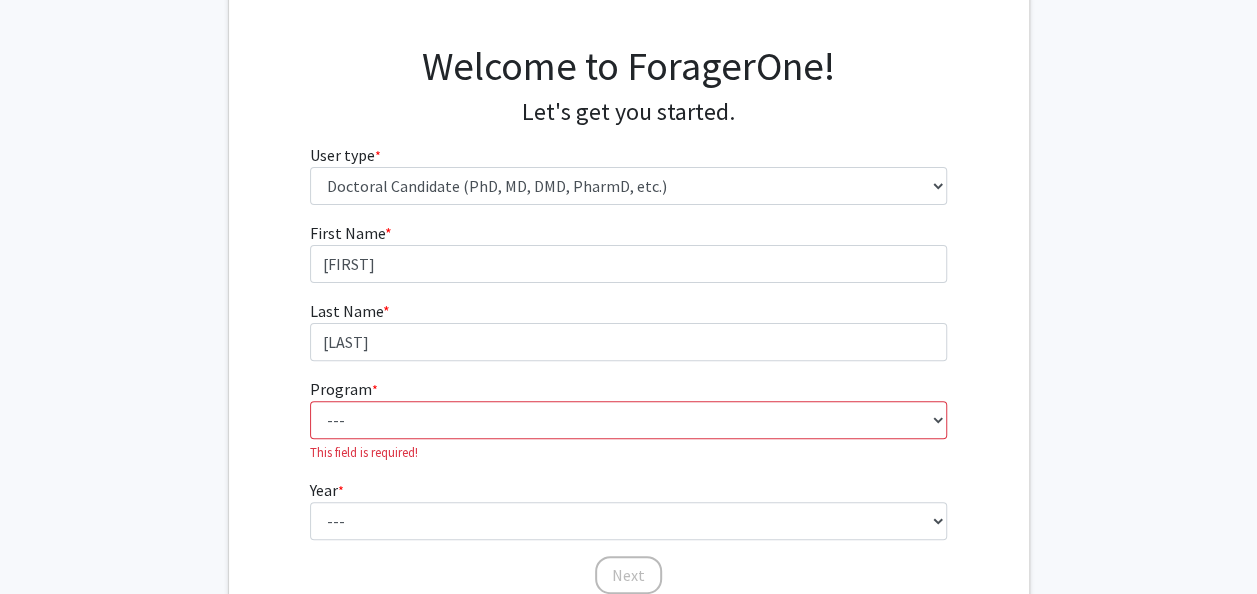 click on "Program  * required ---  Adult-Gerontology Acute Care Nurse Practitioner   Adult-Gerontology Primary Care Nurse Practitioner   Anatomy and Cell Biology   Anesthesia   Anthropology   Anthropology and Urban Sustainability (Dual title)   Audiology   Biochemistry and Molecular Biology   Biological Sciences   Biological Sciences and Urban Sustainability   Biomedical Engineering   Biomedical Imaging (Dual title)   Business Administration   Cancer Biology   Chemical Engineering   Chemistry   Civil Engineering   Communication   Communication and Urban Sustainability (Dual title)   Communication Sciences and Disorders   Computer Engineering   Computer Science   Counseling Psychology   Criminal Justice   Dispute Resolution   Economics   Educational Leadership & Policy Studies   Educational Studies   Electrical Engineering   English   Family Nurse Practitioner   French (Modern Languages)   German   Gerontology (Dual title)   History   Immunology and Microbiology   Industrial Engineering   Kinesiology   Law   Medicine" at bounding box center [628, 419] 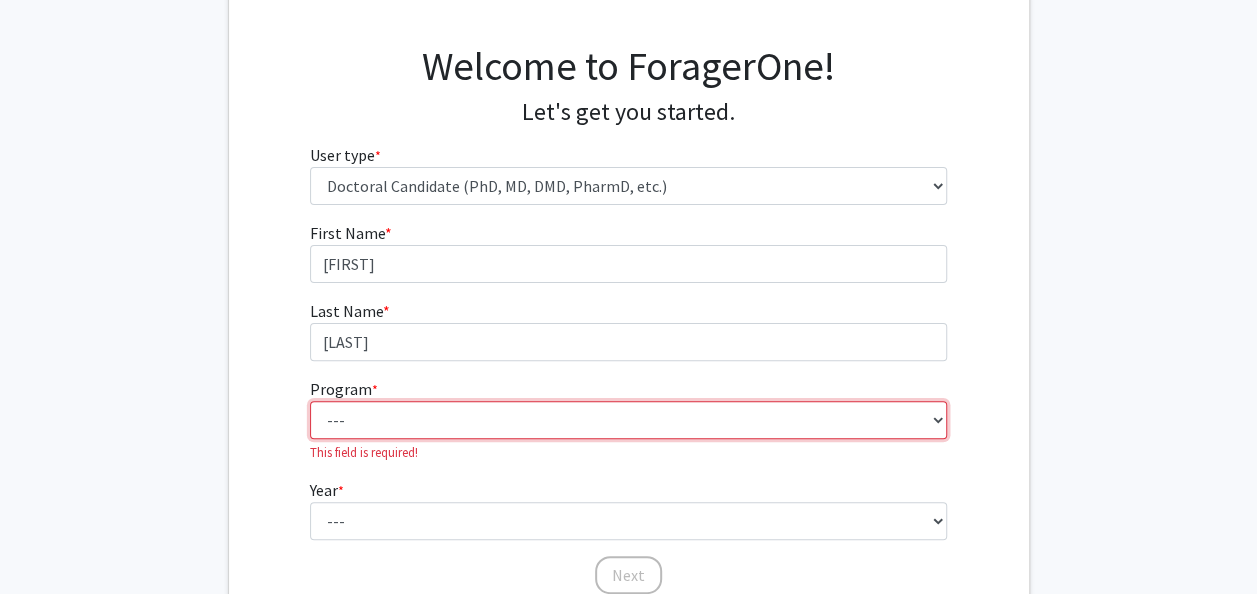 click on "--- Adult-Gerontology Acute Care Nurse Practitioner Adult-Gerontology Primary Care Nurse Practitioner Anatomy and Cell Biology Anesthesia Anthropology Anthropology and Urban Sustainability (Dual title) Audiology Biochemistry and Molecular Biology Biological Sciences Biological Sciences and Urban Sustainability Biomedical Engineering Biomedical Imaging (Dual title) Business Administration Cancer Biology Chemical Engineering Chemistry Civil Engineering Communication Communication and Urban Sustainability (Dual title) Communication Sciences and Disorders Computer Engineering Computer Science Counseling Psychology Criminal Justice Dispute Resolution Economics Educational Leadership & Policy Studies Educational Studies Electrical Engineering English Family Nurse Practitioner French (Modern Languages) German Gerontology (Dual title) History Immunology and Microbiology Industrial Engineering Infant Mental Health (Dual title) Kinesiology" at bounding box center [628, 420] 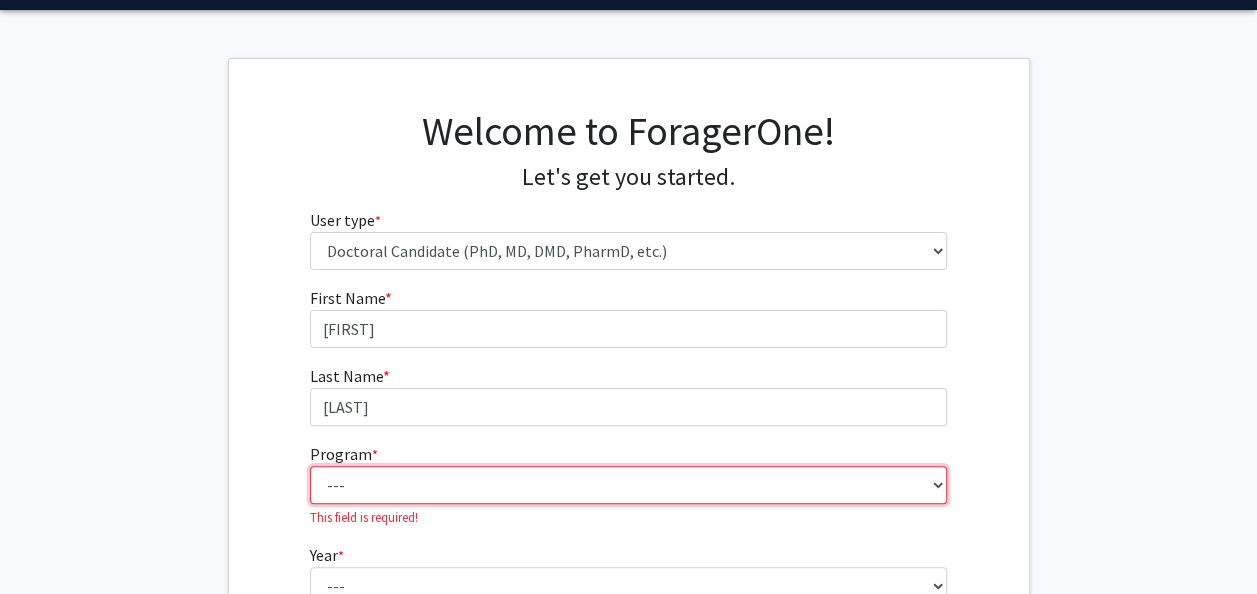 scroll, scrollTop: 59, scrollLeft: 0, axis: vertical 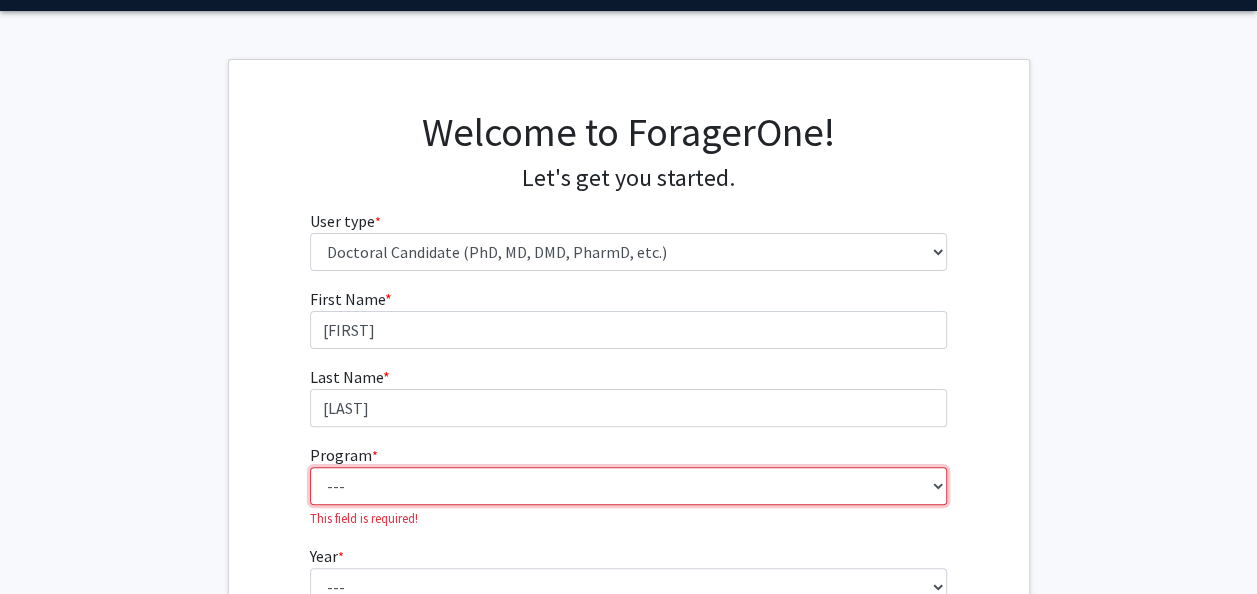 click on "--- Adult-Gerontology Acute Care Nurse Practitioner Adult-Gerontology Primary Care Nurse Practitioner Anatomy and Cell Biology Anesthesia Anthropology Anthropology and Urban Sustainability (Dual title) Audiology Biochemistry and Molecular Biology Biological Sciences Biological Sciences and Urban Sustainability Biomedical Engineering Biomedical Imaging (Dual title) Business Administration Cancer Biology Chemical Engineering Chemistry Civil Engineering Communication Communication and Urban Sustainability (Dual title) Communication Sciences and Disorders Computer Engineering Computer Science Counseling Psychology Criminal Justice Dispute Resolution Economics Educational Leadership & Policy Studies Educational Studies Electrical Engineering English Family Nurse Practitioner French (Modern Languages) German Gerontology (Dual title) History Immunology and Microbiology Industrial Engineering Infant Mental Health (Dual title) Kinesiology" at bounding box center (628, 486) 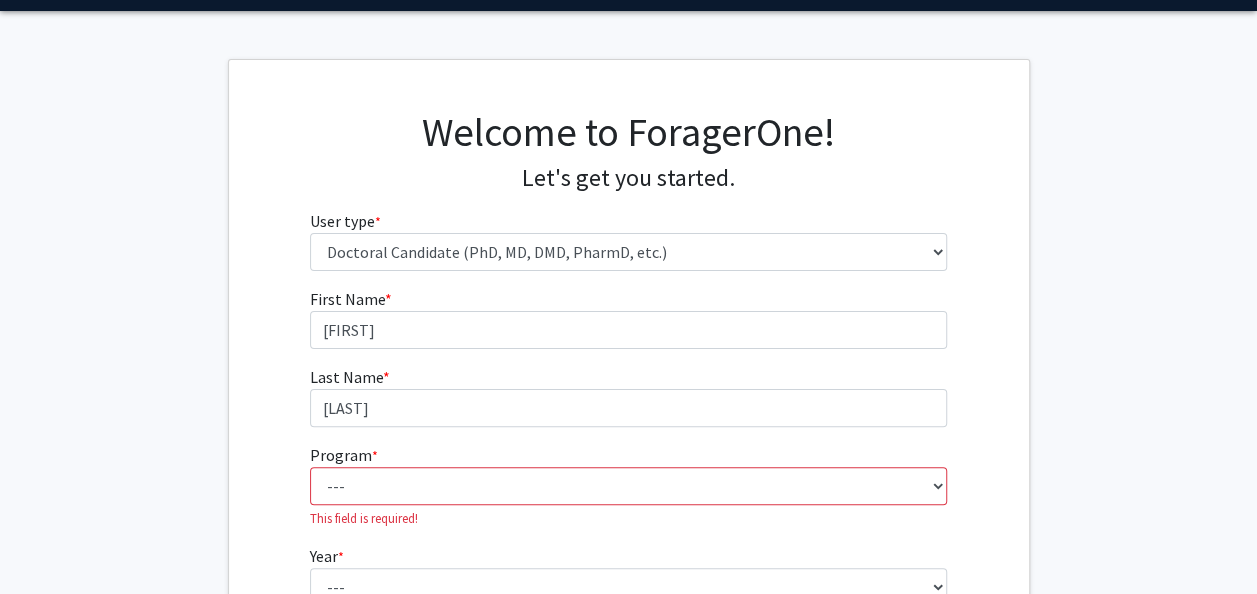 click on "--- Adult-Gerontology Acute Care Nurse Practitioner Adult-Gerontology Primary Care Nurse Practitioner Anatomy and Cell Biology Anesthesia Anthropology Anthropology and Urban Sustainability (Dual title) Audiology Biochemistry and Molecular Biology Biological Sciences Biological Sciences and Urban Sustainability Biomedical Engineering Biomedical Imaging (Dual title) Business Administration Cancer Biology Chemical Engineering Chemistry Civil Engineering Communication Communication and Urban Sustainability (Dual title) Communication Sciences and Disorders Computer Engineering Computer Science Counseling Psychology Criminal Justice Dispute Resolution Economics Educational Leadership & Policy Studies Educational Studies Electrical Engineering English Family Nurse Practitioner French (Modern Languages) German Gerontology (Dual title) History Immunology and Microbiology" 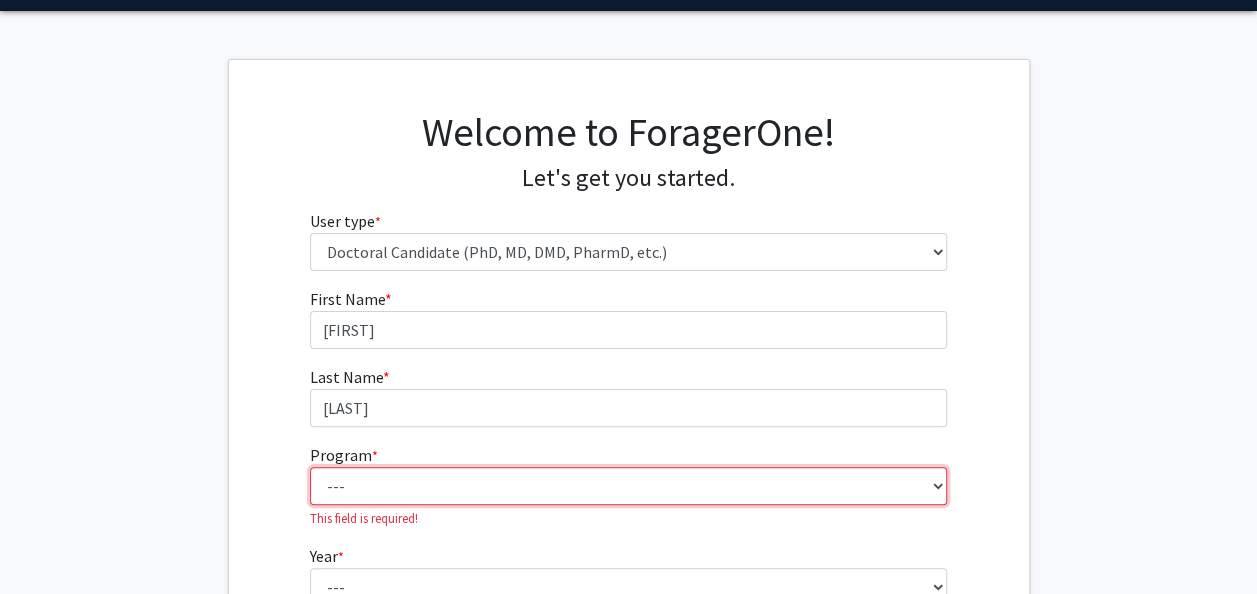 click on "--- Adult-Gerontology Acute Care Nurse Practitioner Adult-Gerontology Primary Care Nurse Practitioner Anatomy and Cell Biology Anesthesia Anthropology Anthropology and Urban Sustainability (Dual title) Audiology Biochemistry and Molecular Biology Biological Sciences Biological Sciences and Urban Sustainability Biomedical Engineering Biomedical Imaging (Dual title) Business Administration Cancer Biology Chemical Engineering Chemistry Civil Engineering Communication Communication and Urban Sustainability (Dual title) Communication Sciences and Disorders Computer Engineering Computer Science Counseling Psychology Criminal Justice Dispute Resolution Economics Educational Leadership & Policy Studies Educational Studies Electrical Engineering English Family Nurse Practitioner French (Modern Languages) German Gerontology (Dual title) History Immunology and Microbiology Industrial Engineering Infant Mental Health (Dual title) Kinesiology" at bounding box center (628, 486) 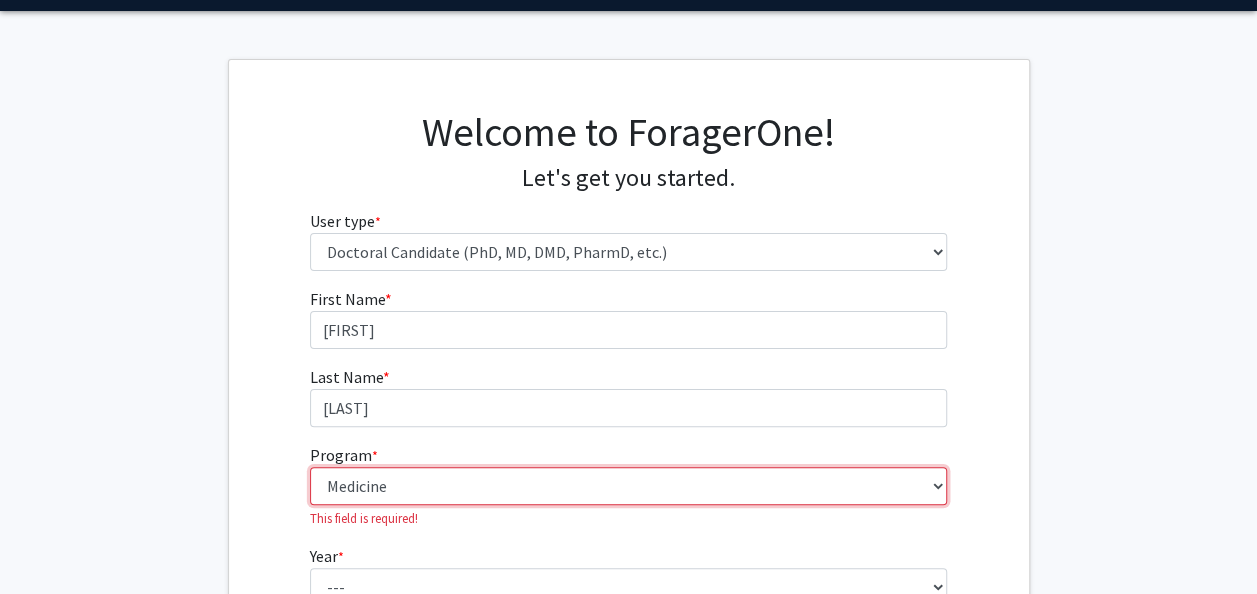 click on "--- Adult-Gerontology Acute Care Nurse Practitioner Adult-Gerontology Primary Care Nurse Practitioner Anatomy and Cell Biology Anesthesia Anthropology Anthropology and Urban Sustainability (Dual title) Audiology Biochemistry and Molecular Biology Biological Sciences Biological Sciences and Urban Sustainability Biomedical Engineering Biomedical Imaging (Dual title) Business Administration Cancer Biology Chemical Engineering Chemistry Civil Engineering Communication Communication and Urban Sustainability (Dual title) Communication Sciences and Disorders Computer Engineering Computer Science Counseling Psychology Criminal Justice Dispute Resolution Economics Educational Leadership & Policy Studies Educational Studies Electrical Engineering English Family Nurse Practitioner French (Modern Languages) German Gerontology (Dual title) History Immunology and Microbiology Industrial Engineering Infant Mental Health (Dual title) Kinesiology" at bounding box center [628, 486] 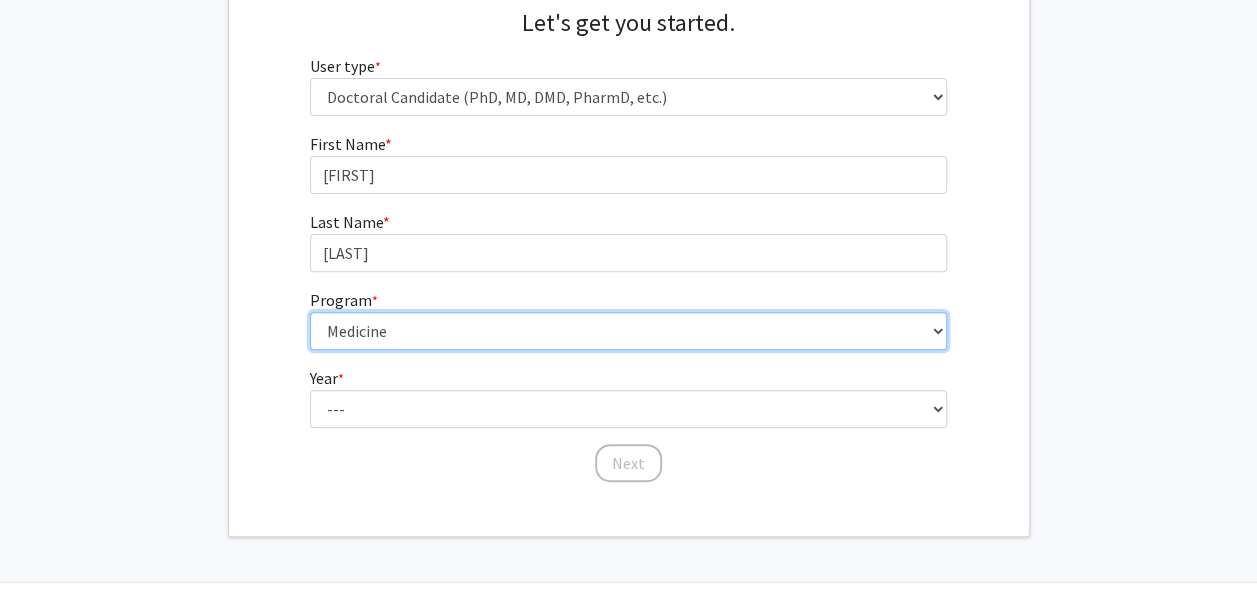scroll, scrollTop: 215, scrollLeft: 0, axis: vertical 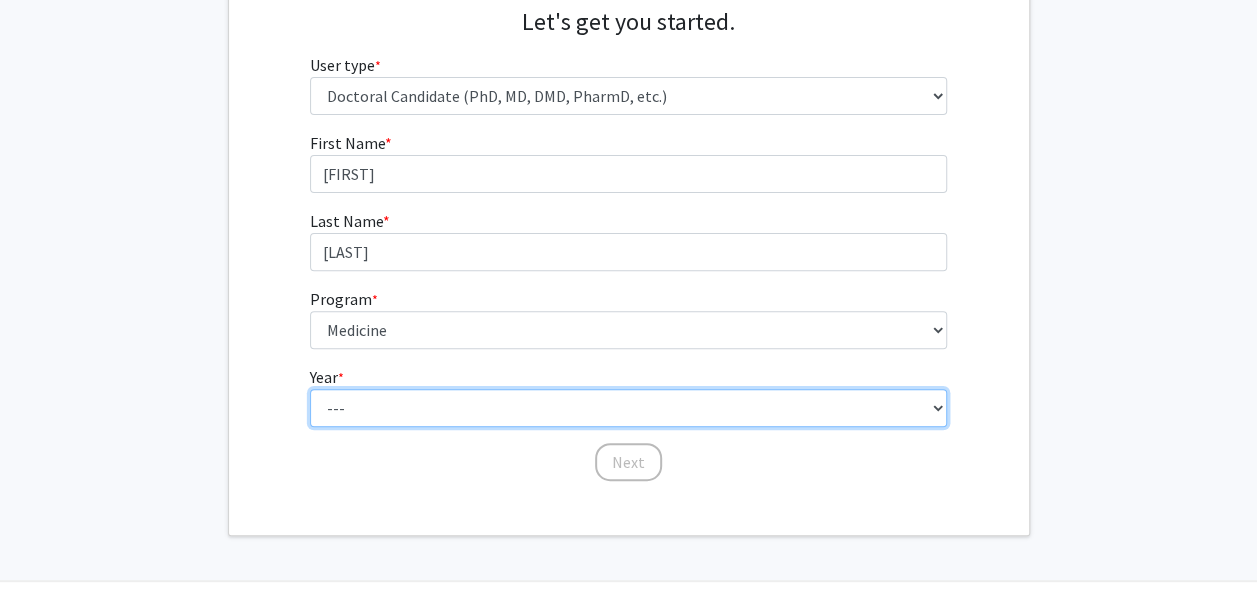 click on "---  First Year   Second Year   Third Year   Fourth Year   Fifth Year   Sixth Year   Seventh Year   Eighth Year   Ninth Year   Tenth Year" at bounding box center (628, 408) 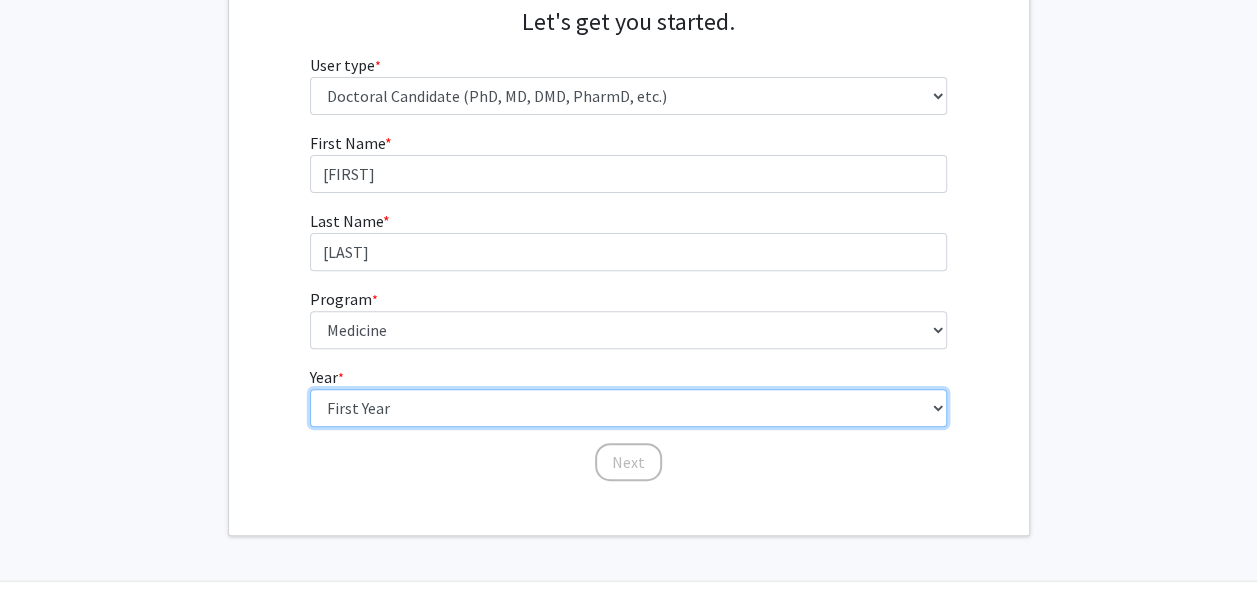 click on "---  First Year   Second Year   Third Year   Fourth Year   Fifth Year   Sixth Year   Seventh Year   Eighth Year   Ninth Year   Tenth Year" at bounding box center [628, 408] 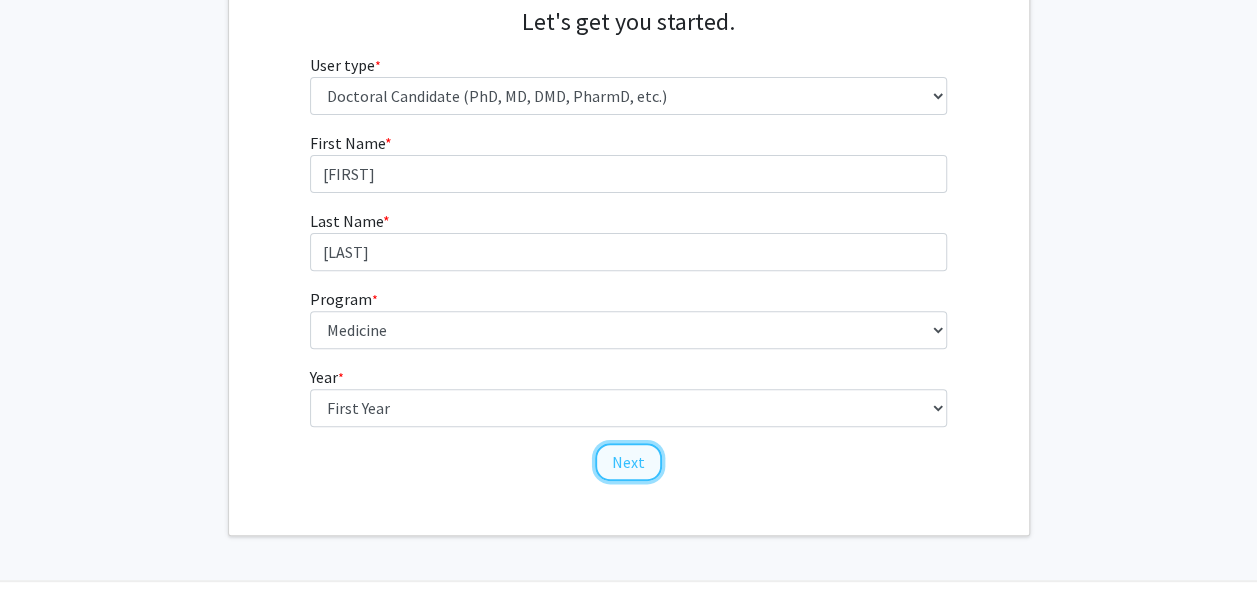 click on "Next" 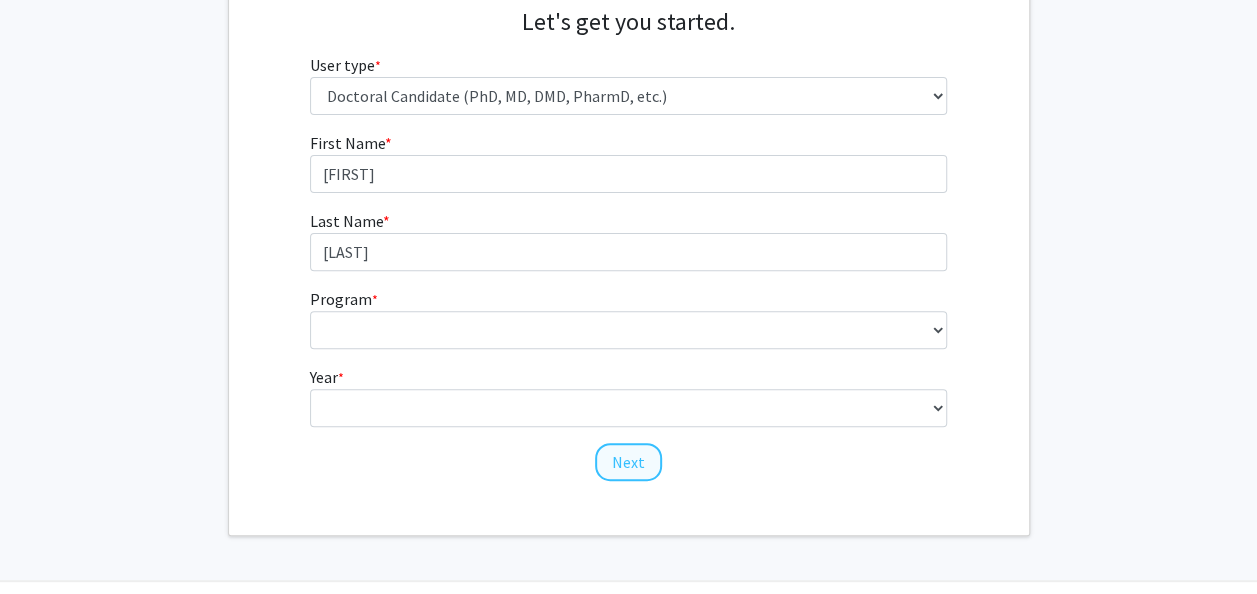 scroll, scrollTop: 103, scrollLeft: 0, axis: vertical 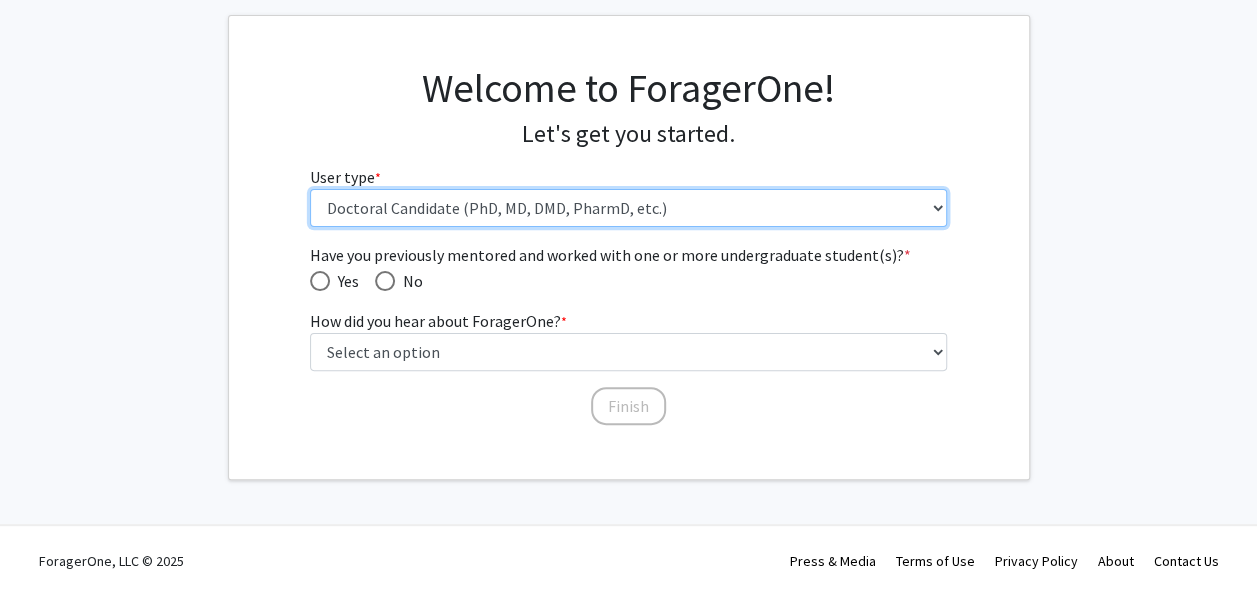 click on "Please tell us who you are  Undergraduate Student   Master's Student   Doctoral Candidate (PhD, MD, DMD, PharmD, etc.)   Postdoctoral Researcher / Research Staff / Medical Resident / Medical Fellow   Faculty   Administrative Staff" at bounding box center [628, 208] 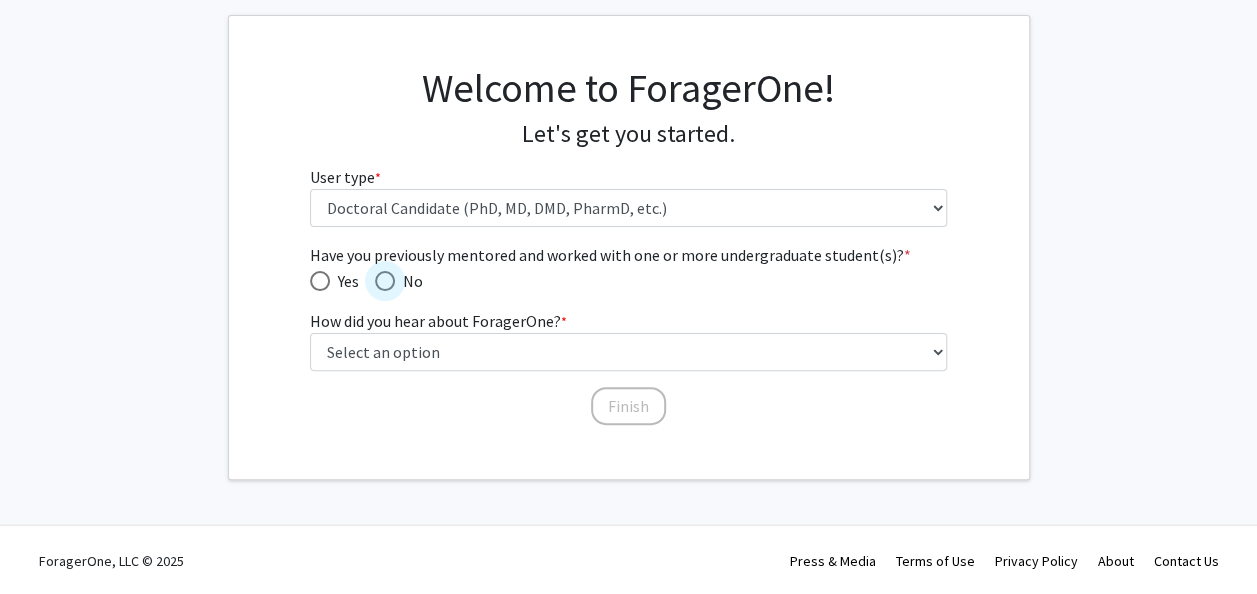 click at bounding box center (385, 281) 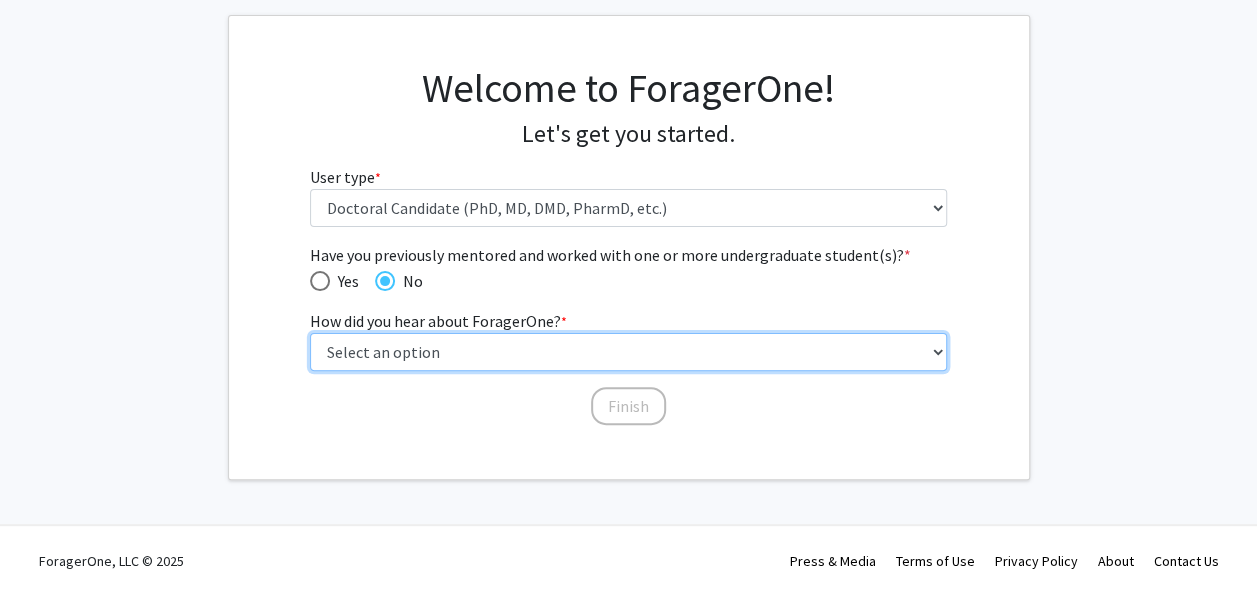 click on "Select an option  Peer/student recommendation   Faculty/staff recommendation   University website   University email or newsletter   Other" at bounding box center (628, 352) 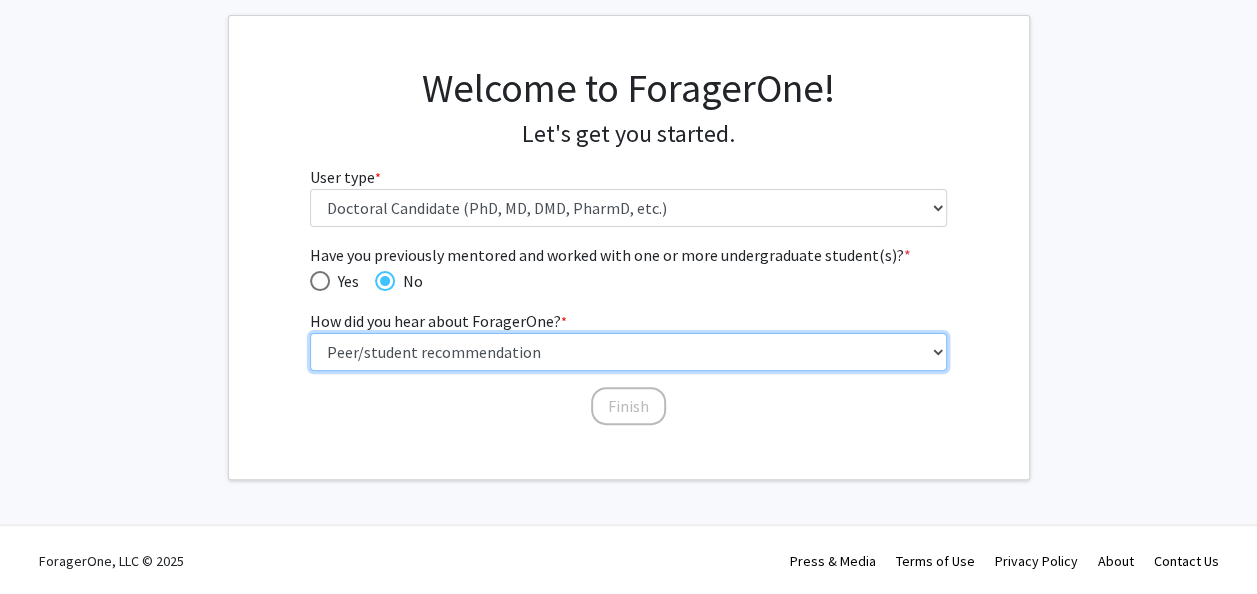 click on "Select an option  Peer/student recommendation   Faculty/staff recommendation   University website   University email or newsletter   Other" at bounding box center [628, 352] 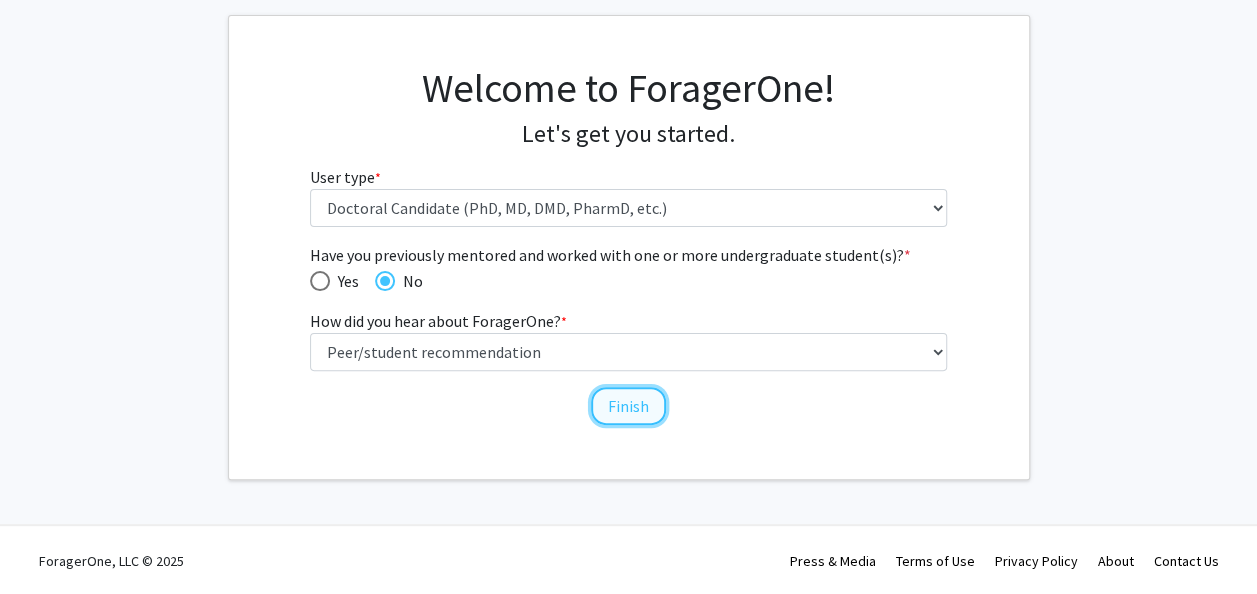 click on "Finish" 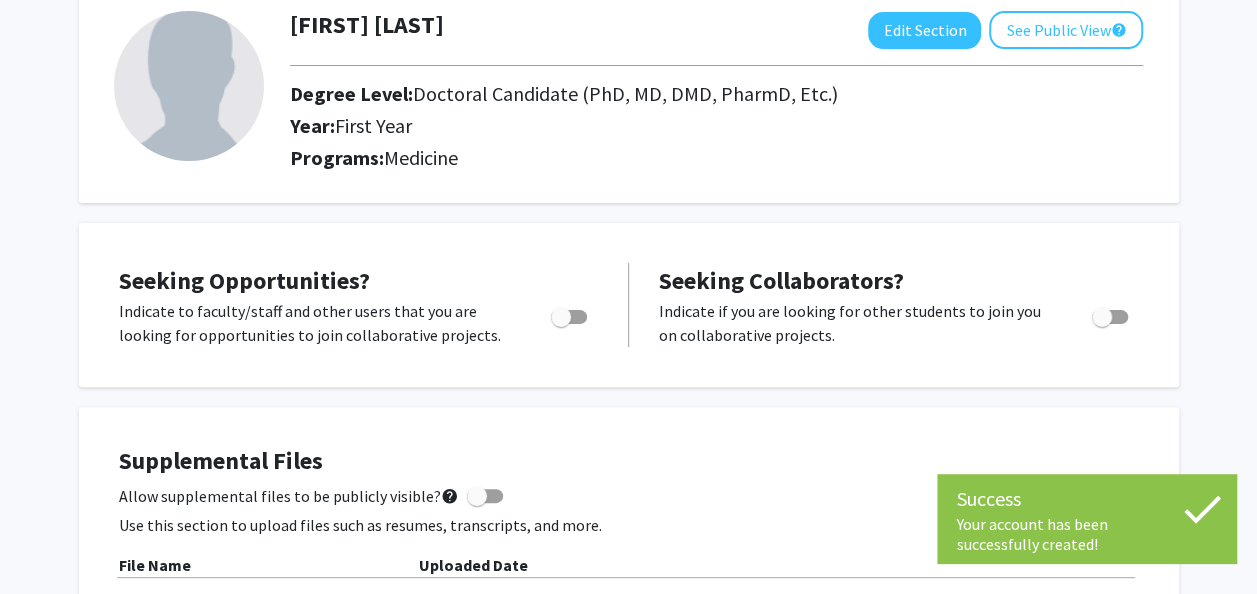 scroll, scrollTop: 122, scrollLeft: 0, axis: vertical 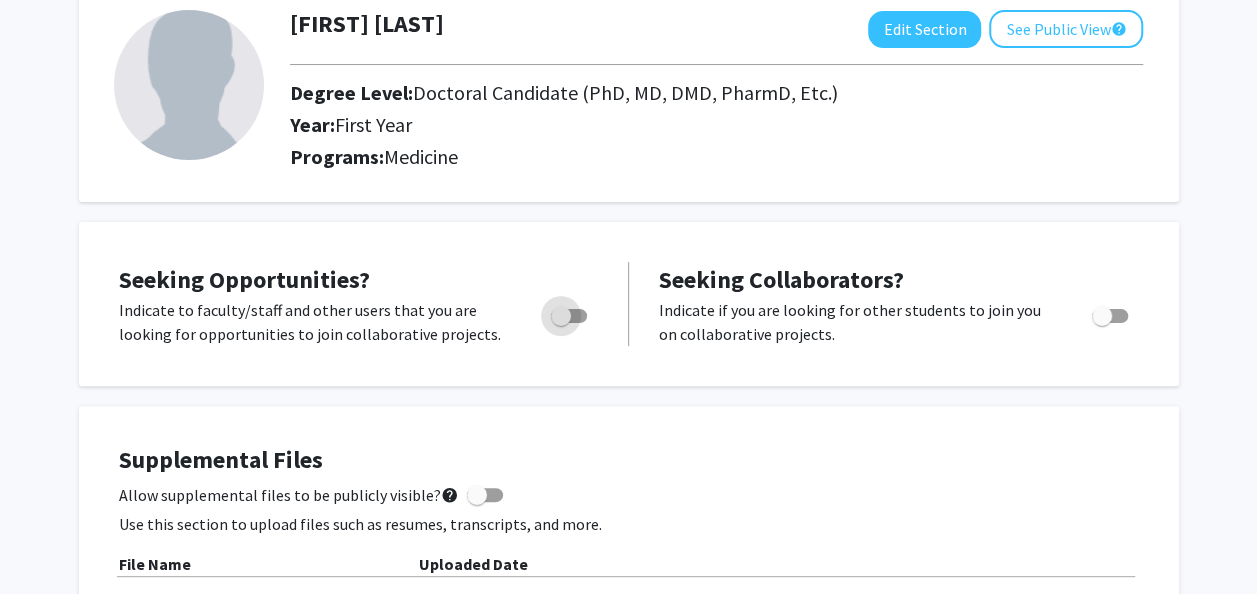 click at bounding box center [561, 316] 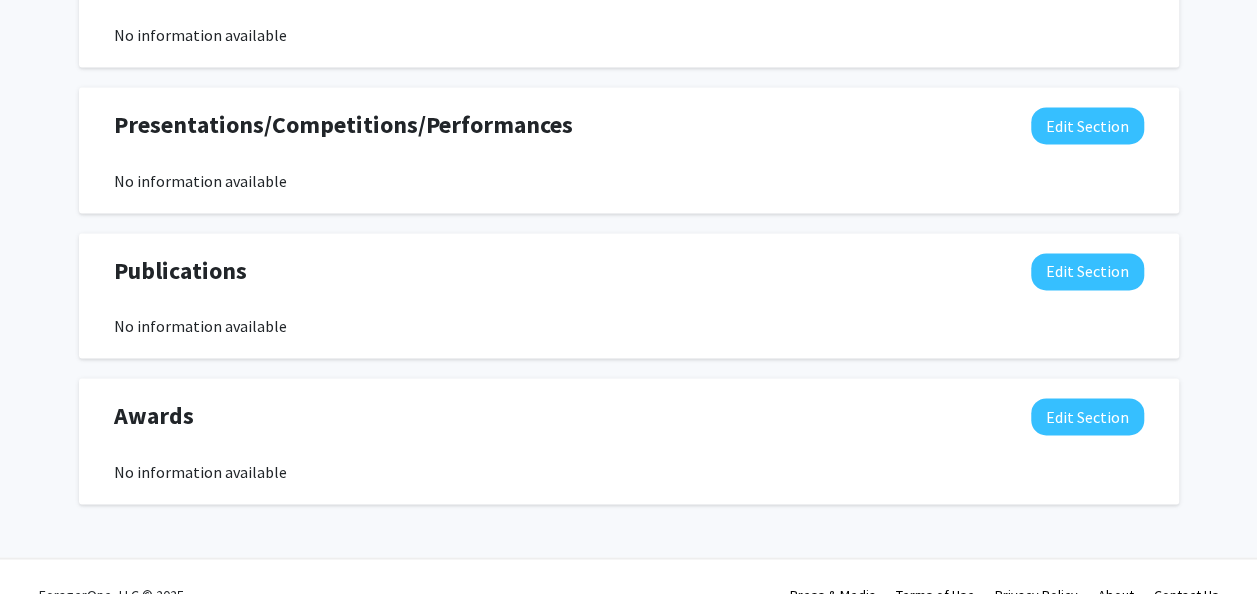 scroll, scrollTop: 1368, scrollLeft: 0, axis: vertical 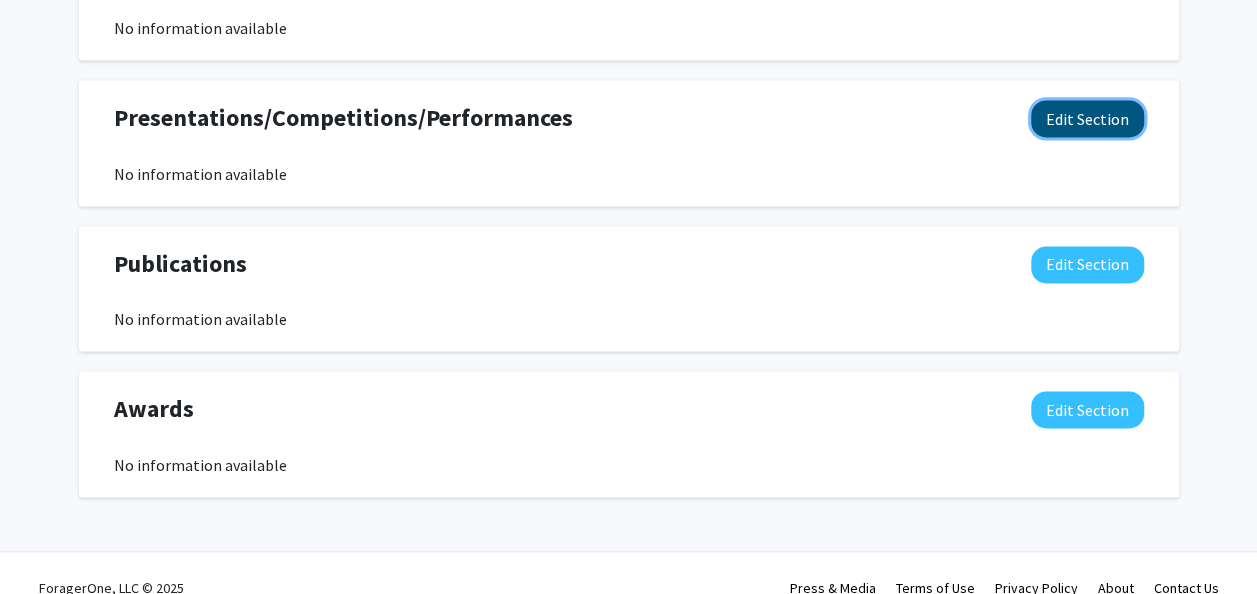 click on "Edit Section" 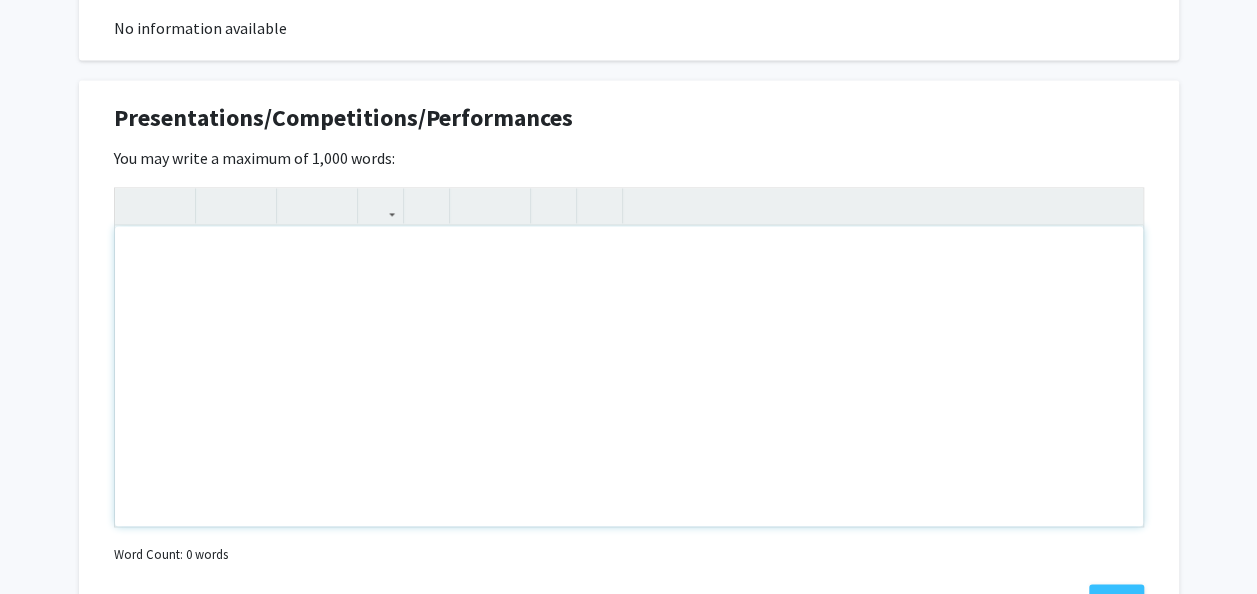 click at bounding box center [629, 376] 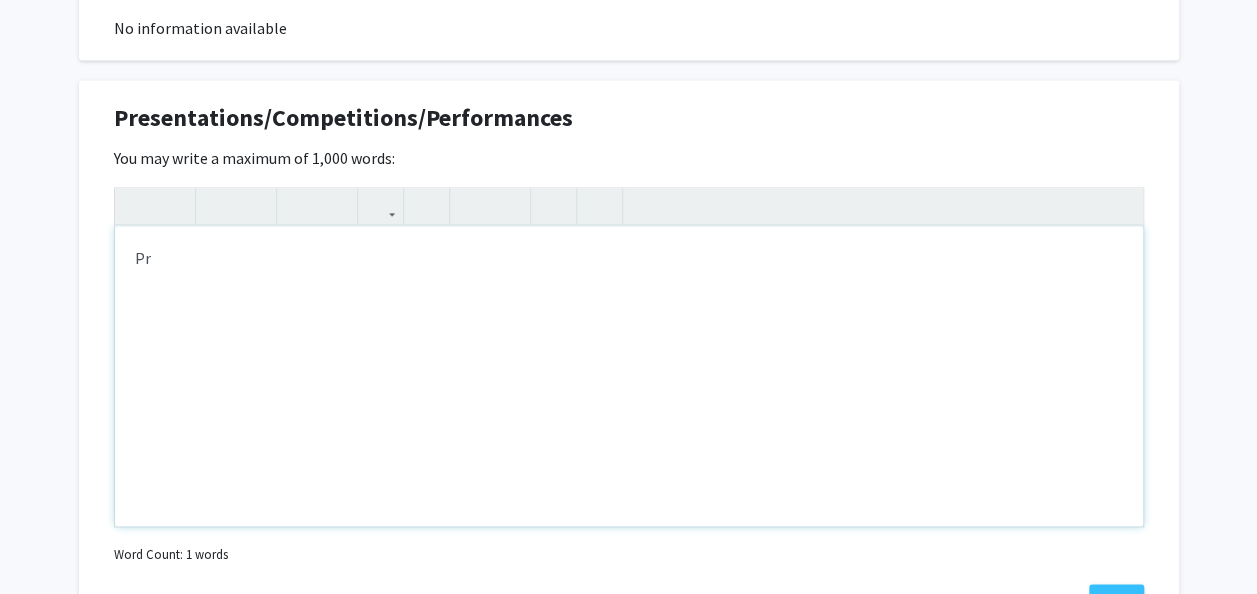 type on "P" 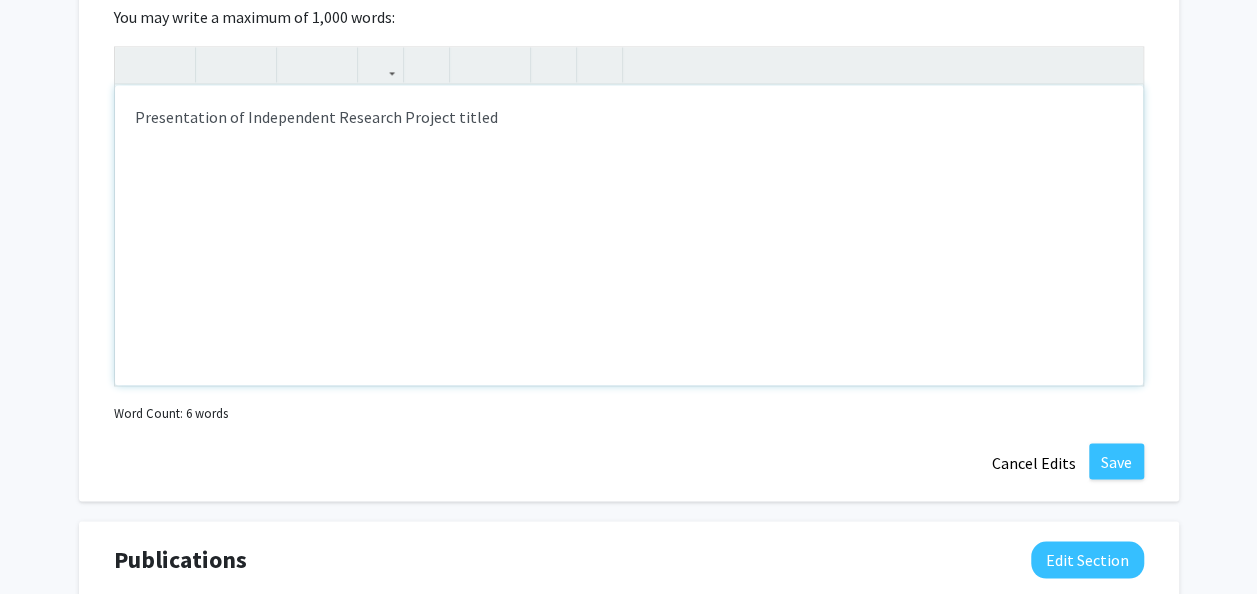 scroll, scrollTop: 1504, scrollLeft: 0, axis: vertical 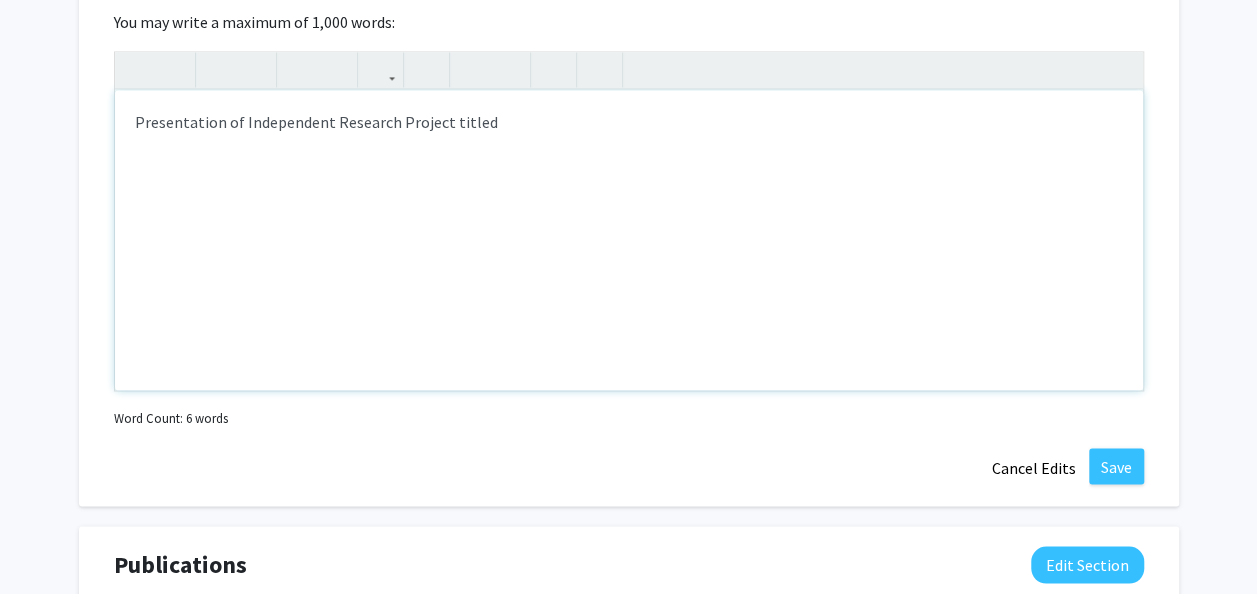 click on "Presentation of Independent Research Project titled" at bounding box center (629, 240) 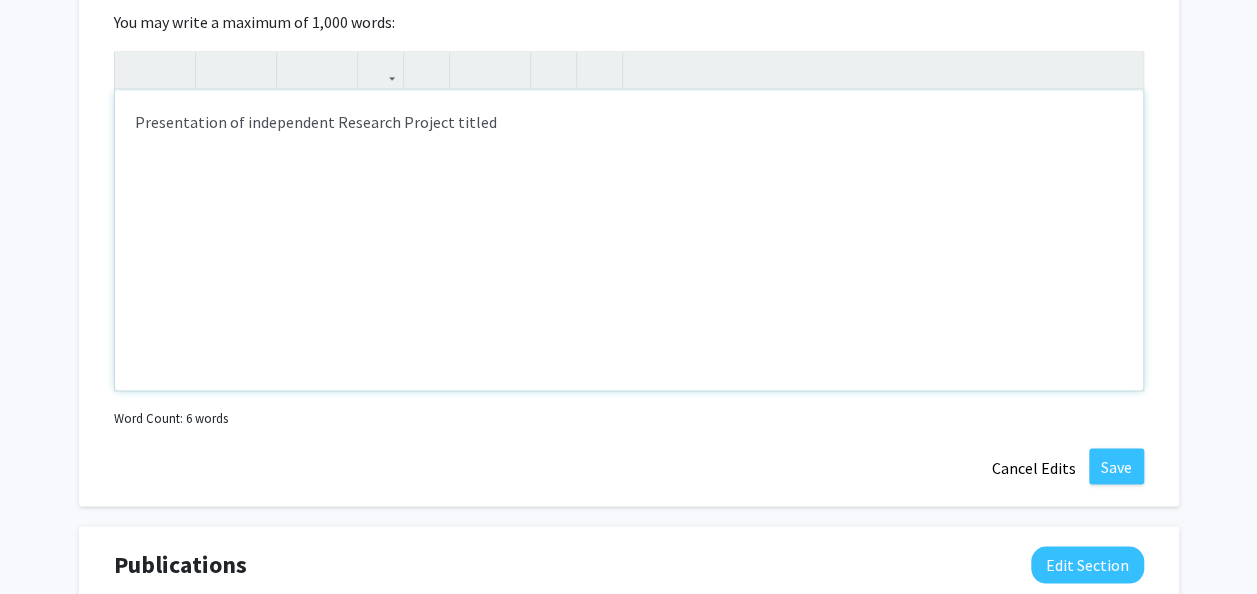click on "Presentation of independent Research Project titled" at bounding box center (629, 240) 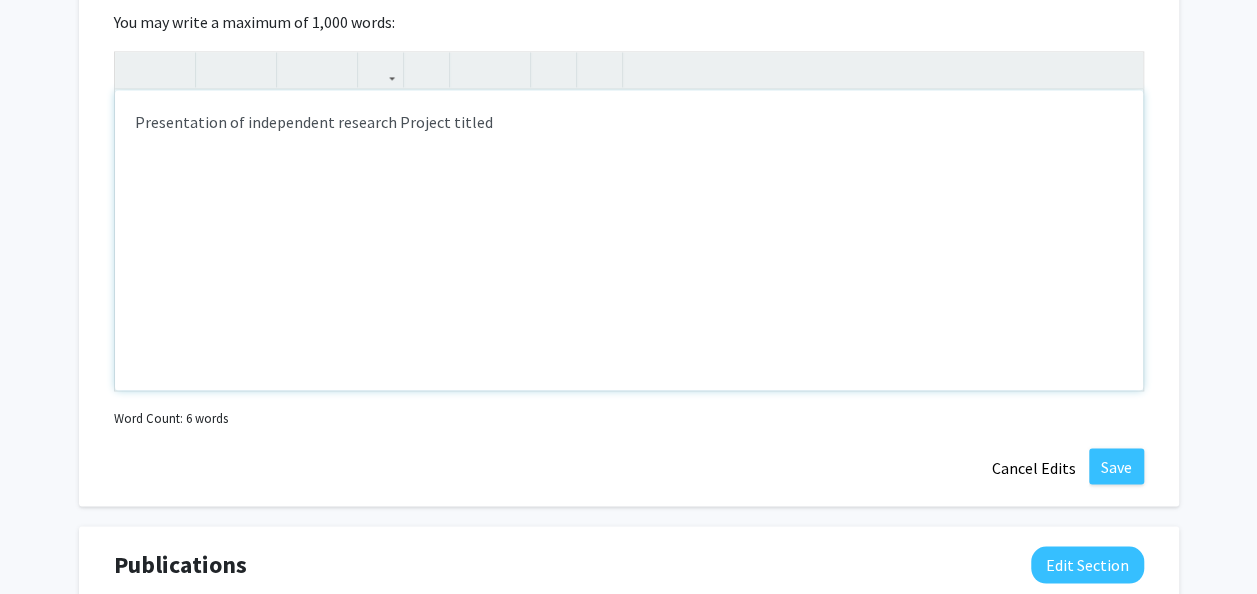 click on "Presentation of independent research Project titled" at bounding box center (629, 240) 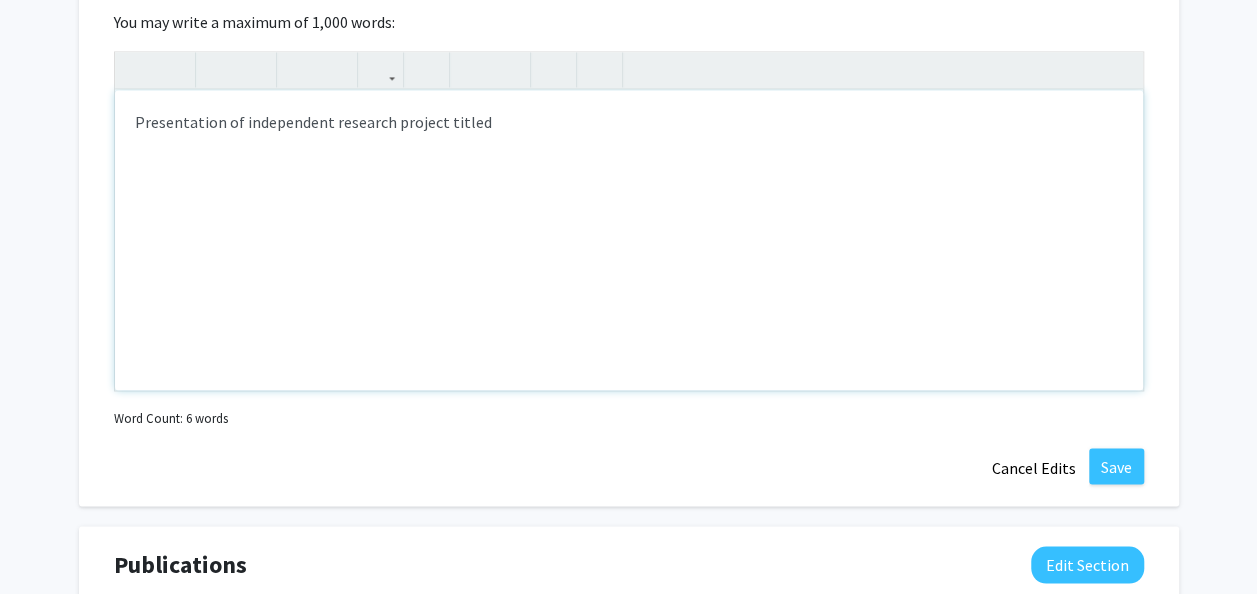 click on "Presentation of independent research project titled" at bounding box center [629, 240] 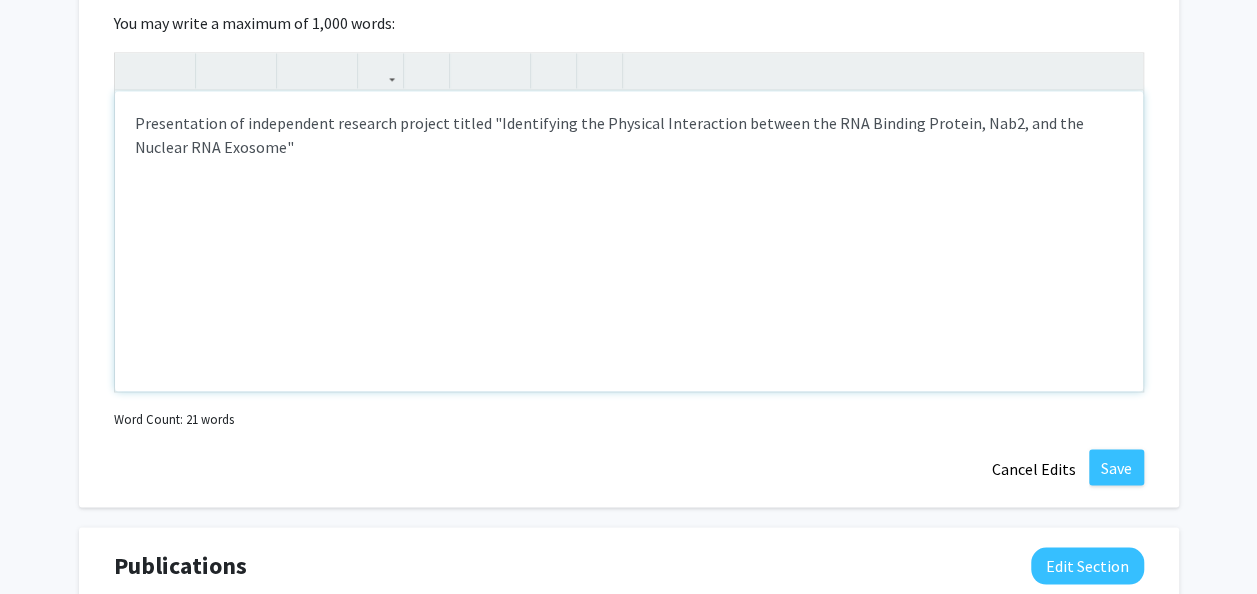 scroll, scrollTop: 1505, scrollLeft: 0, axis: vertical 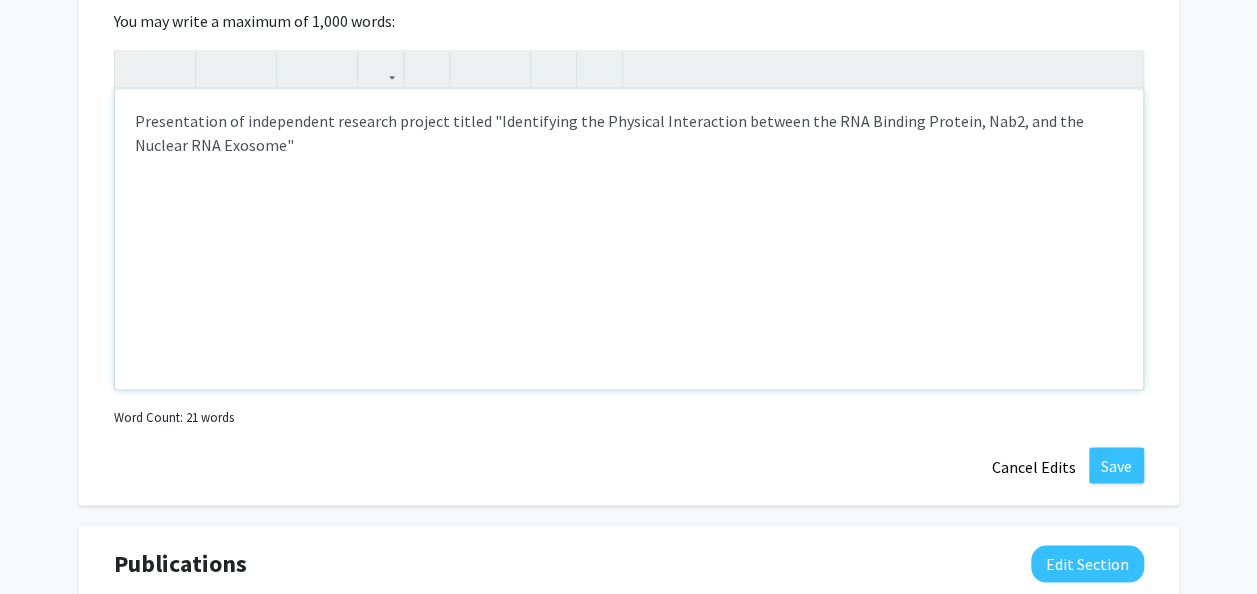 click on "Presentation of independent research project titled "Identifying the Physical Interaction between the RNA Binding Protein, Nab2, and the Nuclear RNA Exosome"" at bounding box center (629, 239) 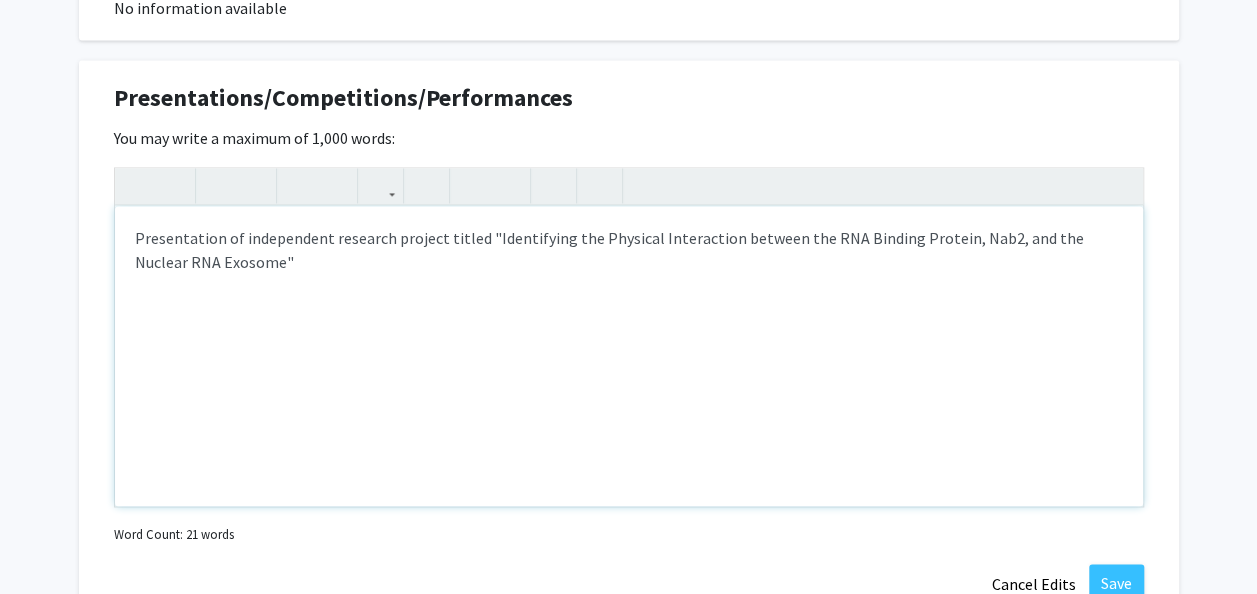 scroll, scrollTop: 1379, scrollLeft: 0, axis: vertical 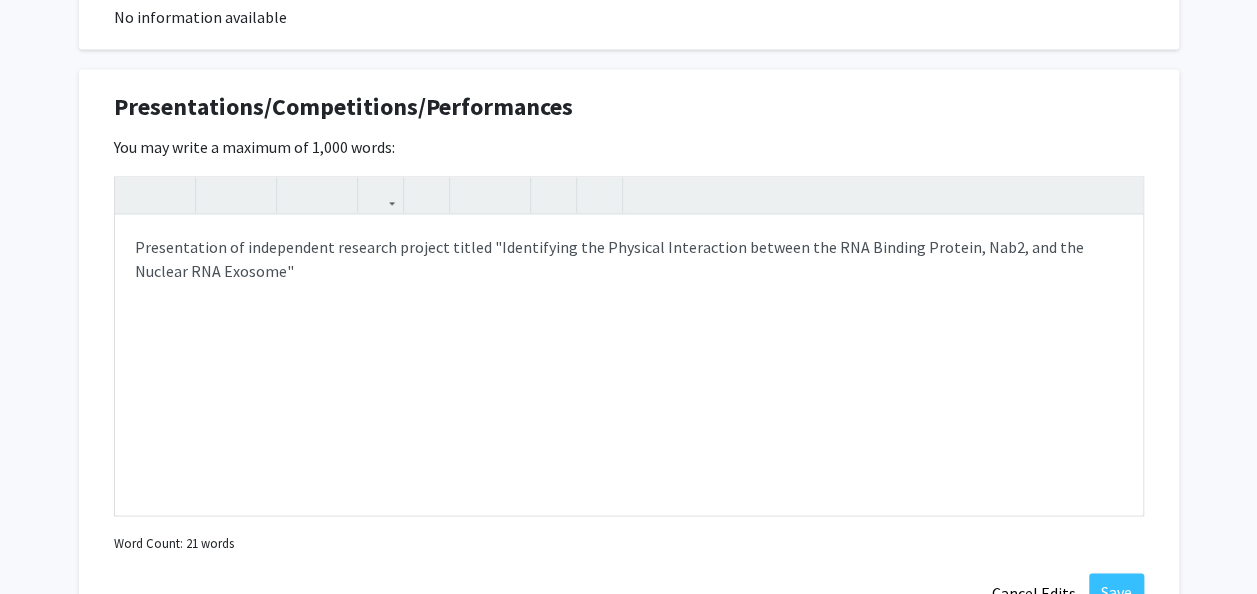 click on "You may write a maximum of 1,000 words:  Presentation of independent research project titled "Identifying the Physical Interaction between the RNA Binding Protein, Nab2, and the Nuclear RNA Exosome" Presentation of independent research project titled "Identifying the Physical Interaction between the RNA Binding Protein, Nab2, and the Nuclear RNA Exosome" Insert link Remove link Word Count: 21 words Save  Cancel Edits" 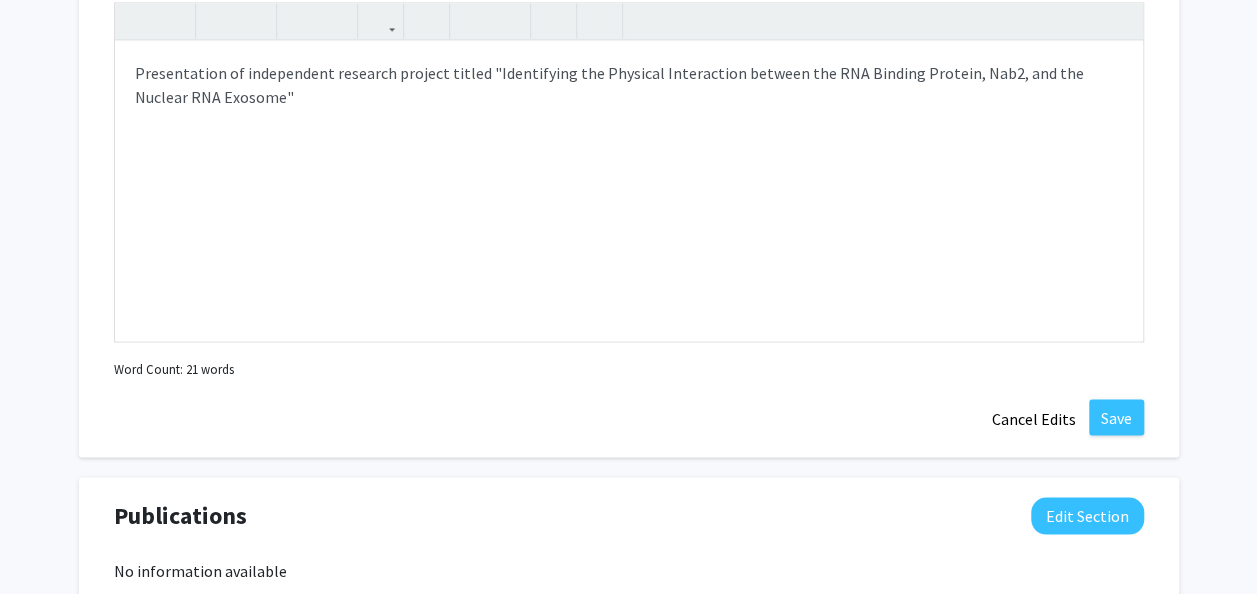 scroll, scrollTop: 1556, scrollLeft: 0, axis: vertical 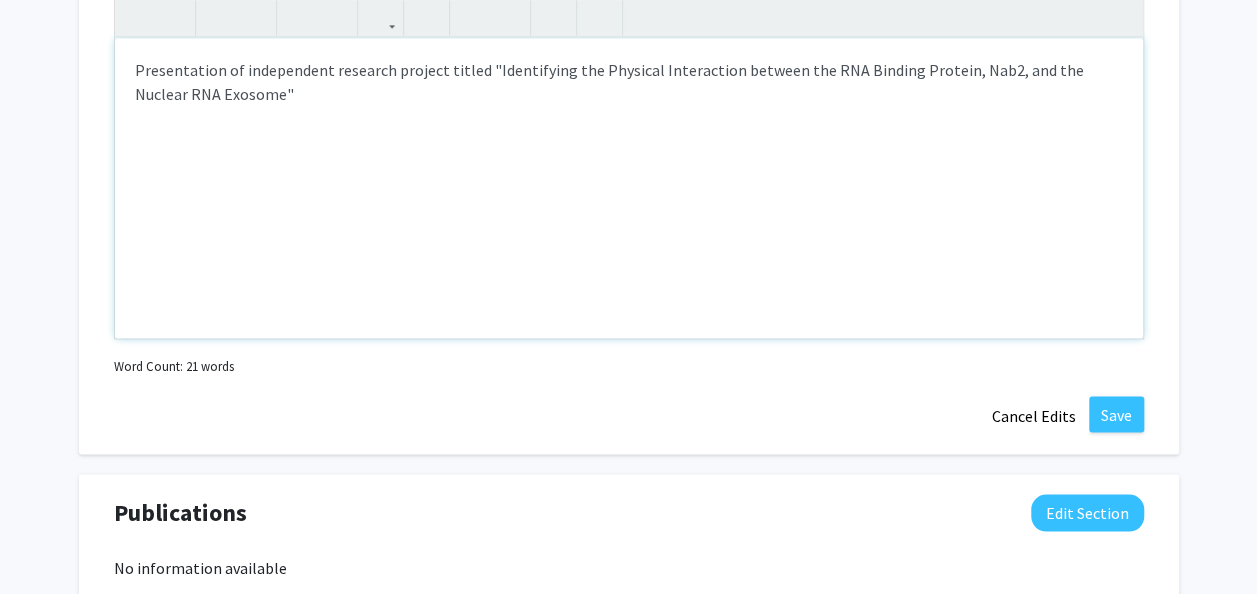 click on "Presentation of independent research project titled "Identifying the Physical Interaction between the RNA Binding Protein, Nab2, and the Nuclear RNA Exosome"" at bounding box center (629, 188) 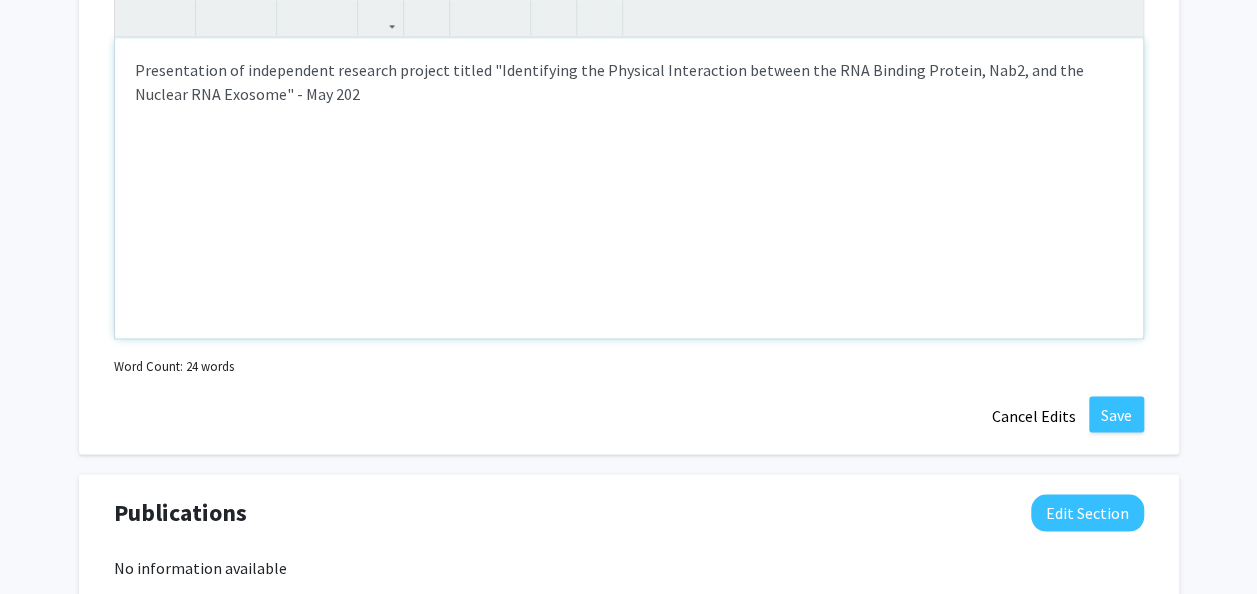 type on "Presentation of independent research project titled "Identifying the Physical Interaction between the RNA Binding Protein, Nab2, and the Nuclear RNA Exosome" - May 2025" 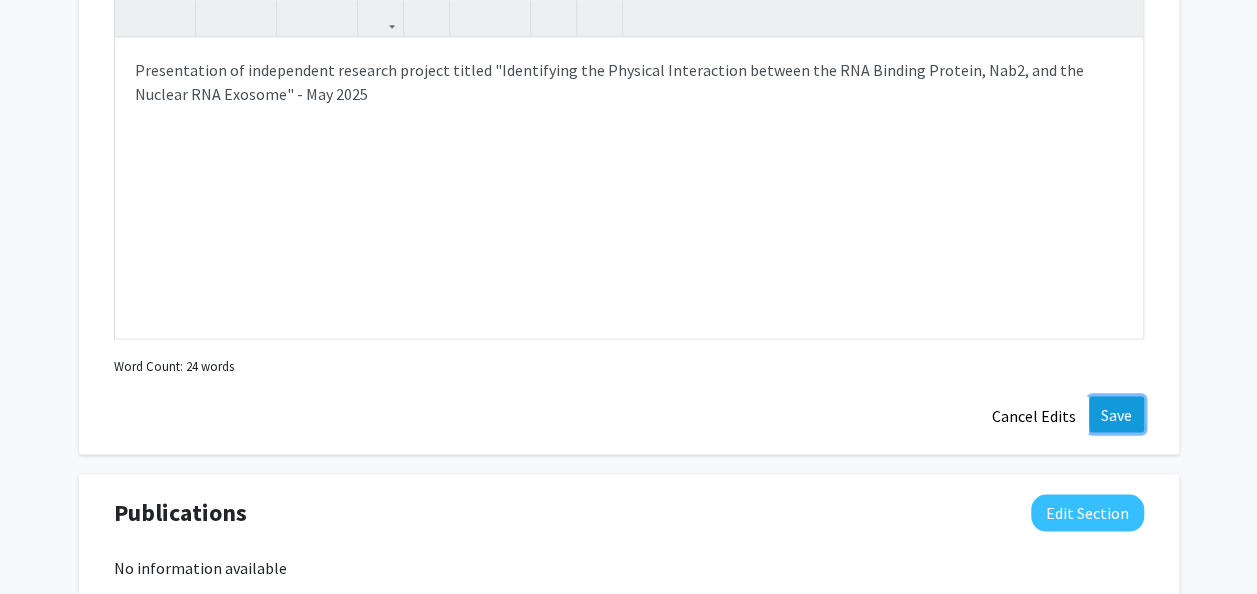 click on "Save" 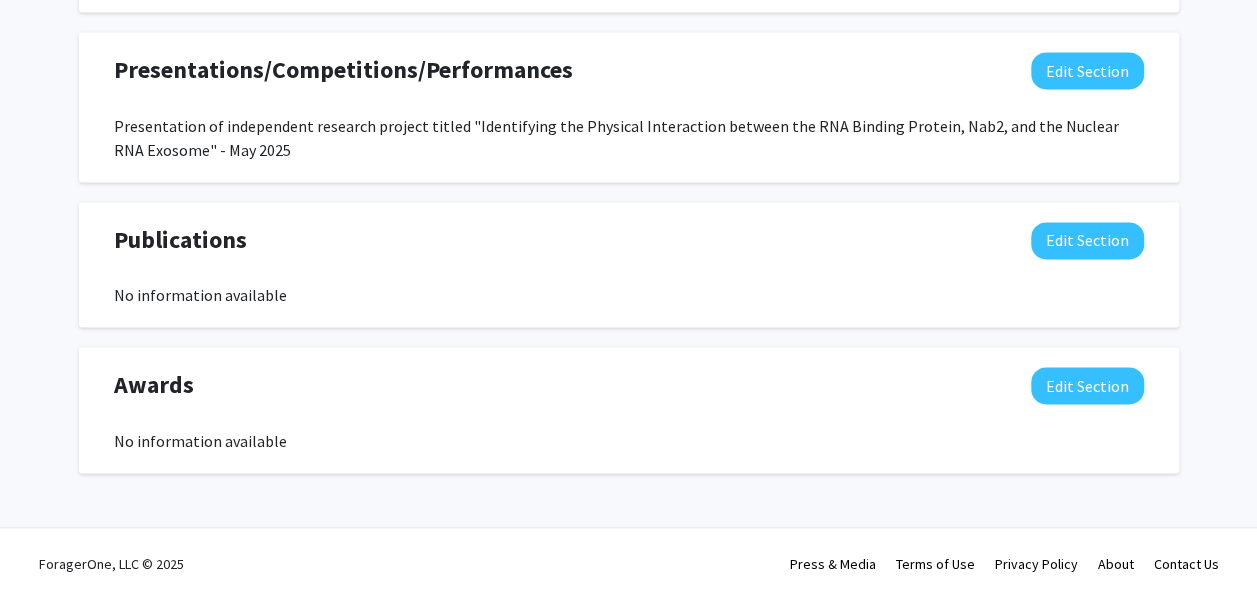 scroll, scrollTop: 1419, scrollLeft: 0, axis: vertical 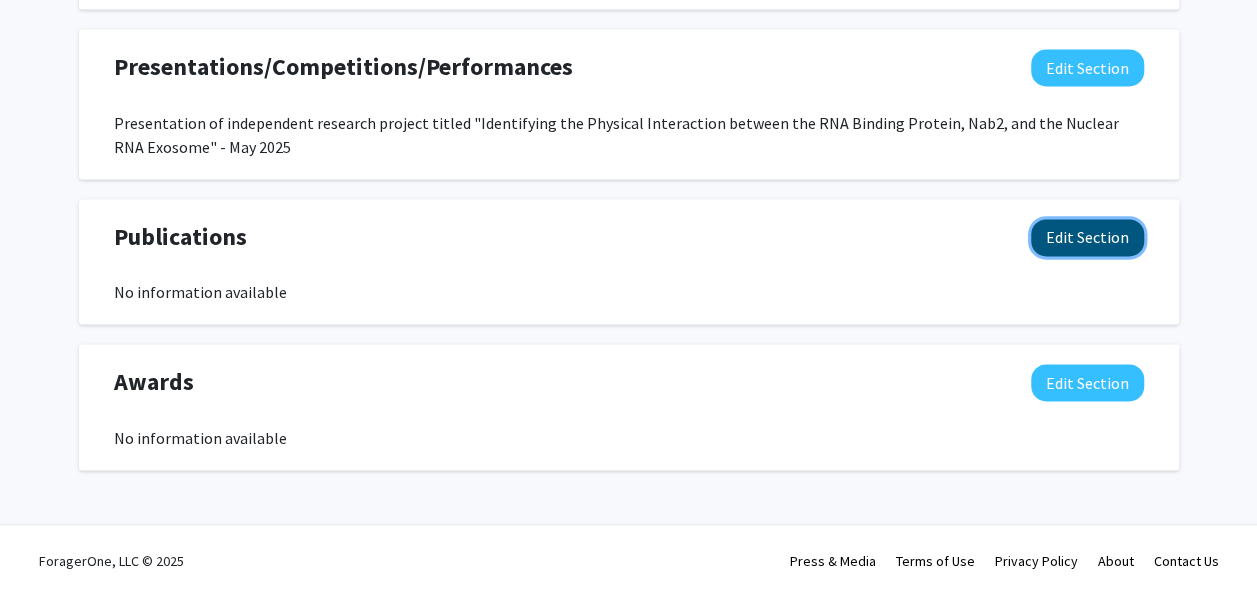 click on "Edit Section" 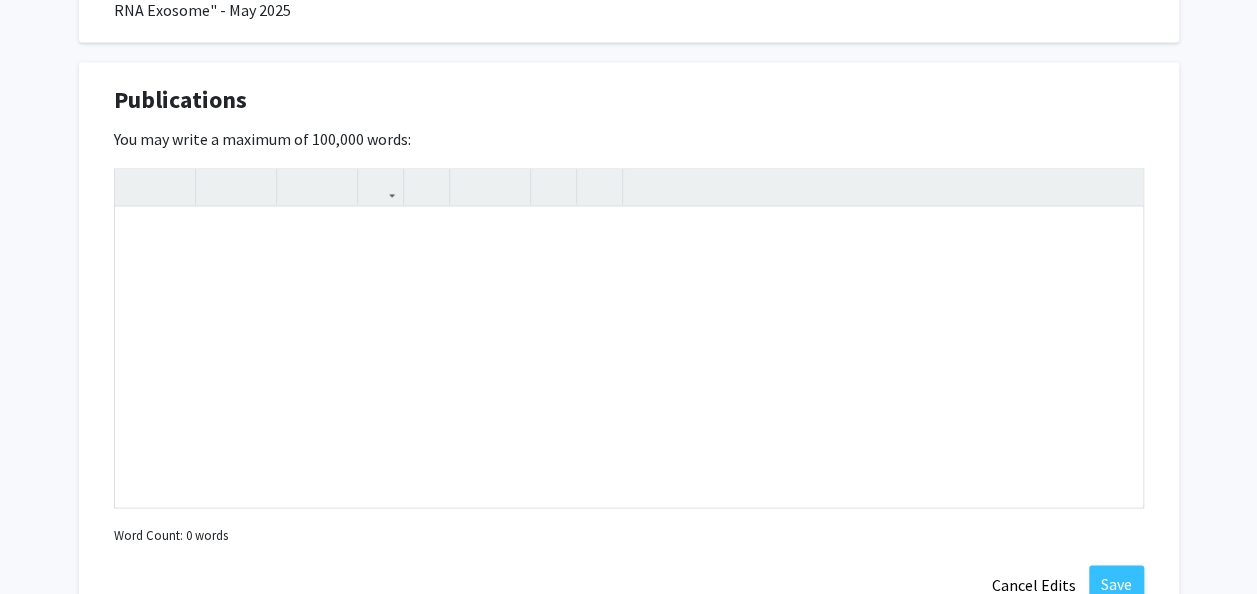 scroll, scrollTop: 1562, scrollLeft: 0, axis: vertical 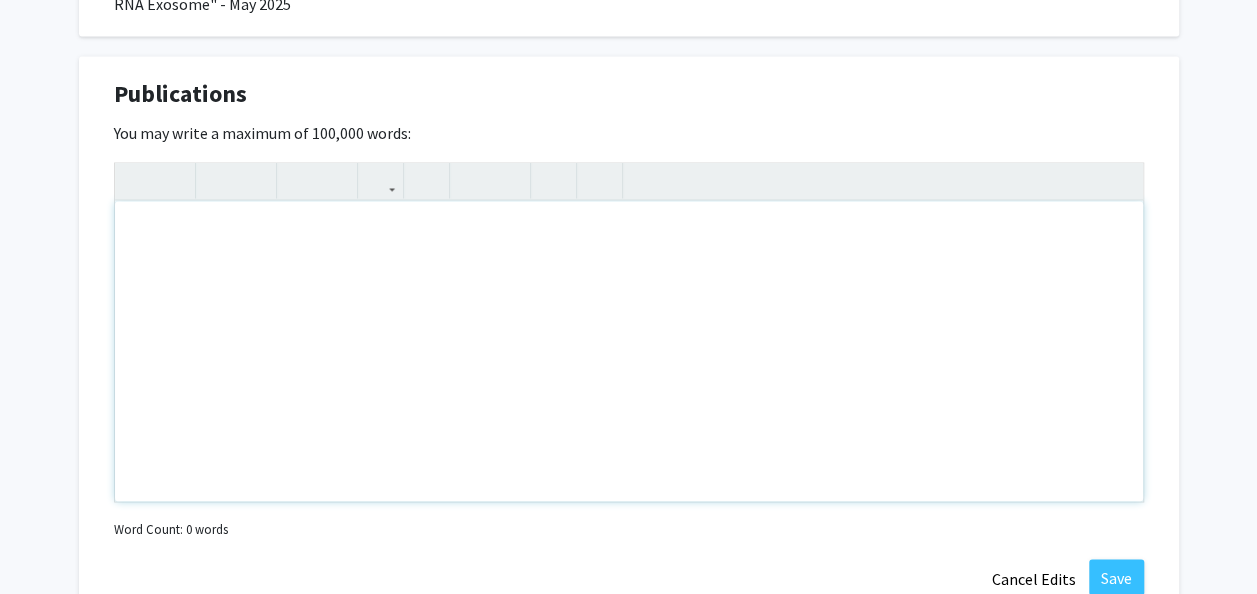 click at bounding box center [629, 351] 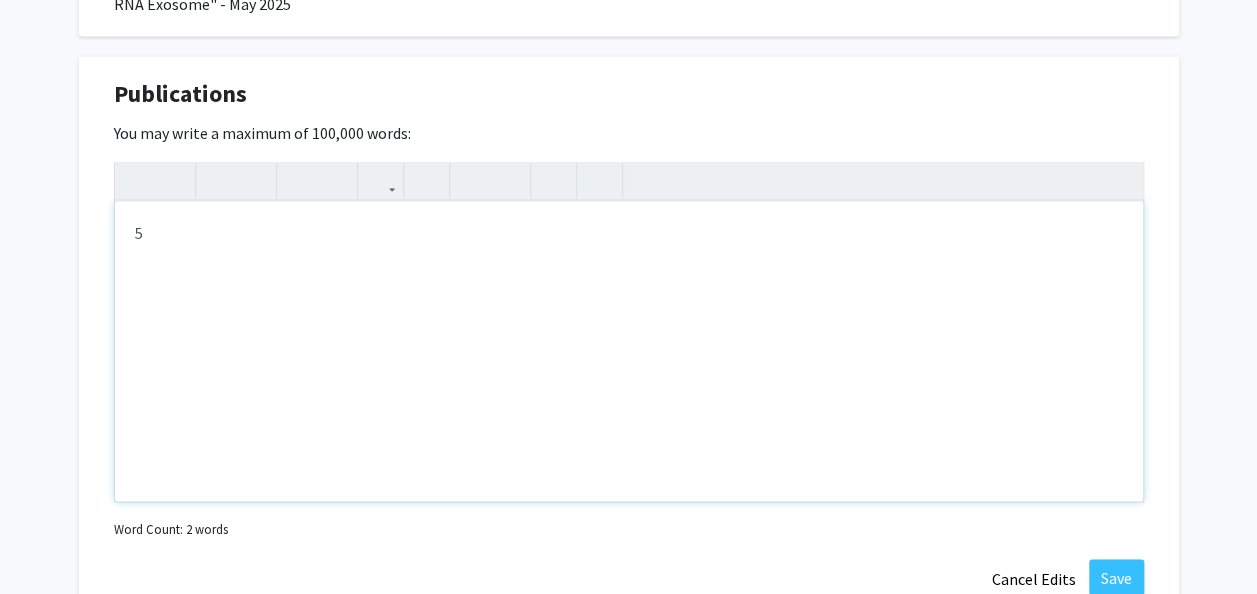 type on "5" 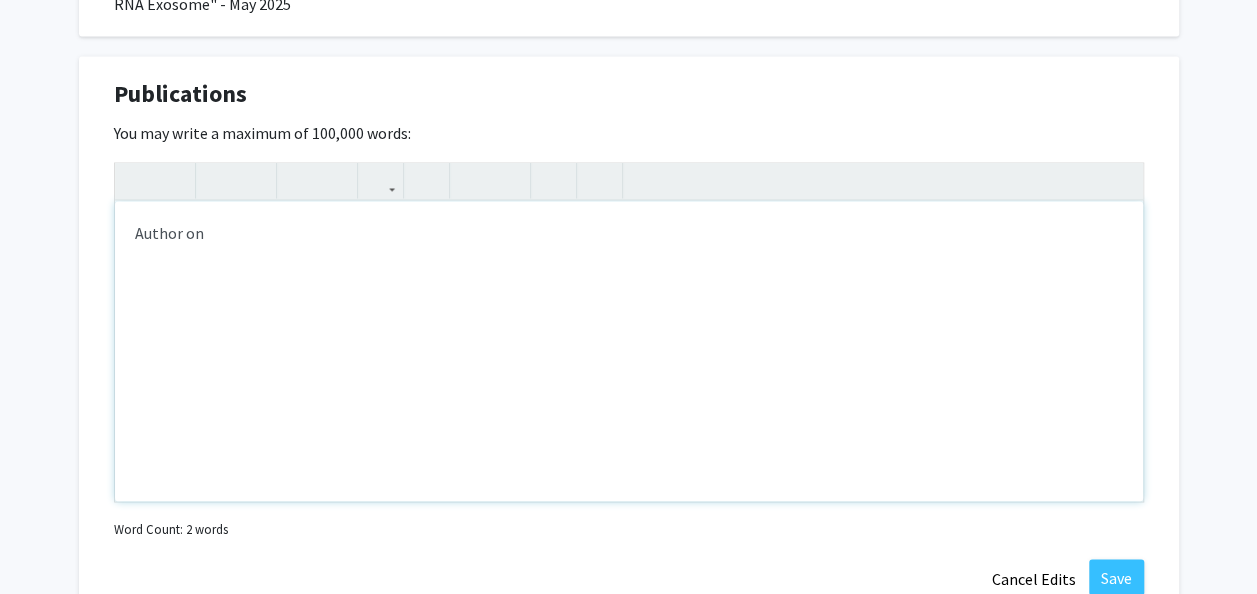 type on "Author on&nbsp;" 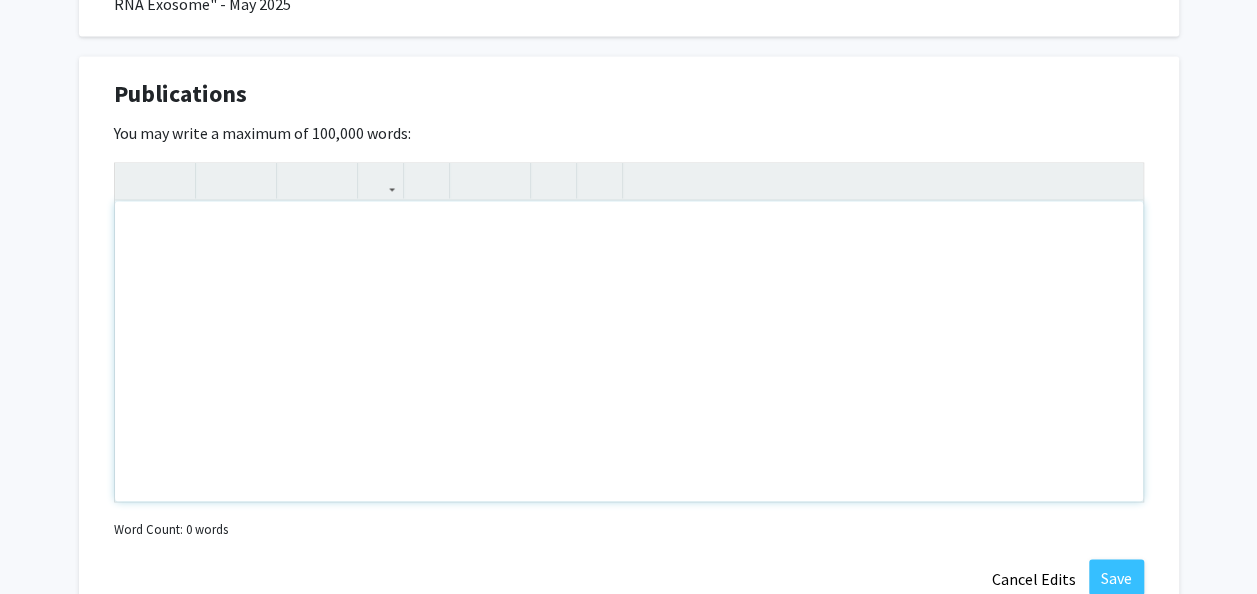 click at bounding box center (629, 351) 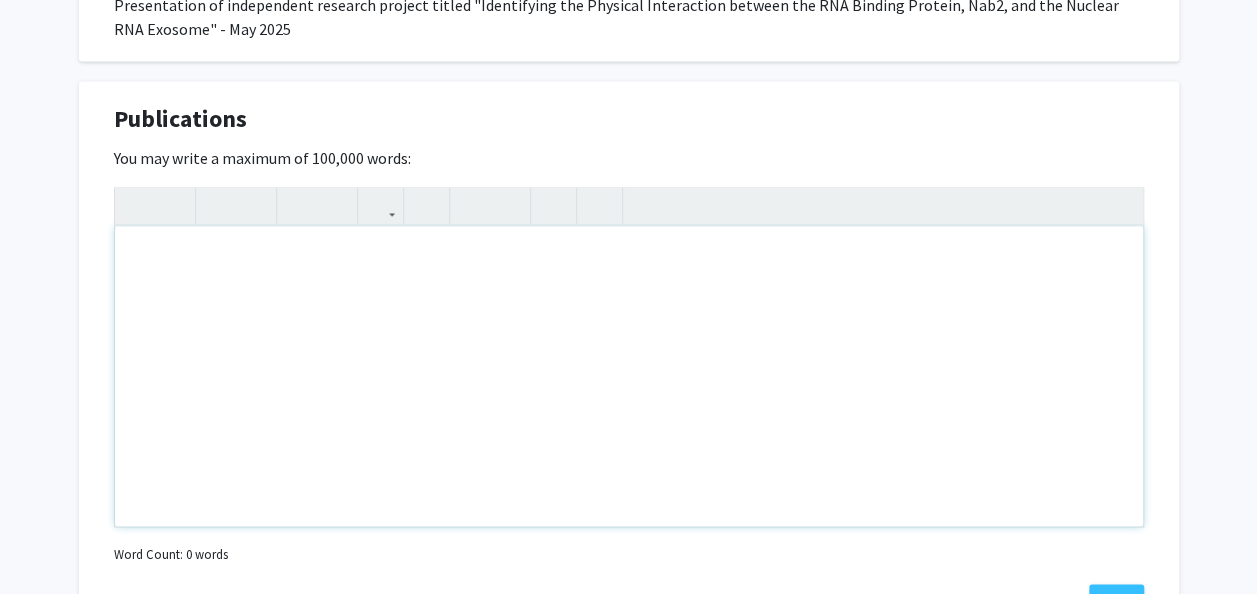 scroll, scrollTop: 1536, scrollLeft: 0, axis: vertical 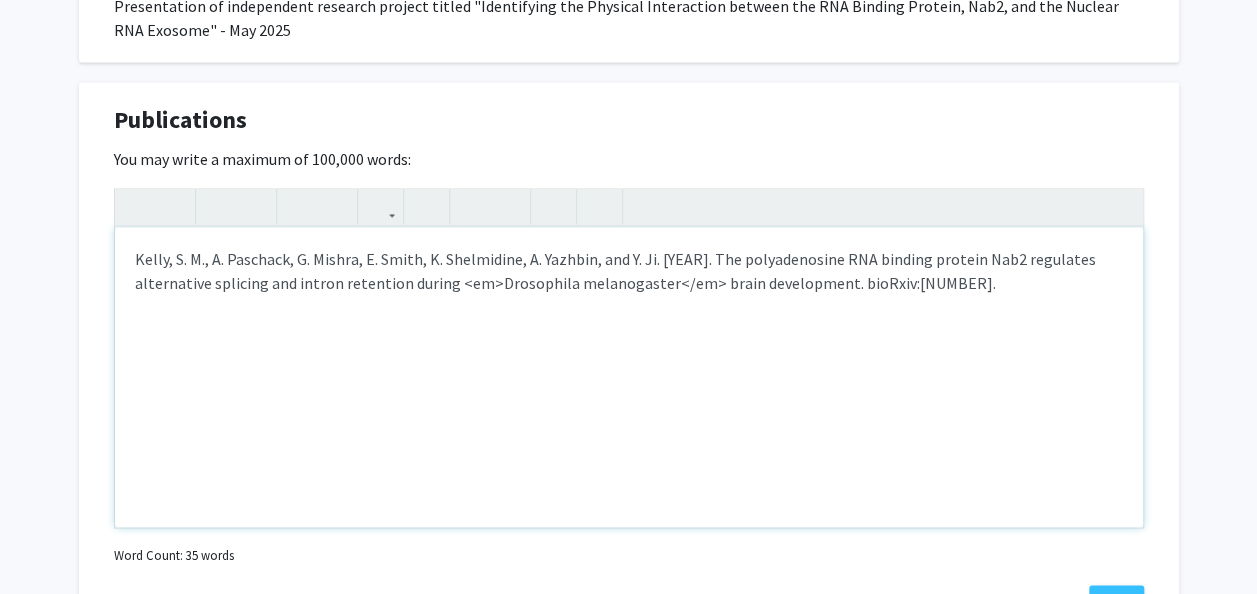 click on "Kelly, S. M., A. Paschack, G. Mishra, E. Smith, K. Shelmidine, A. Yazhbin, and Y. Ji. [YEAR]. The polyadenosine RNA binding protein Nab2 regulates alternative splicing and intron retention during <em>Drosophila melanogaster</em> brain development. bioRxiv:[NUMBER]." at bounding box center (629, 271) 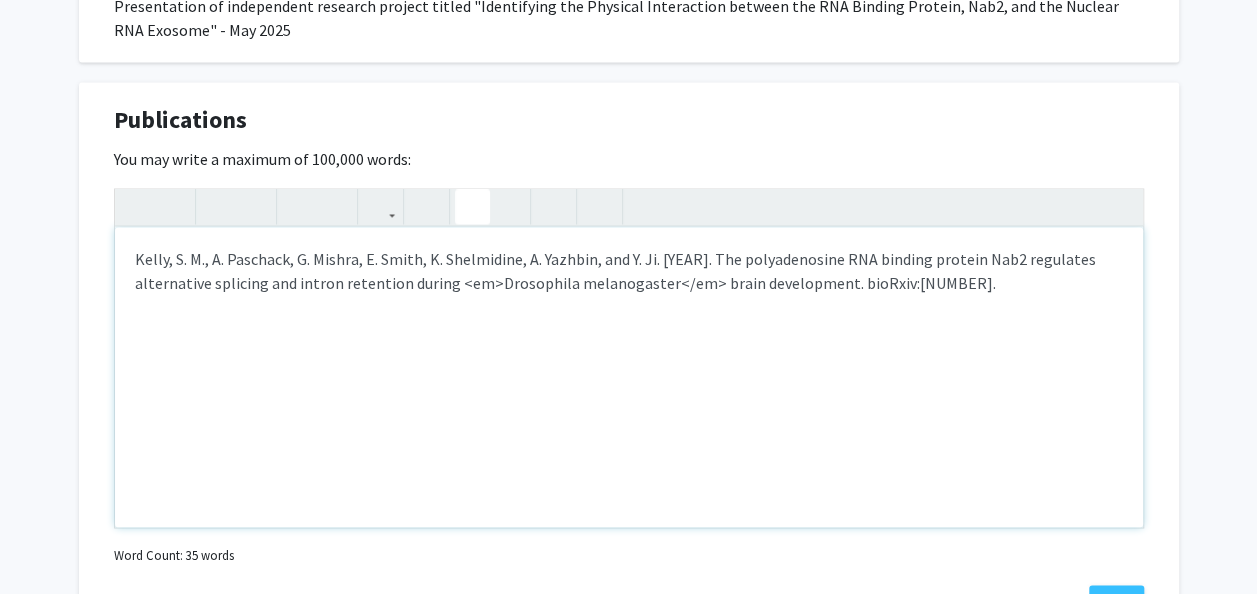 click 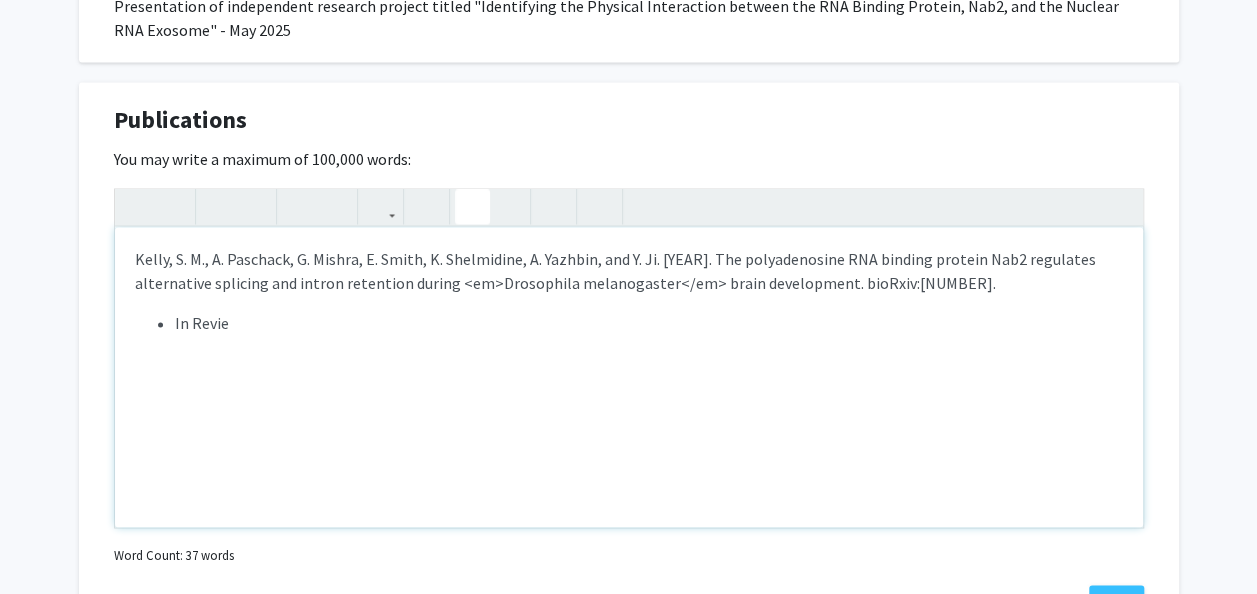 type on "[FIRST] [LAST], [INITIAL]. [INITIAL]. [FIRST] [LAST], [INITIAL]. [FIRST] [LAST], [INITIAL]. [FIRST] [LAST], and [INITIAL]. [FIRST] [LAST]. [YEAR]. The polyadenosine RNA binding protein Nab2 regulates alternative splicing and intron retention during <i>Drosophila melanogaster</i> brain development. bioRxiv:[YEAR].[MONTH].[DAY].[NUMBER].
</p><p>
<ul>
<li>In Review</li>
</ul>
</p>
<br>" 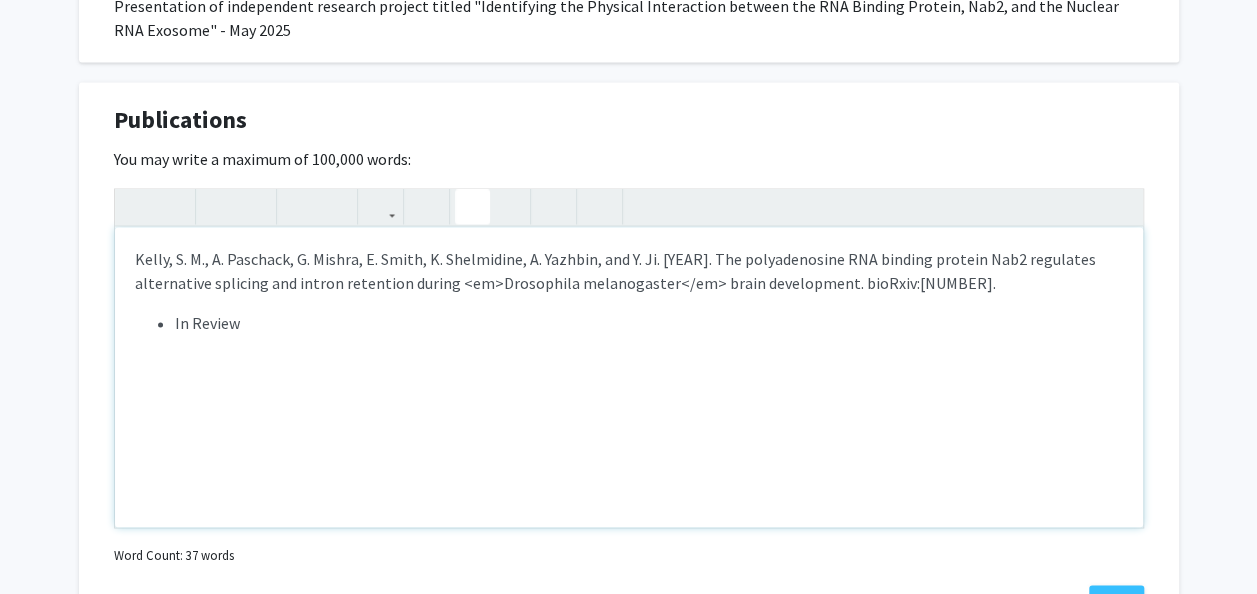 click on "[LAST], S. M., A. Paschack, G. Mishra, E. Smith, K. Shelmidine, A. Yazhbin, and Y. Ji. 2024. The polyadenosine RNA binding protein Nab2 regulates alternative splicing and intron retention during Drosophila melanogaster brain development. bioRxiv:2024.05.17.594635. In Review" at bounding box center (629, 377) 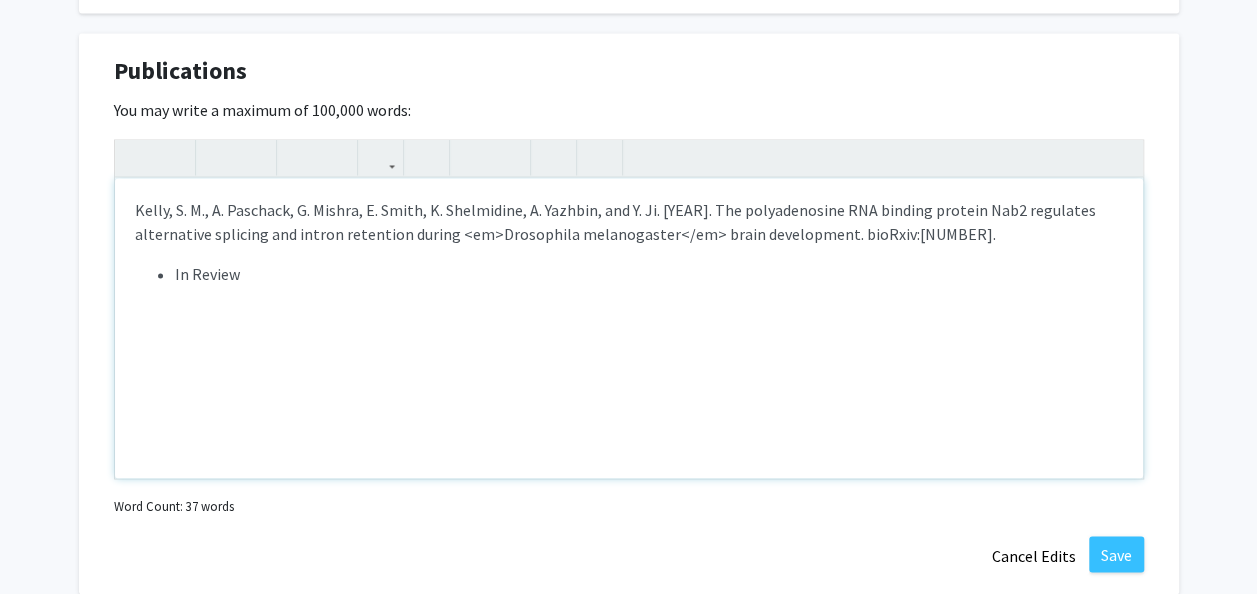scroll, scrollTop: 1586, scrollLeft: 0, axis: vertical 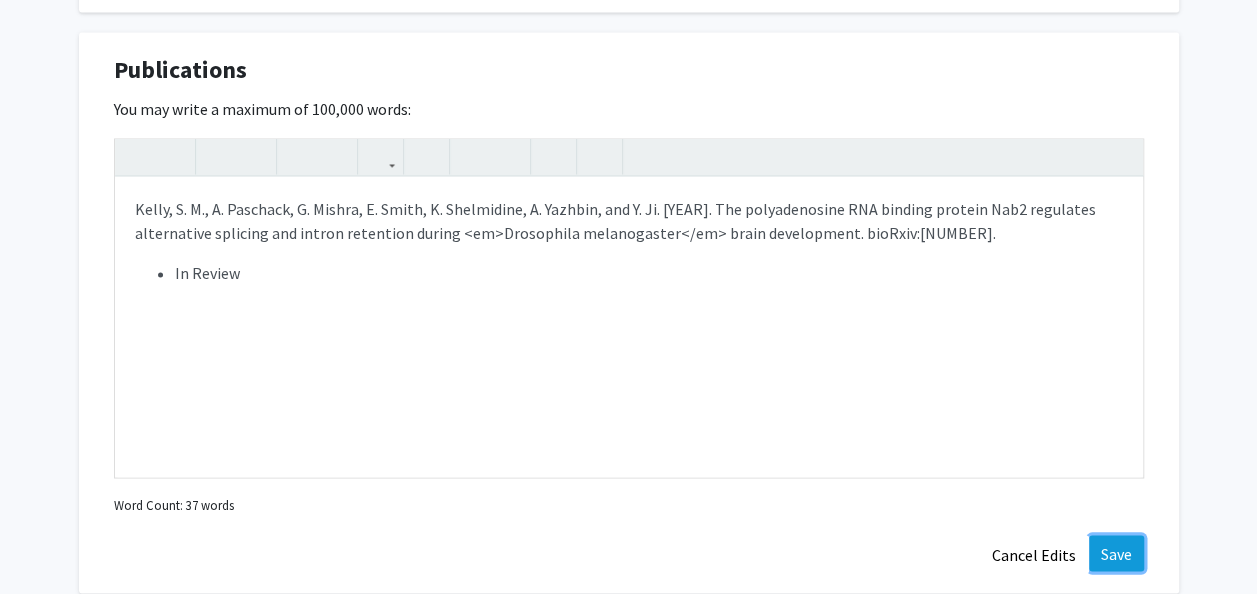click on "Save" 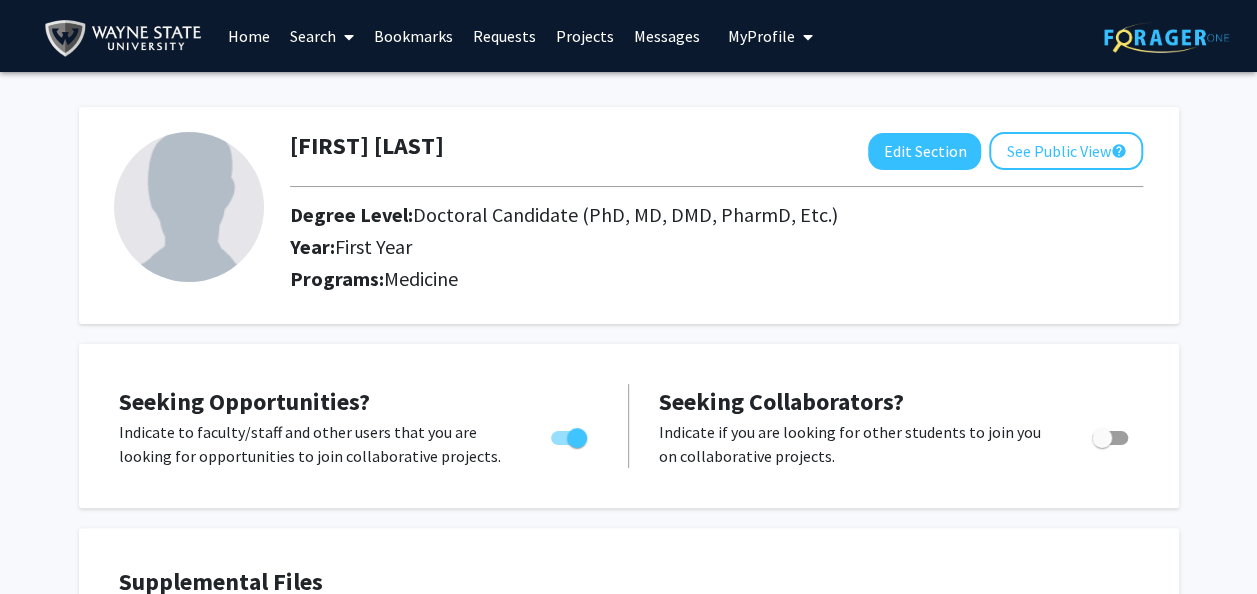 scroll, scrollTop: 14, scrollLeft: 0, axis: vertical 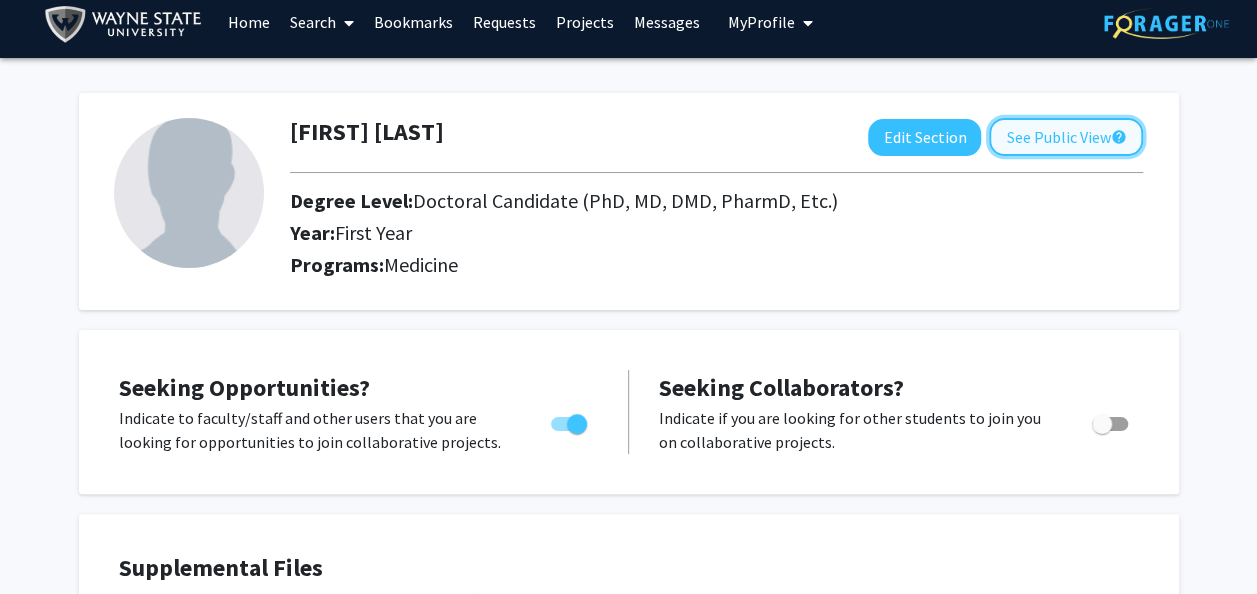 click on "See Public View  help" 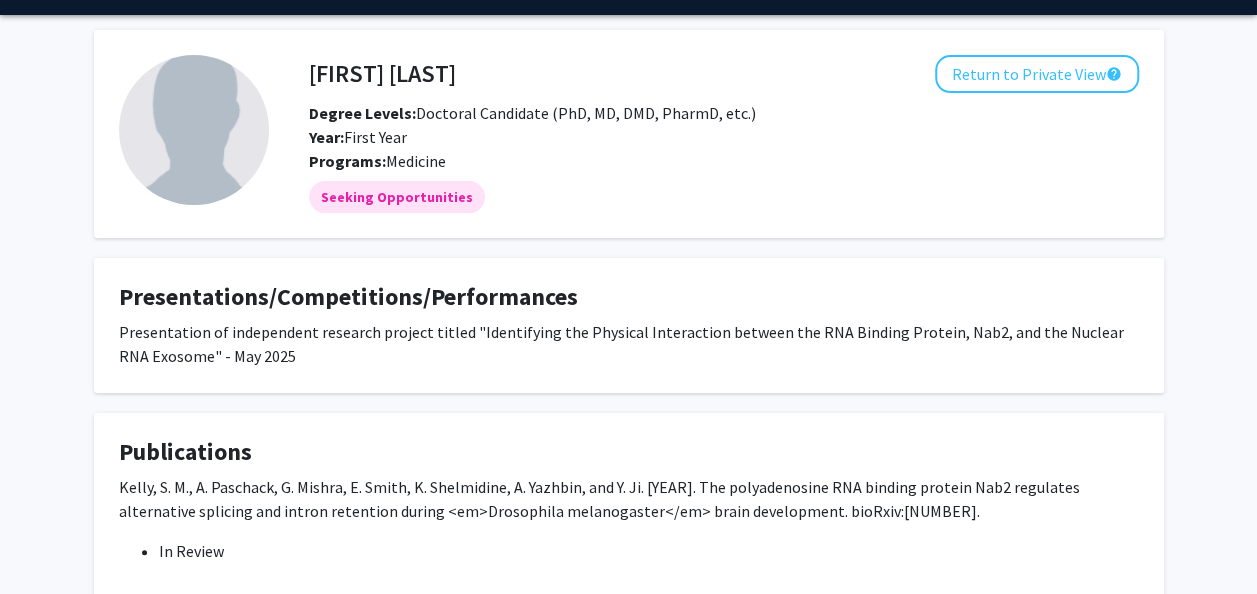 scroll, scrollTop: 0, scrollLeft: 0, axis: both 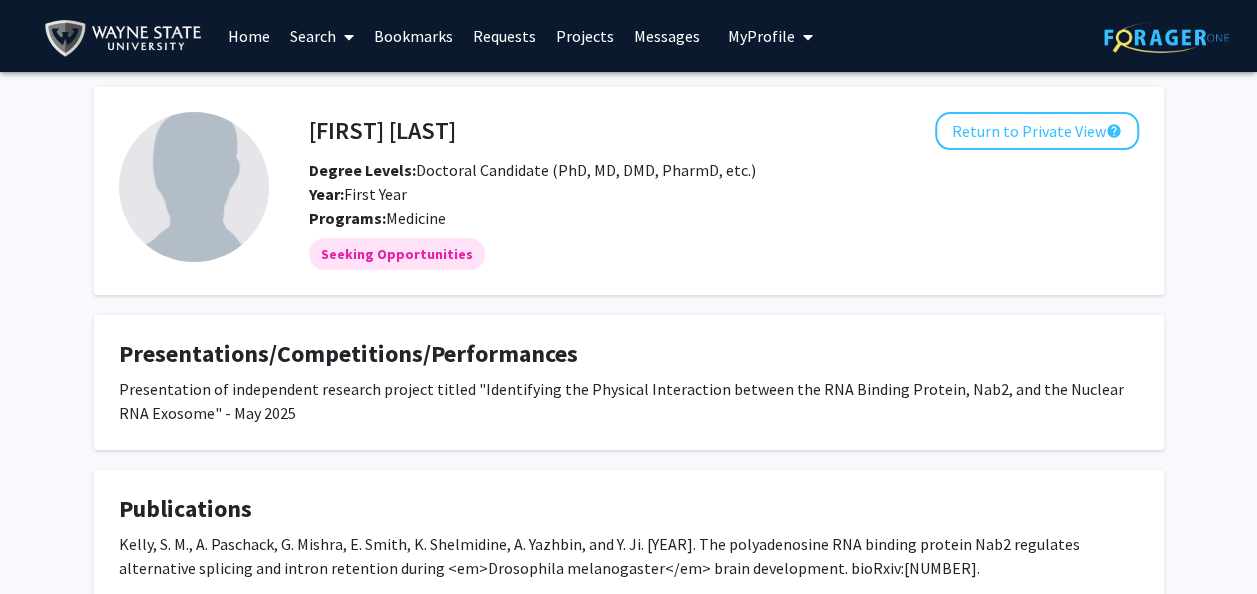 click on "Search" at bounding box center (322, 36) 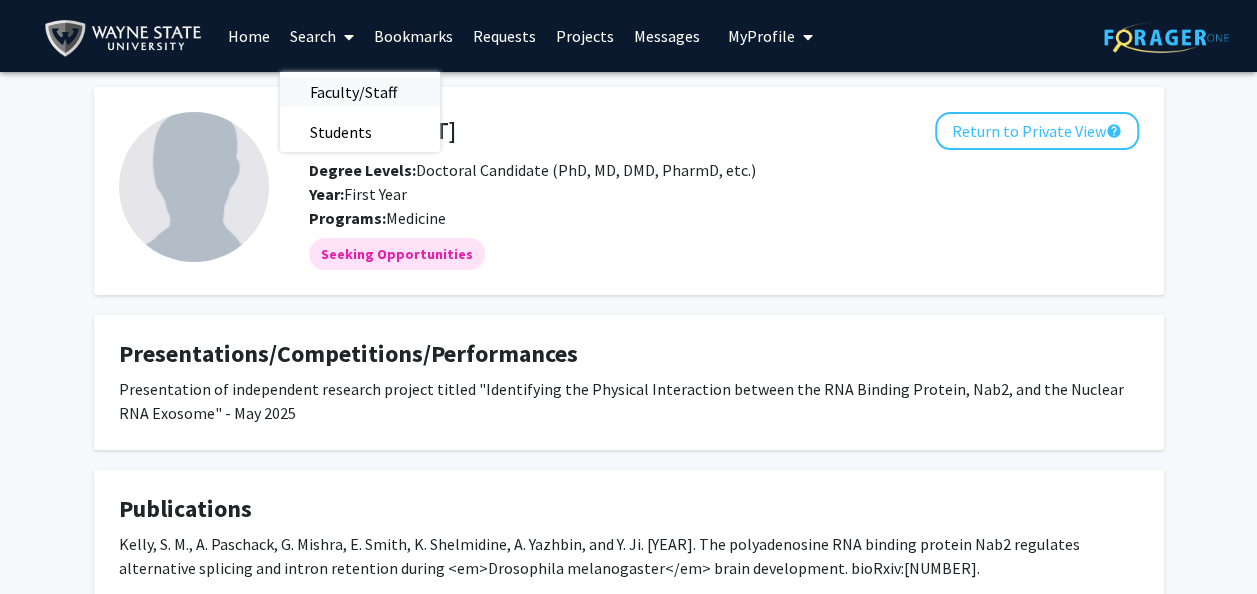 click on "Faculty/Staff" at bounding box center (353, 92) 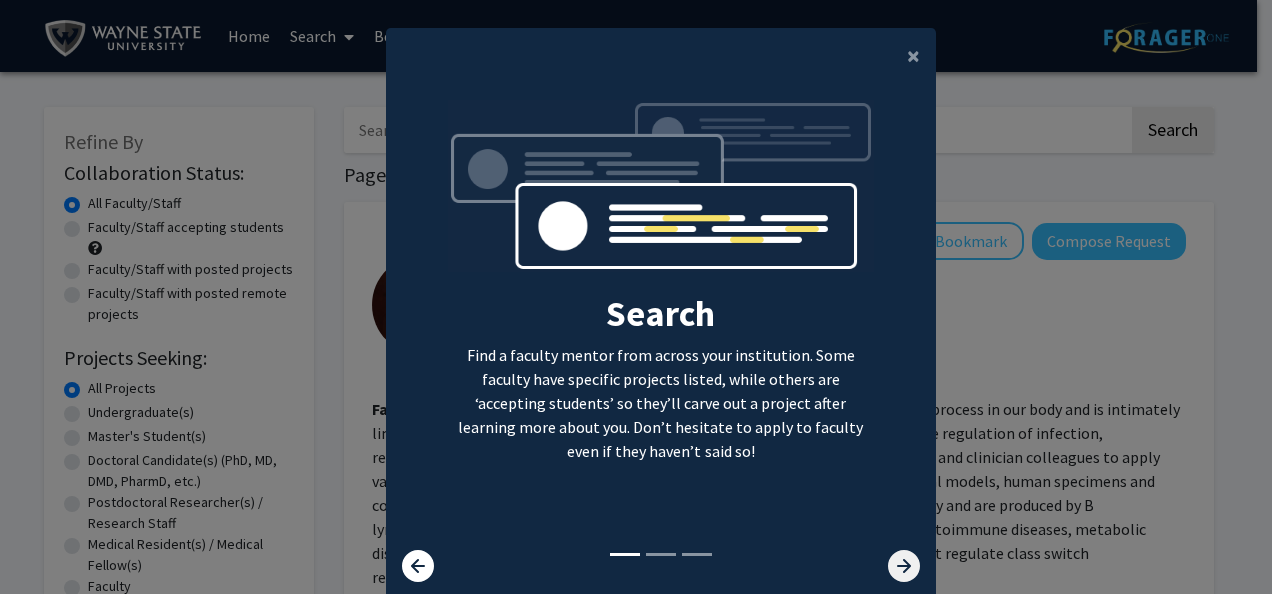 click 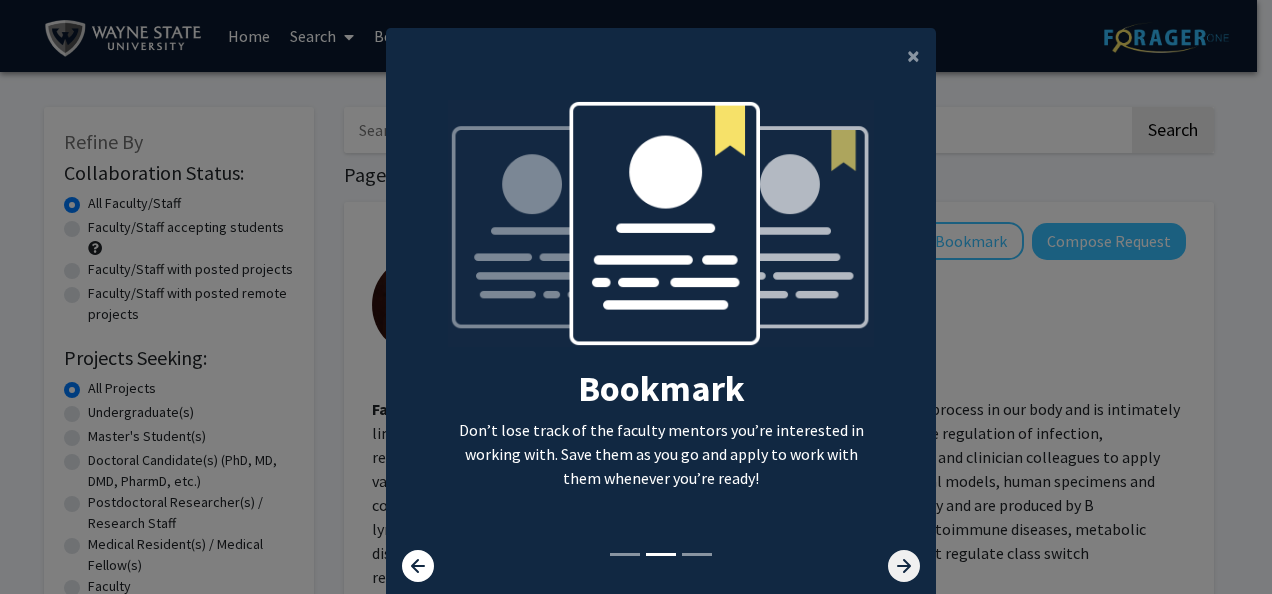 click 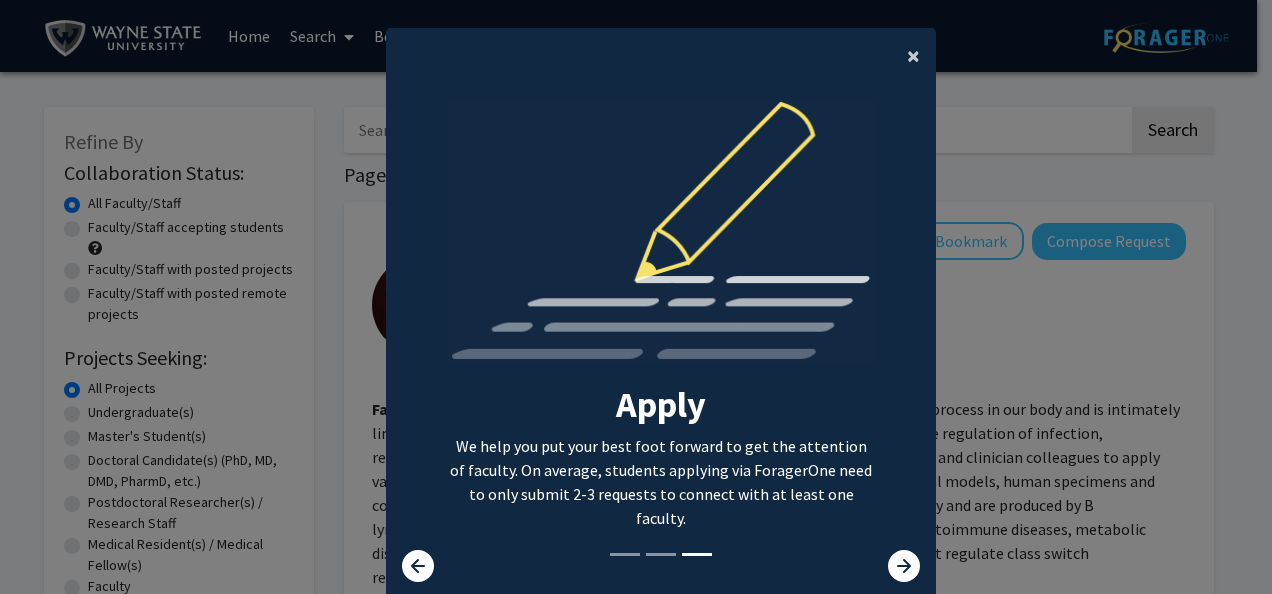 click on "×" 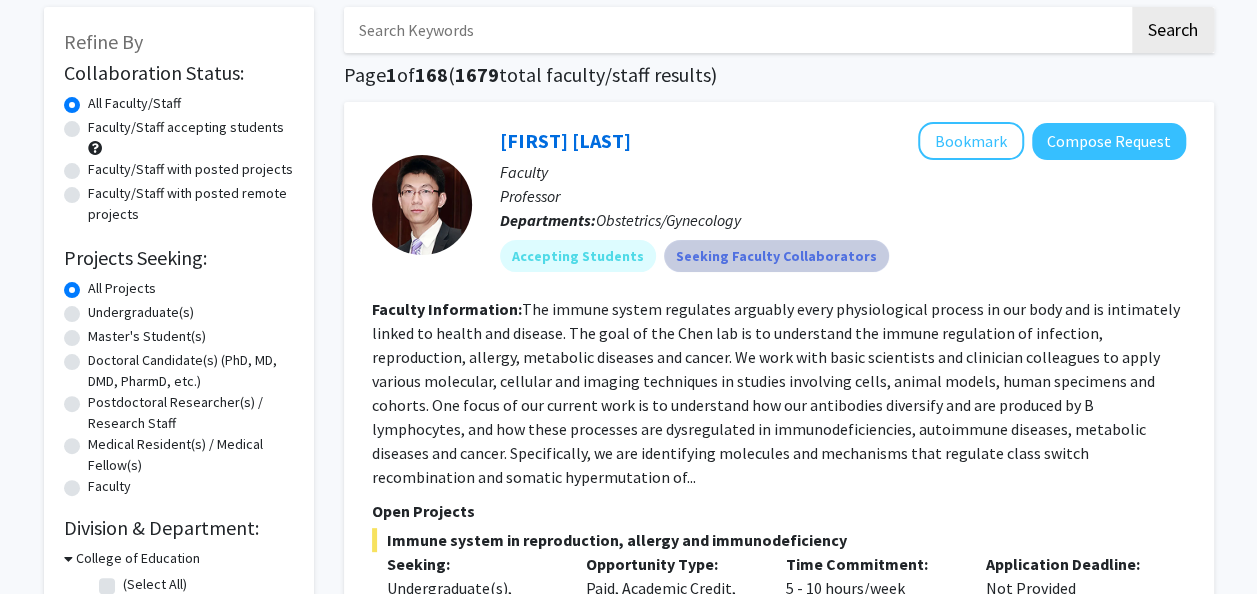 scroll, scrollTop: 101, scrollLeft: 0, axis: vertical 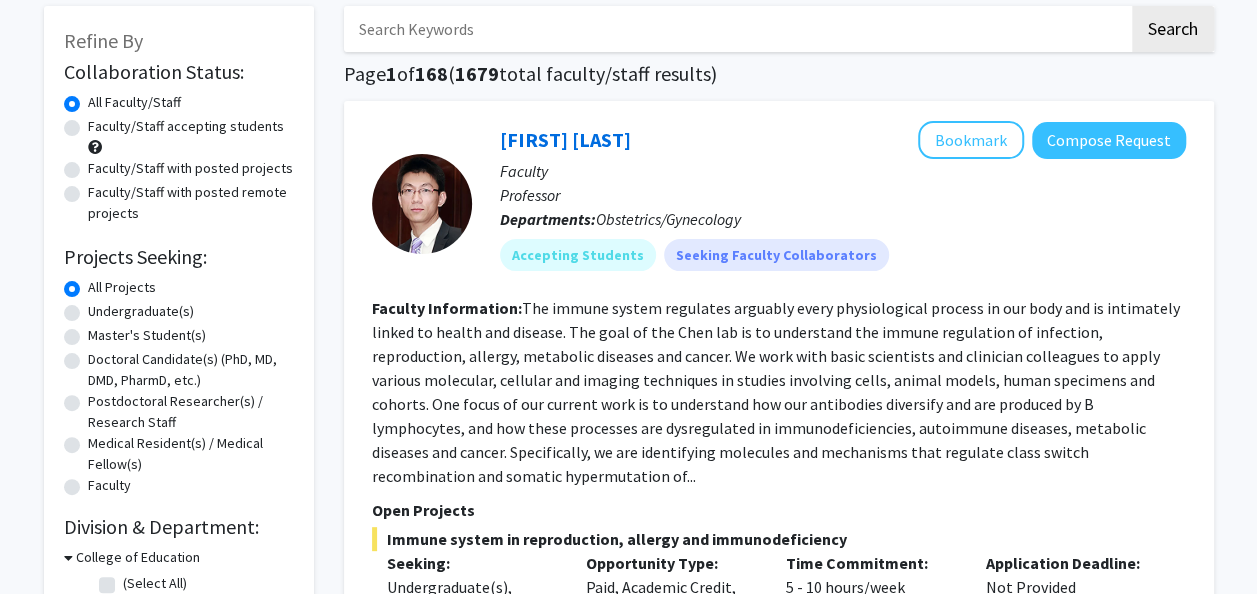 click on "Faculty/Staff accepting students" 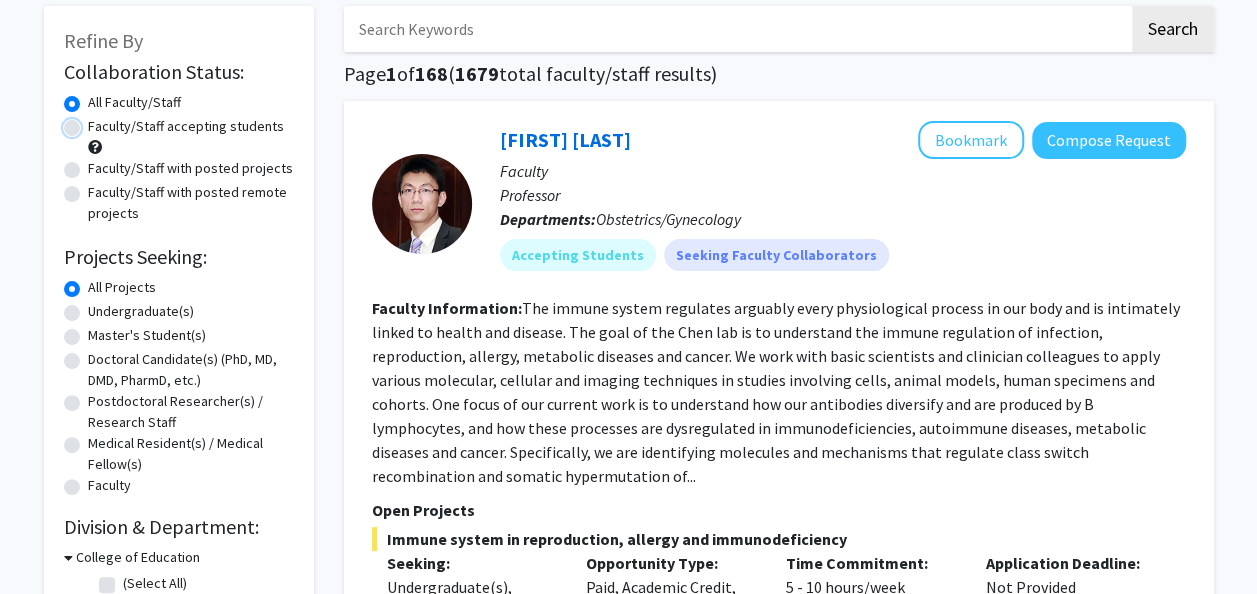click on "Faculty/Staff accepting students" at bounding box center [94, 122] 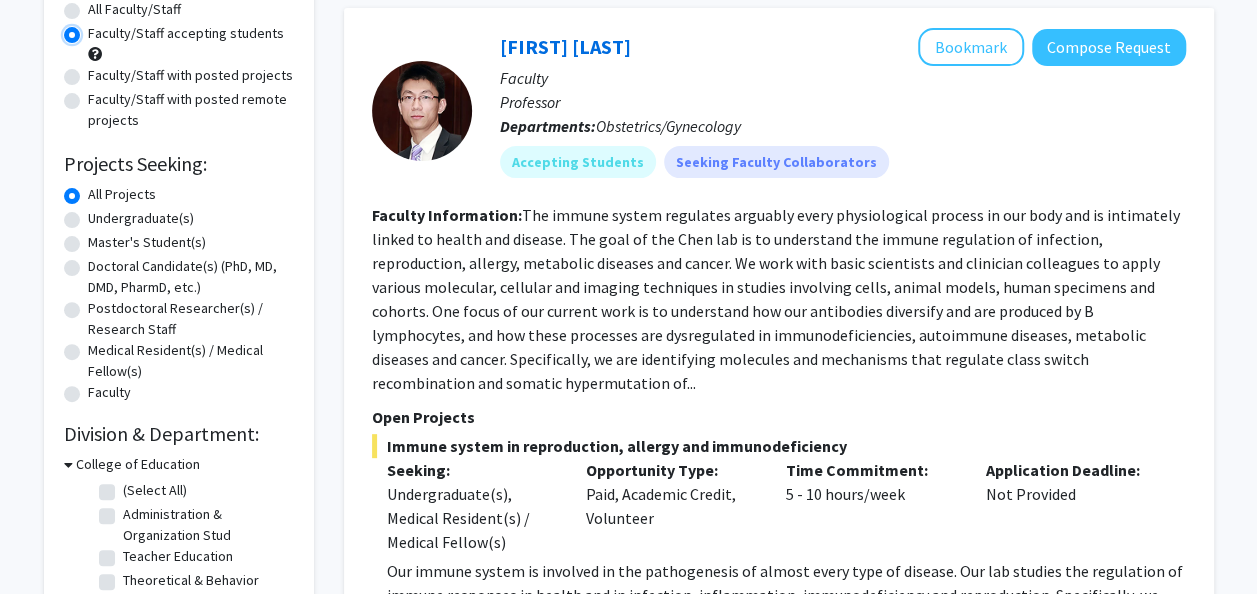 scroll, scrollTop: 198, scrollLeft: 0, axis: vertical 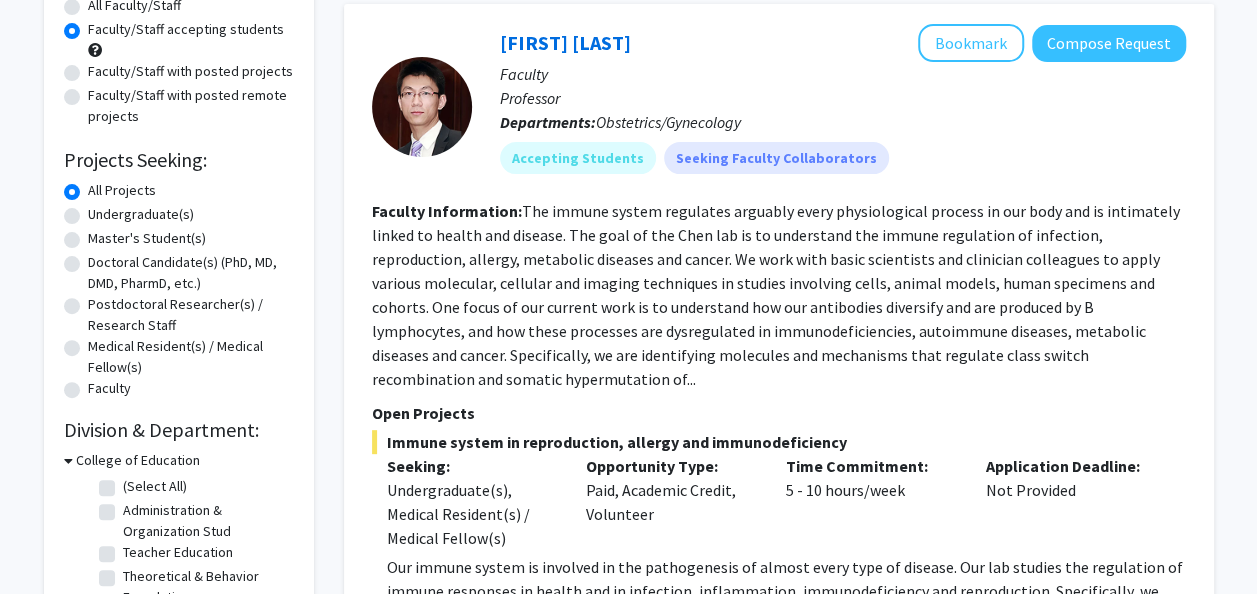 click on "Doctoral Candidate(s) (PhD, MD, DMD, PharmD, etc.)" 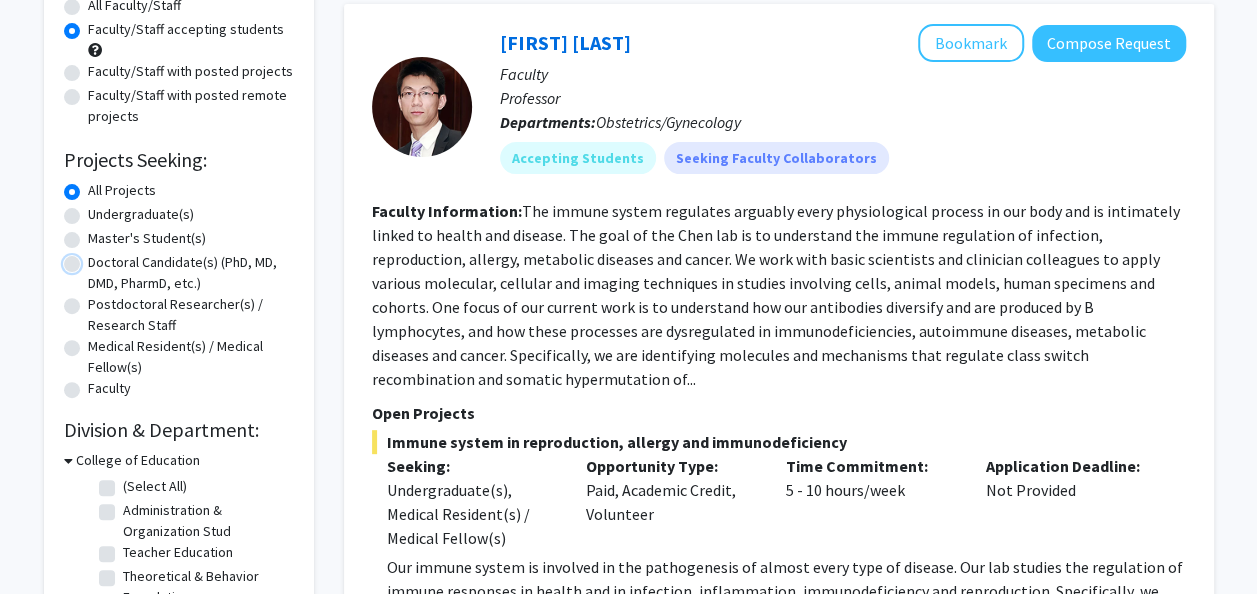 click on "Doctoral Candidate(s) (PhD, MD, DMD, PharmD, etc.)" at bounding box center [94, 258] 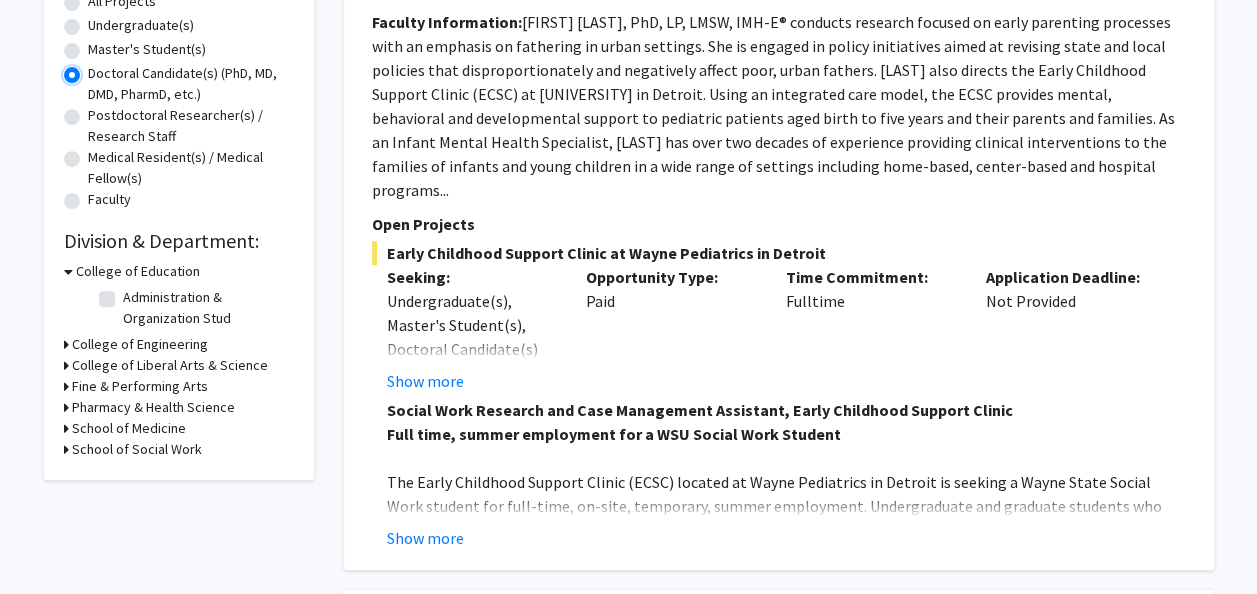 scroll, scrollTop: 417, scrollLeft: 0, axis: vertical 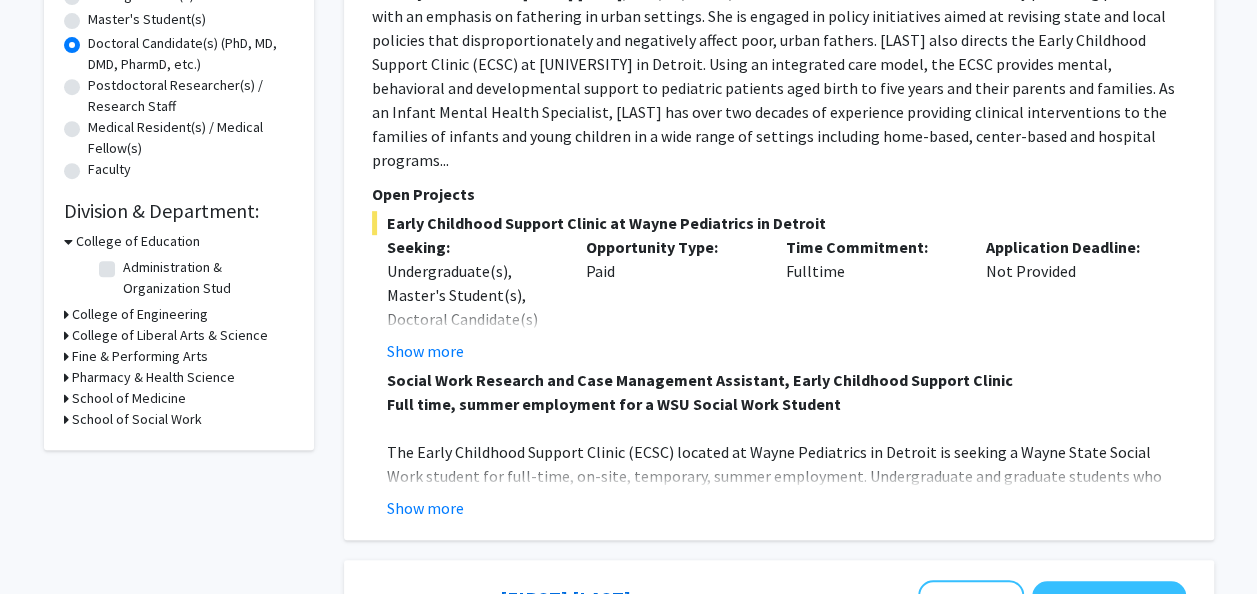 click on "School of Medicine" 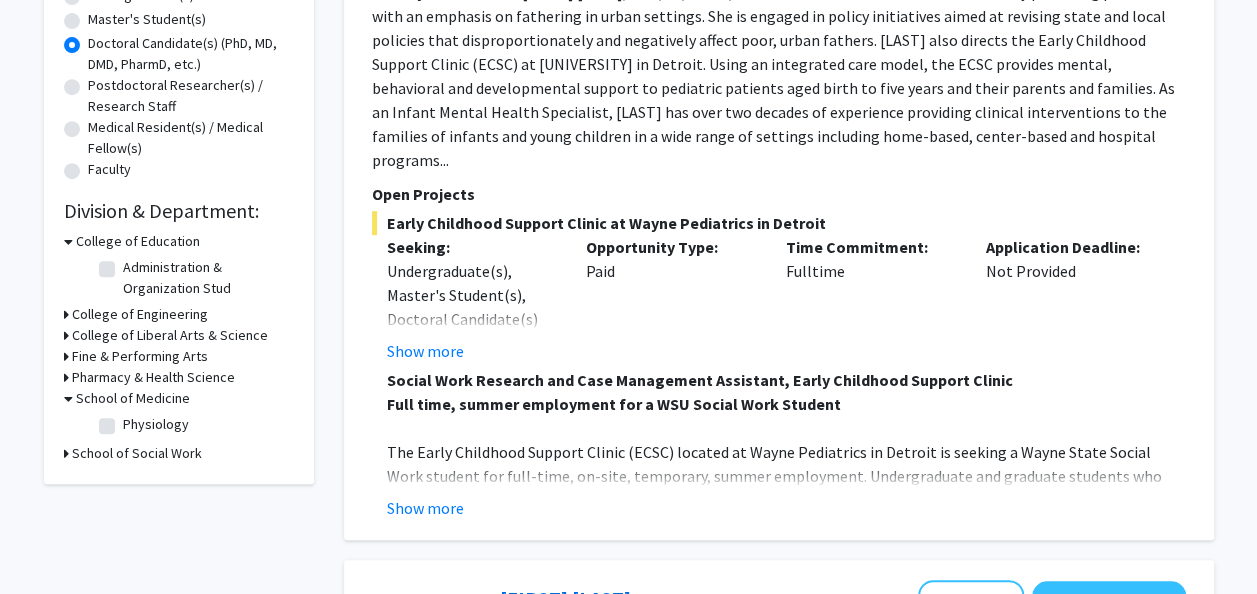 click on "School of Medicine" at bounding box center [133, 398] 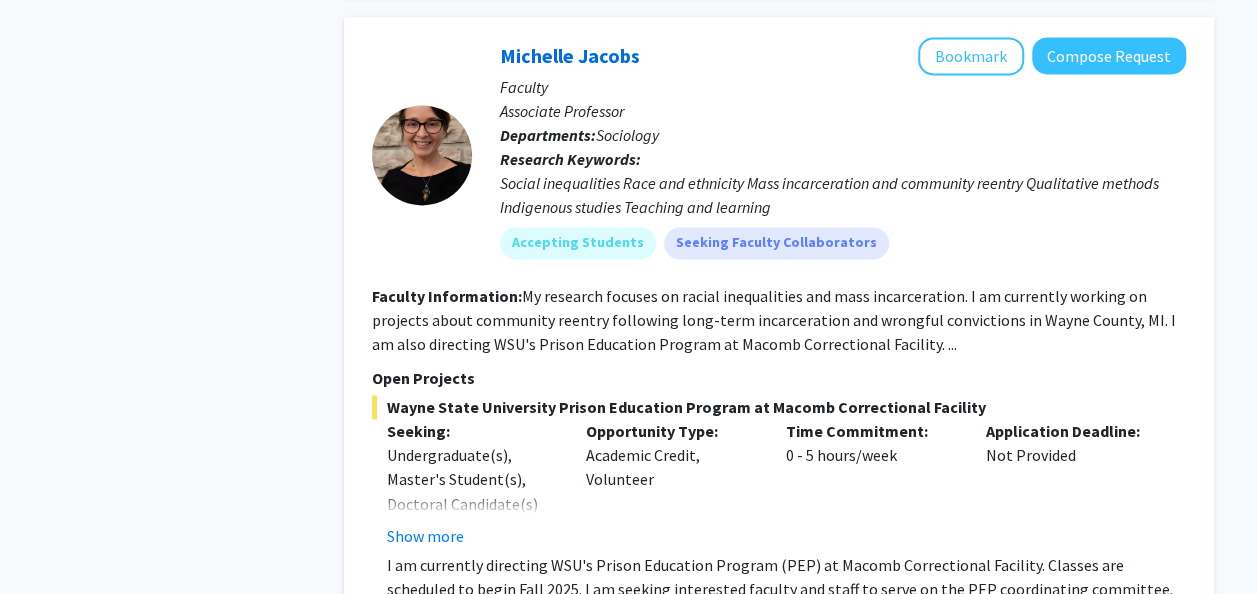 scroll, scrollTop: 9124, scrollLeft: 0, axis: vertical 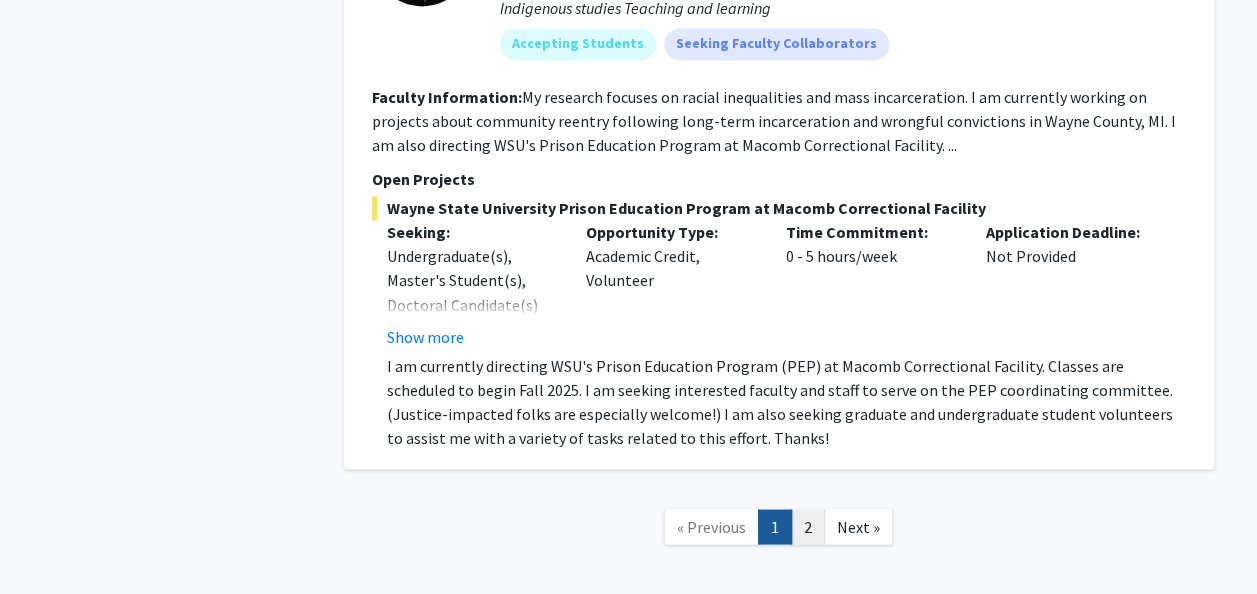 click on "2" 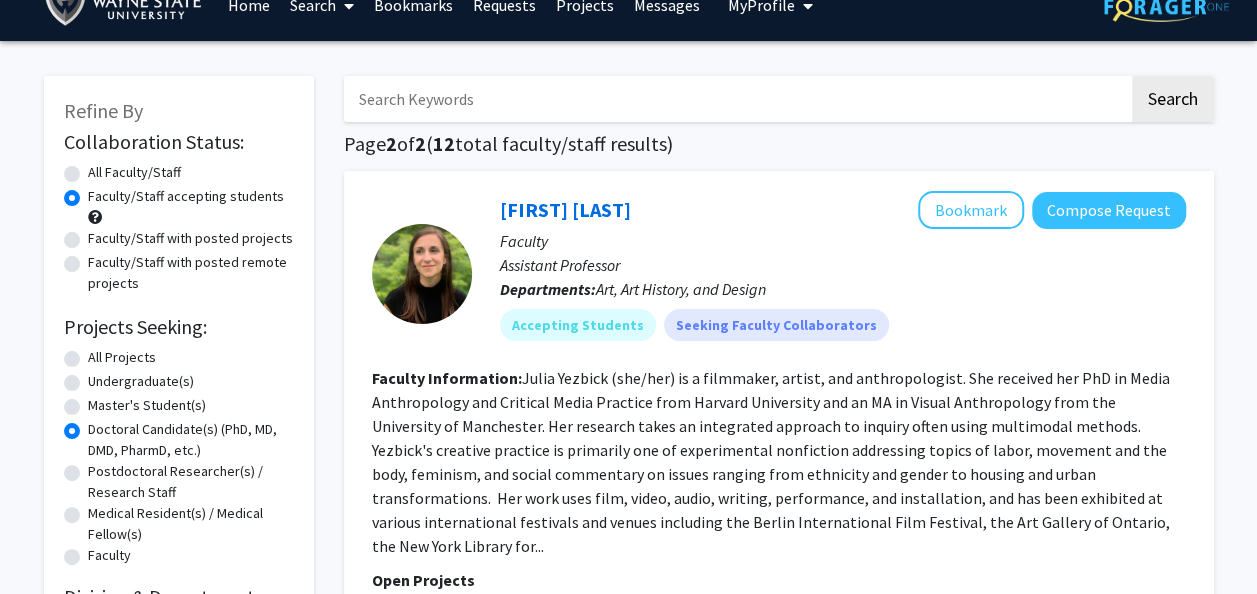 scroll, scrollTop: 0, scrollLeft: 0, axis: both 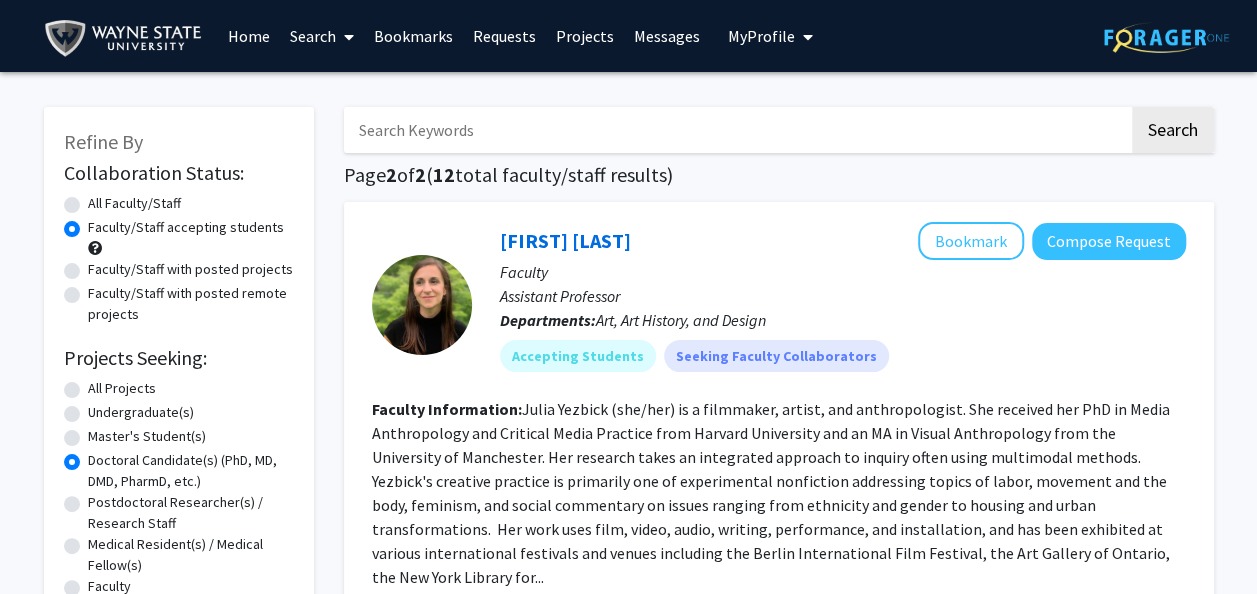 click on "Search" at bounding box center [322, 36] 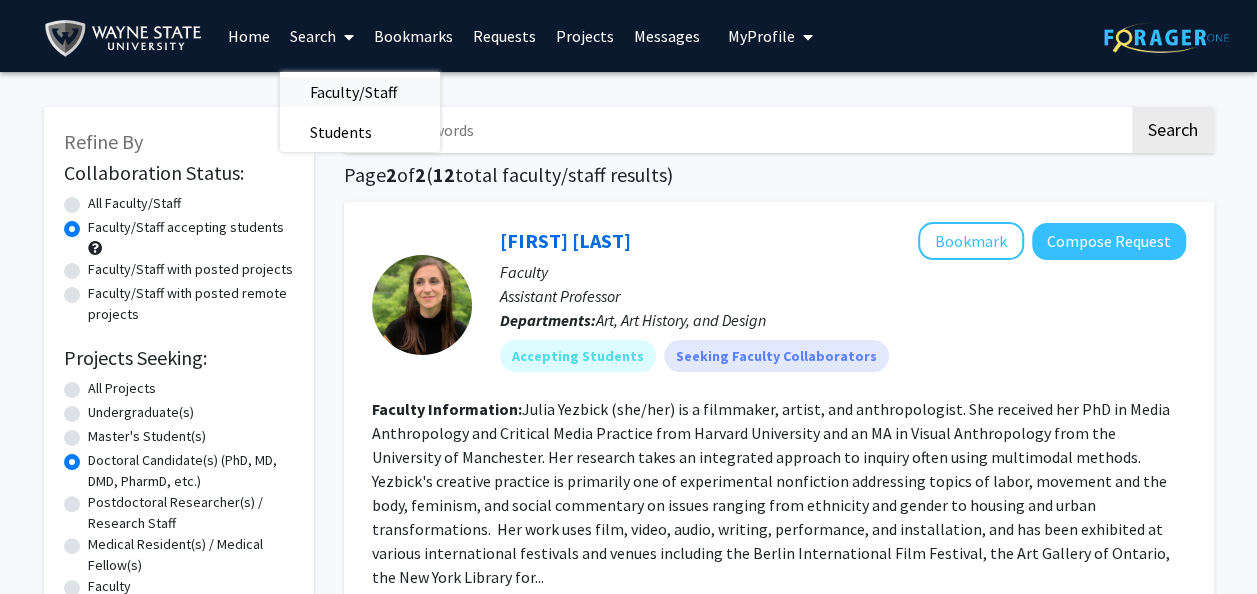 click on "Faculty/Staff" at bounding box center (353, 92) 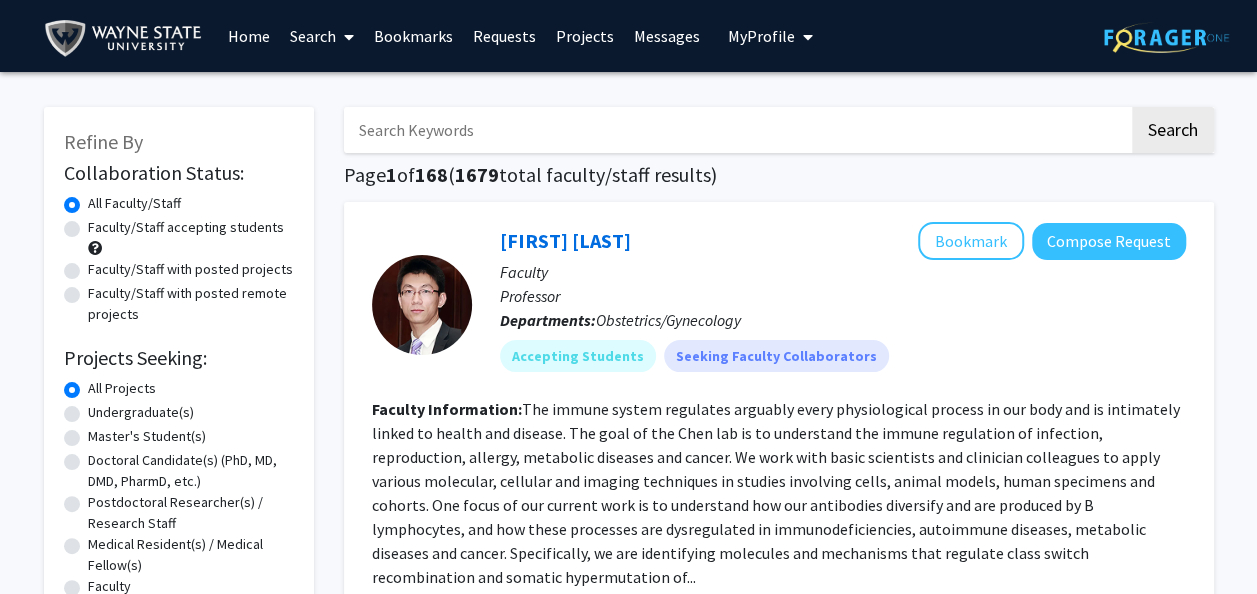 click at bounding box center (736, 130) 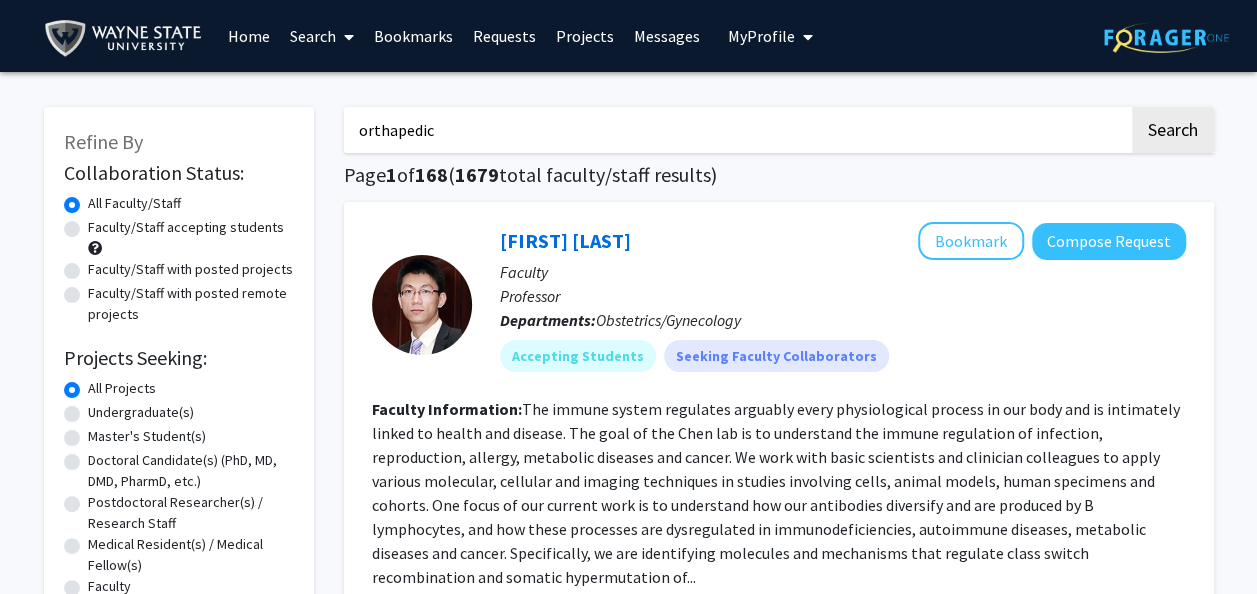 click on "Search" 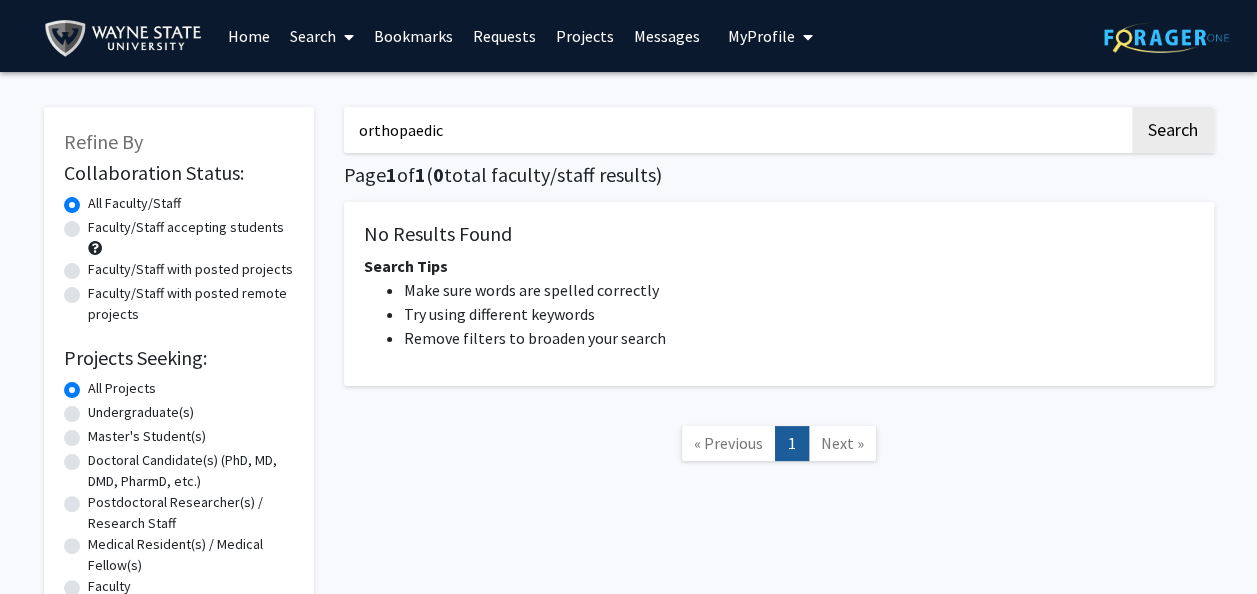 type on "orthopaedic" 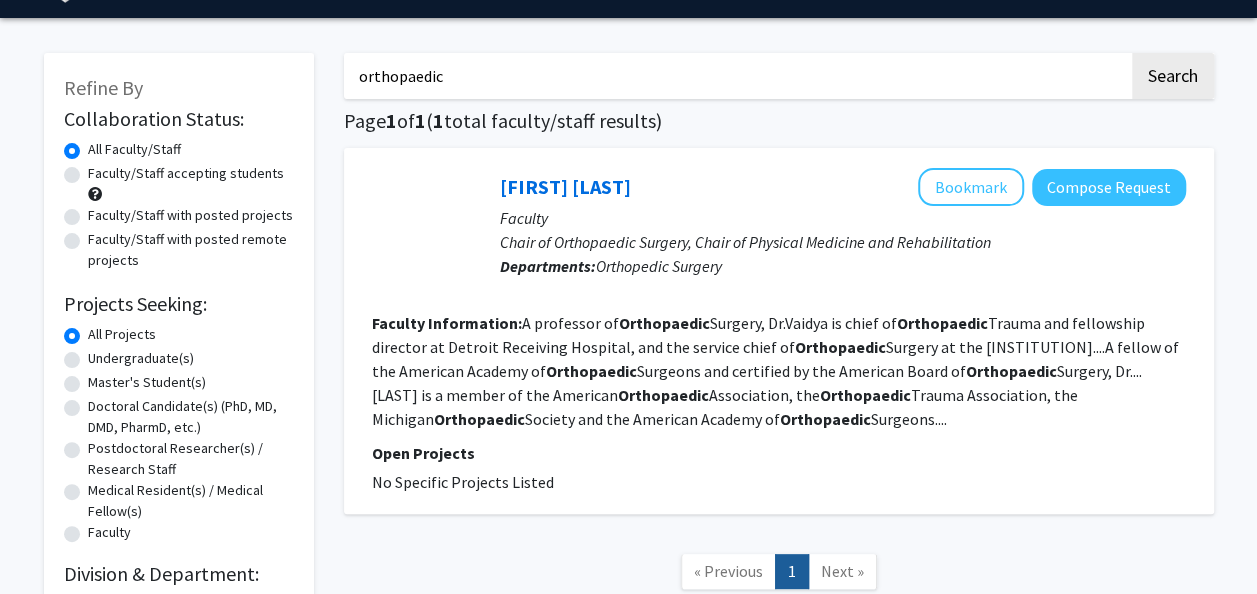scroll, scrollTop: 102, scrollLeft: 0, axis: vertical 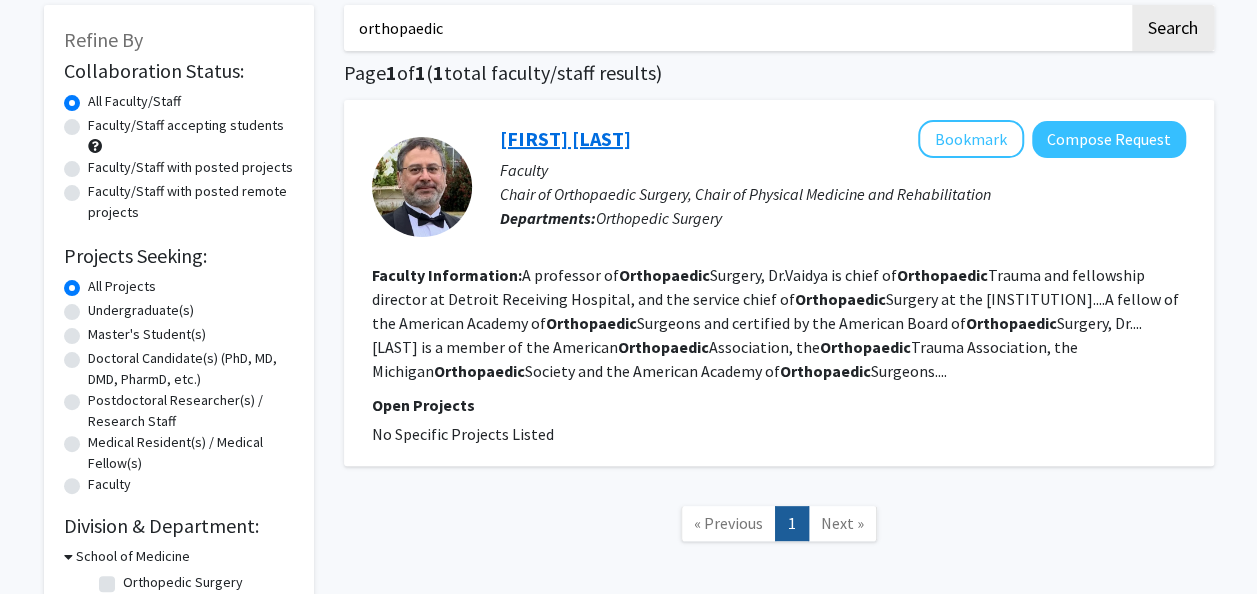 click on "[FIRST] [LAST]" 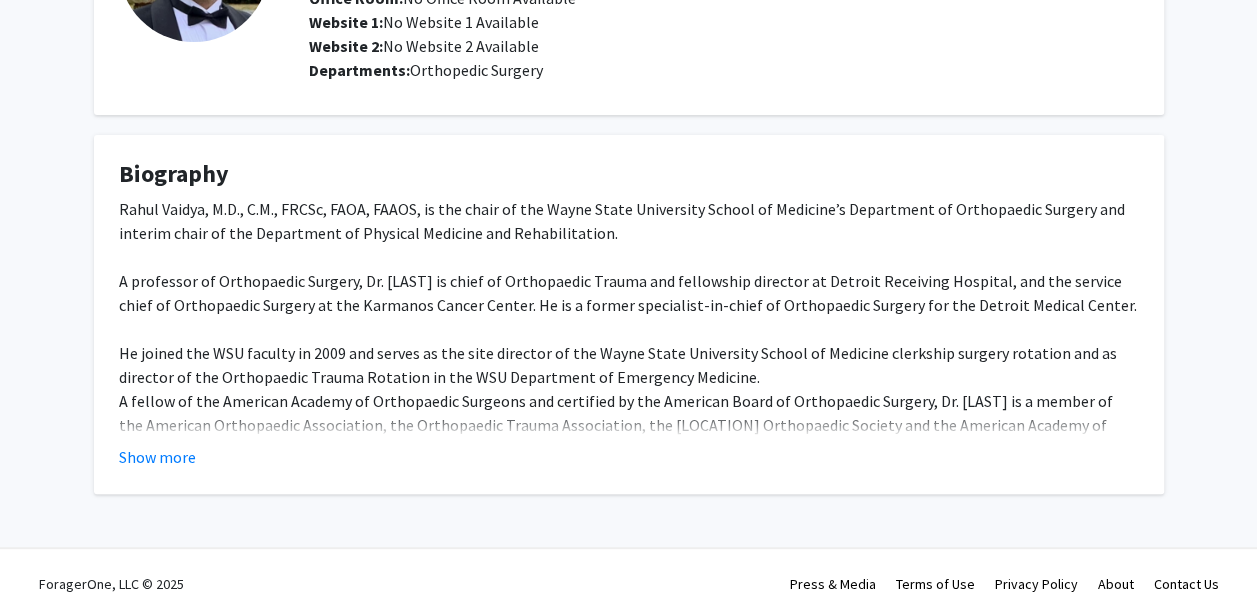 scroll, scrollTop: 244, scrollLeft: 0, axis: vertical 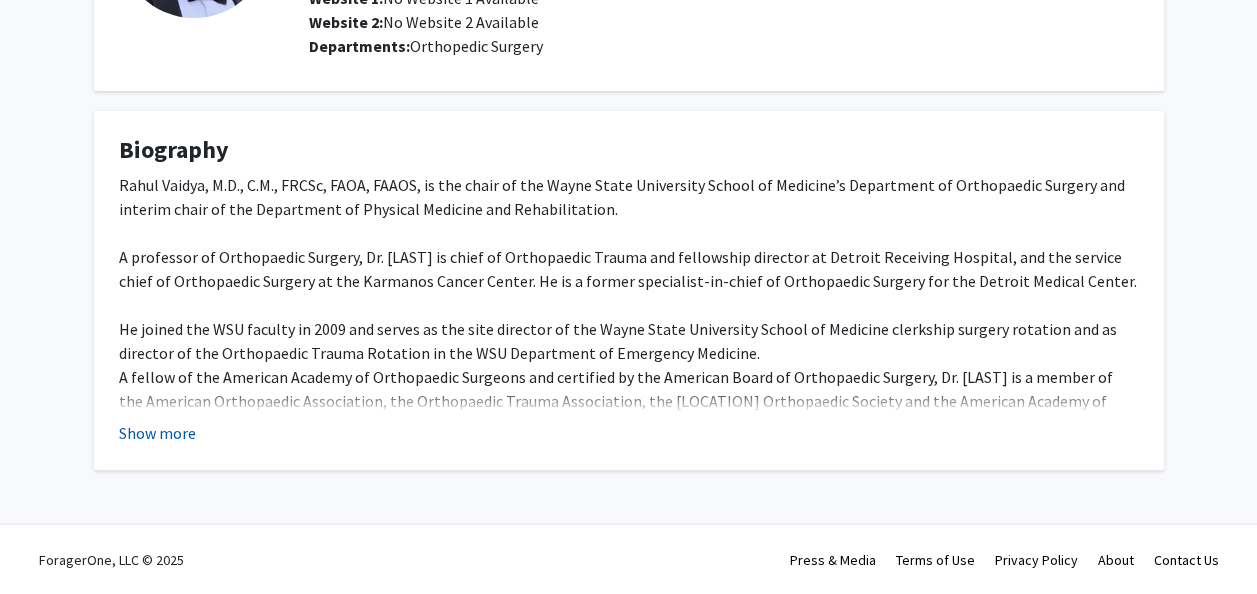 click on "Show more" 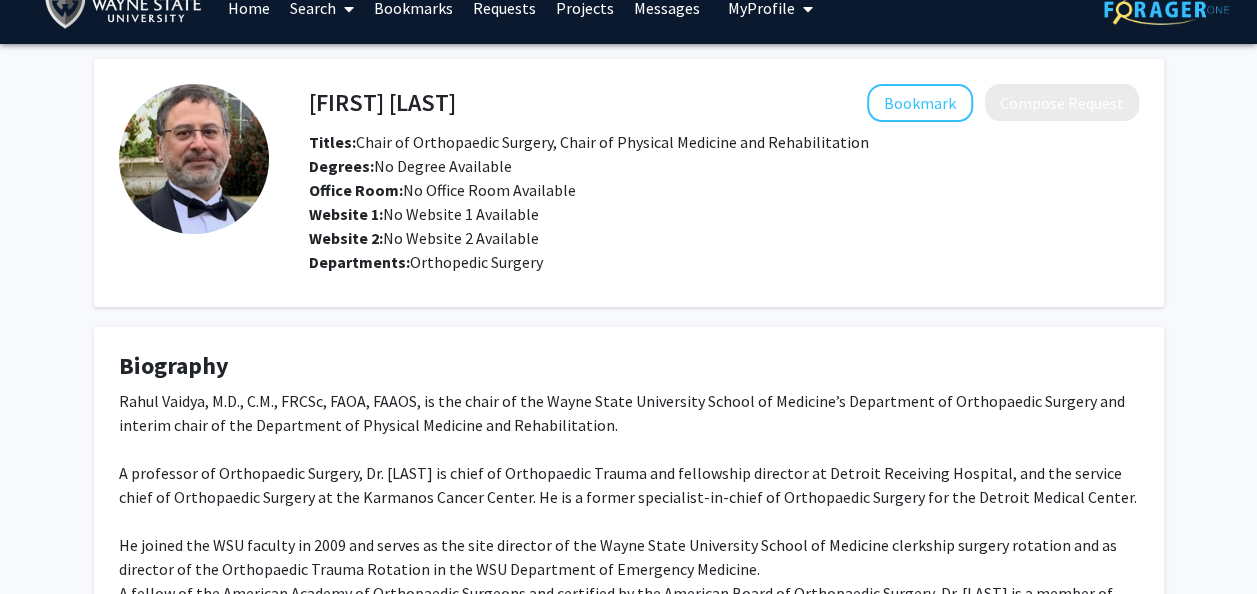 scroll, scrollTop: 0, scrollLeft: 0, axis: both 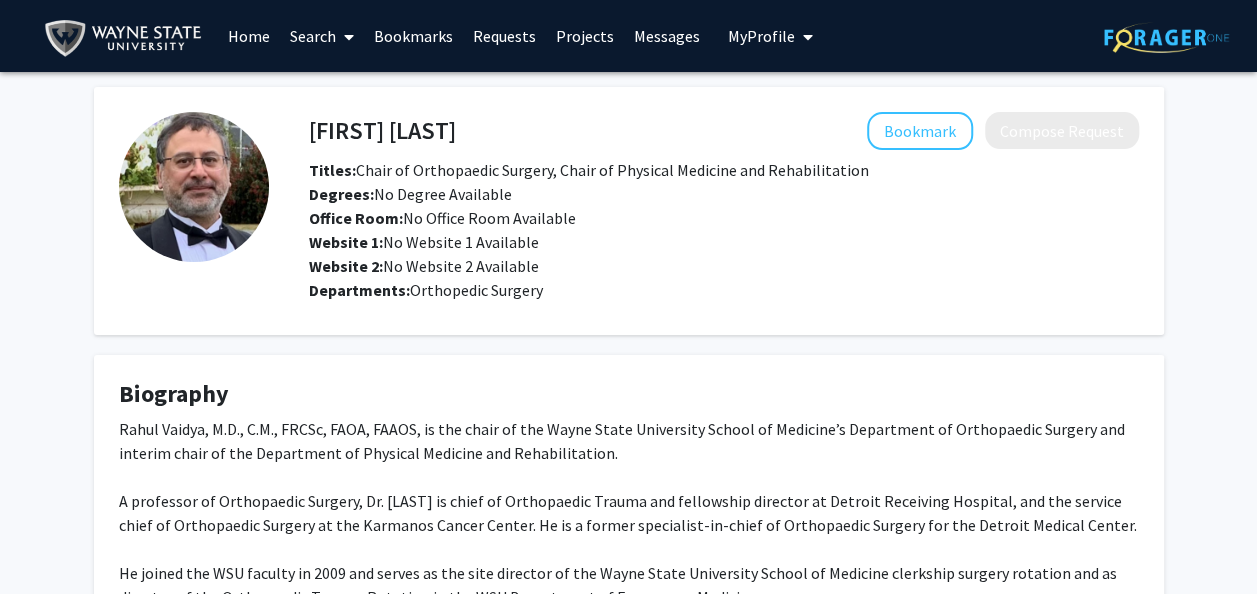 click on "[FIRST] [LAST]" 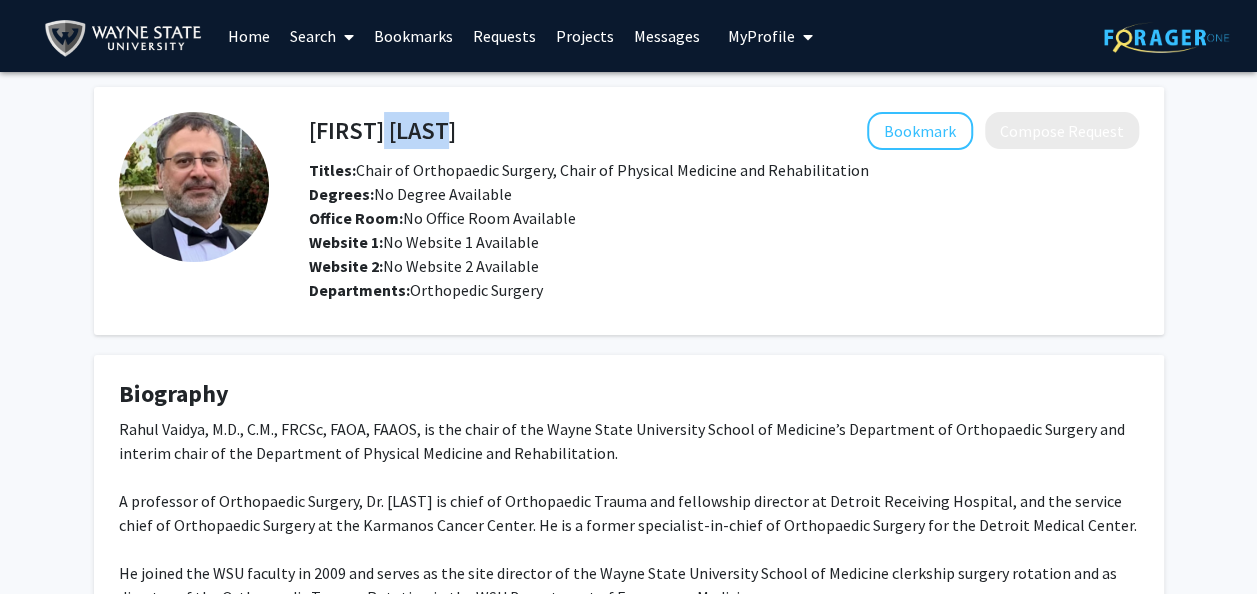 click on "[FIRST] [LAST]" 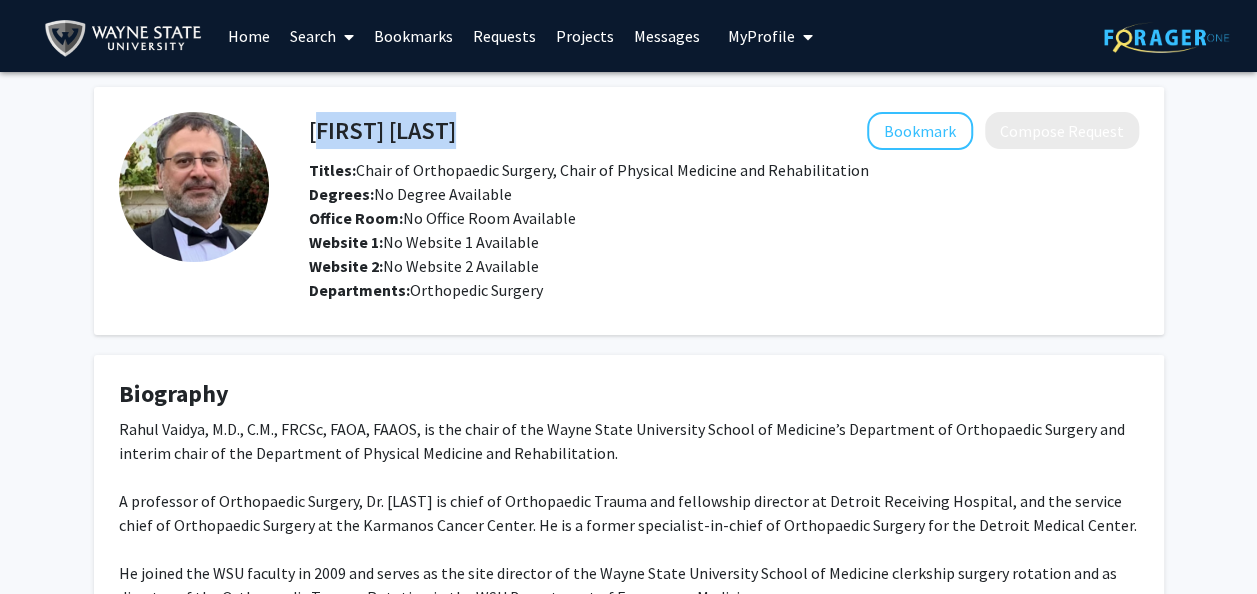 click on "[FIRST] [LAST]" 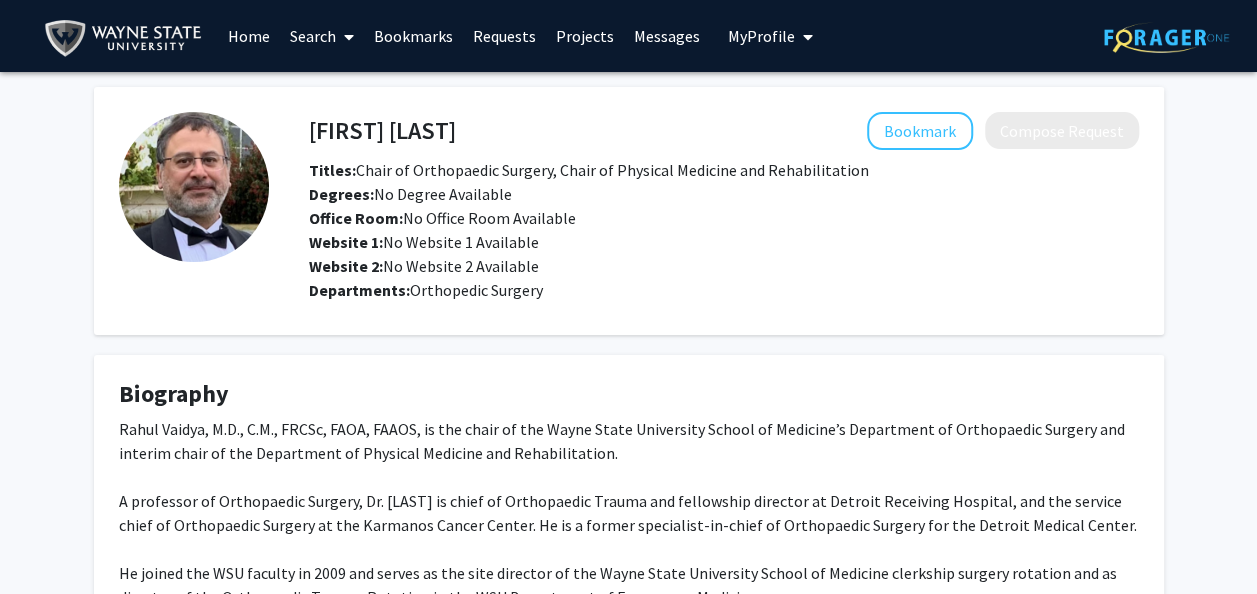 click at bounding box center [345, 37] 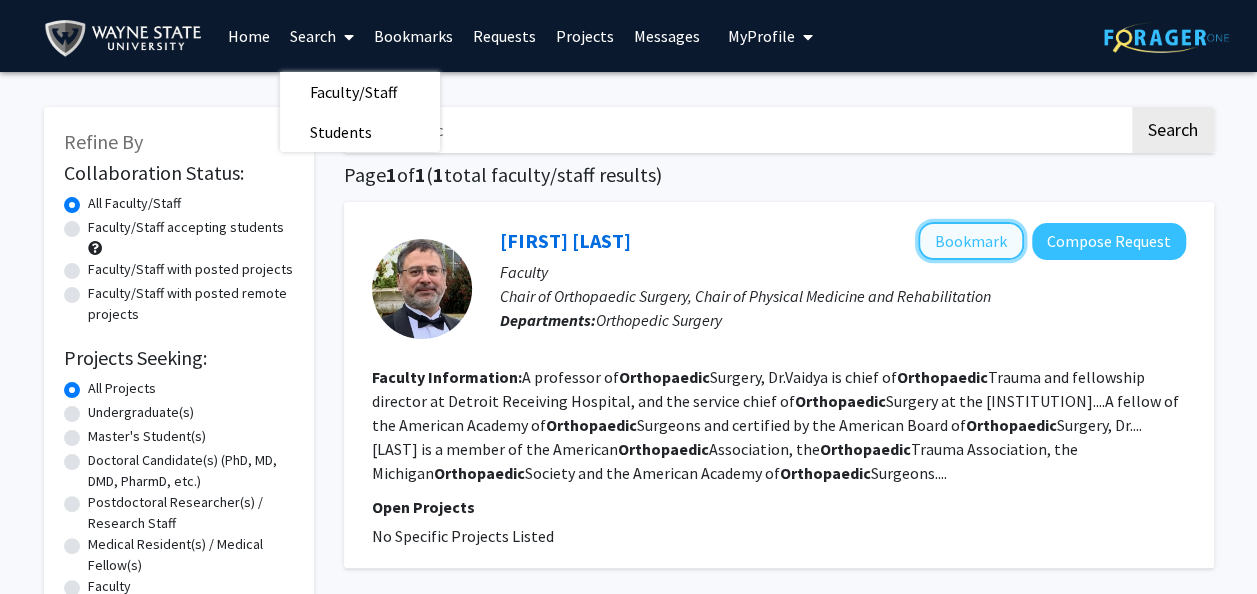 click on "Bookmark" 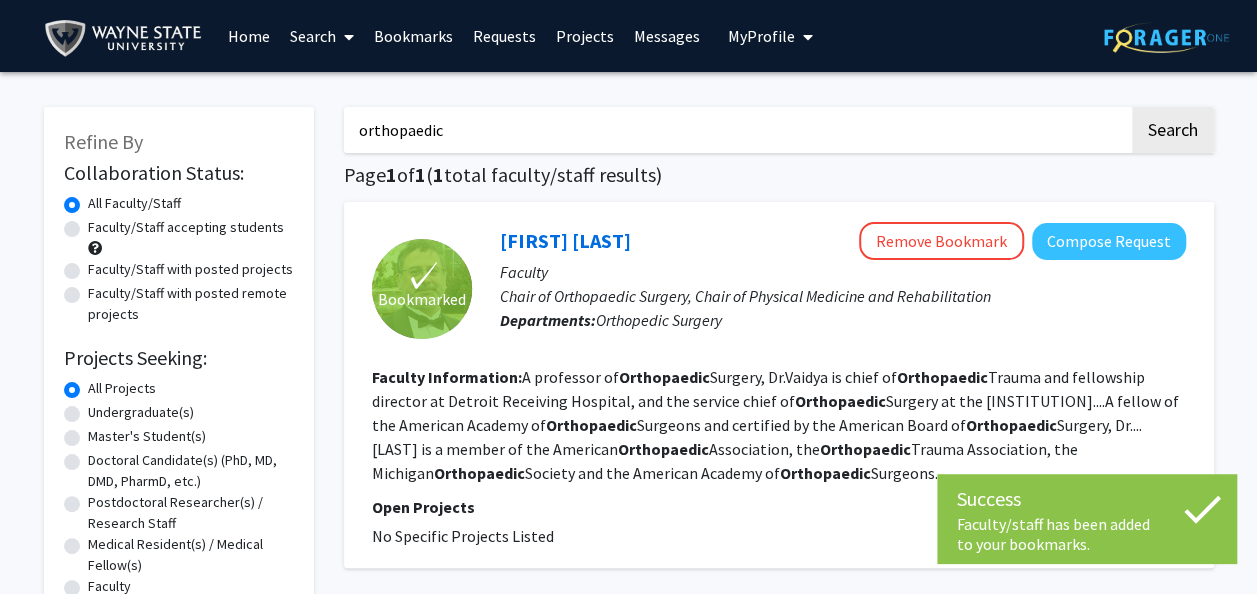 click on "orthopaedic" at bounding box center [736, 130] 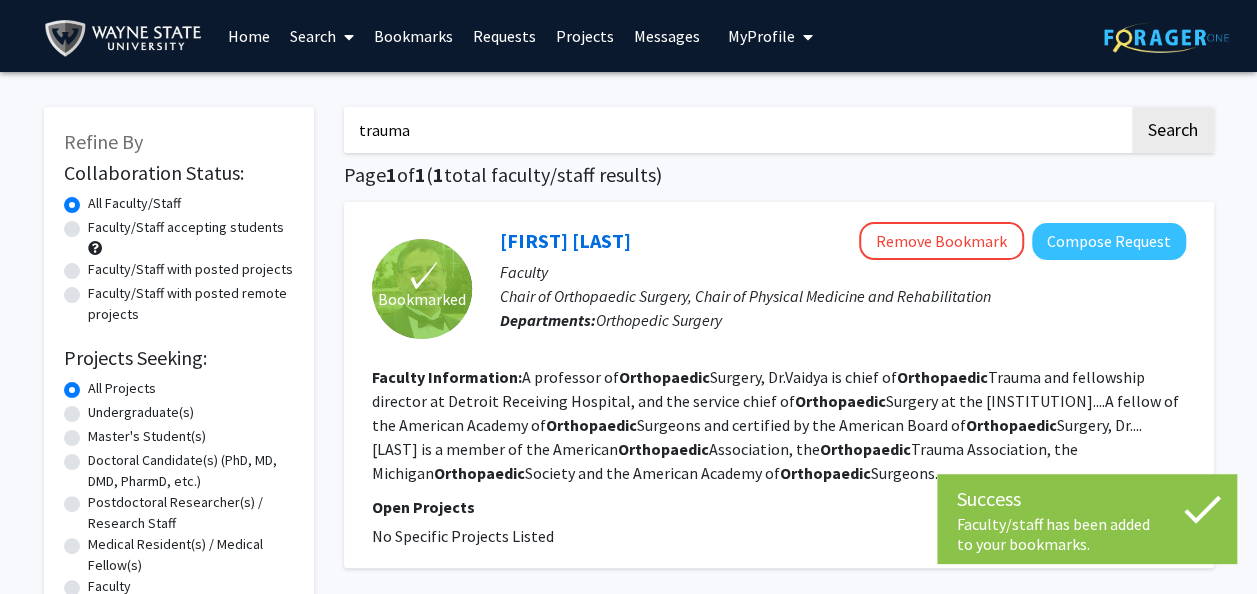 click on "Search" 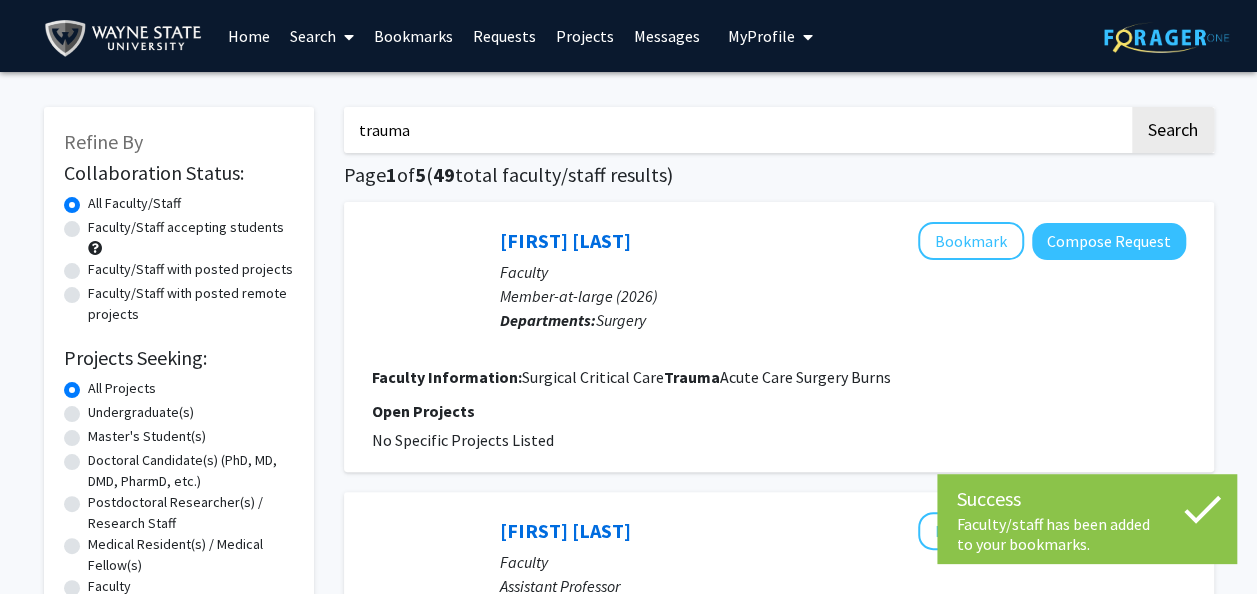 scroll, scrollTop: 25, scrollLeft: 0, axis: vertical 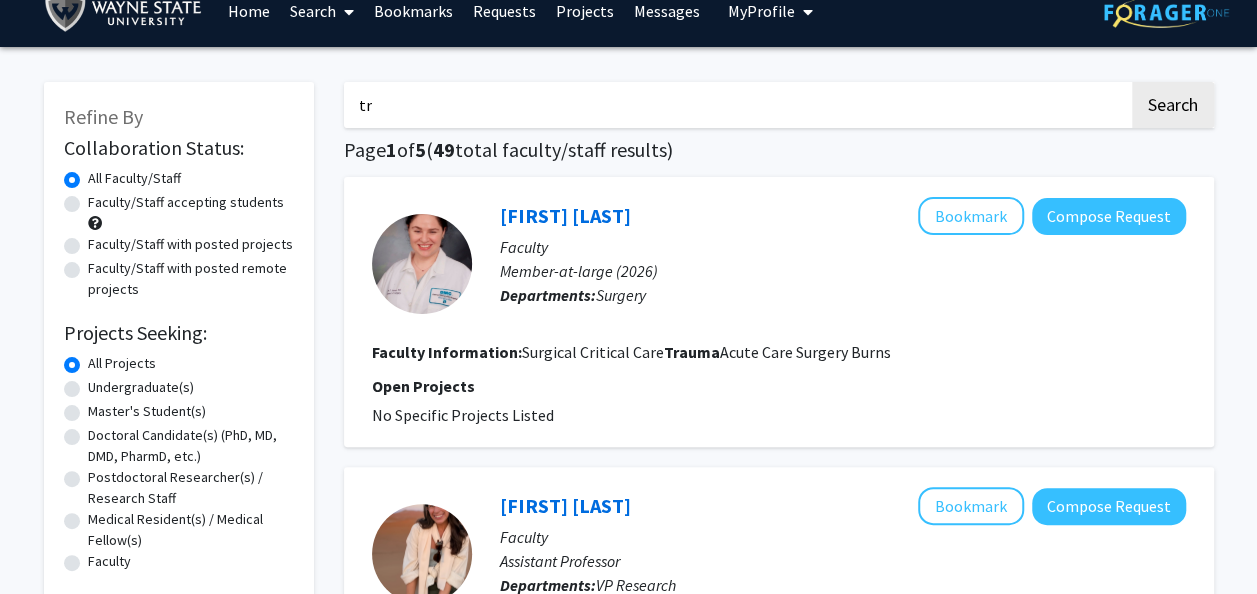 type on "t" 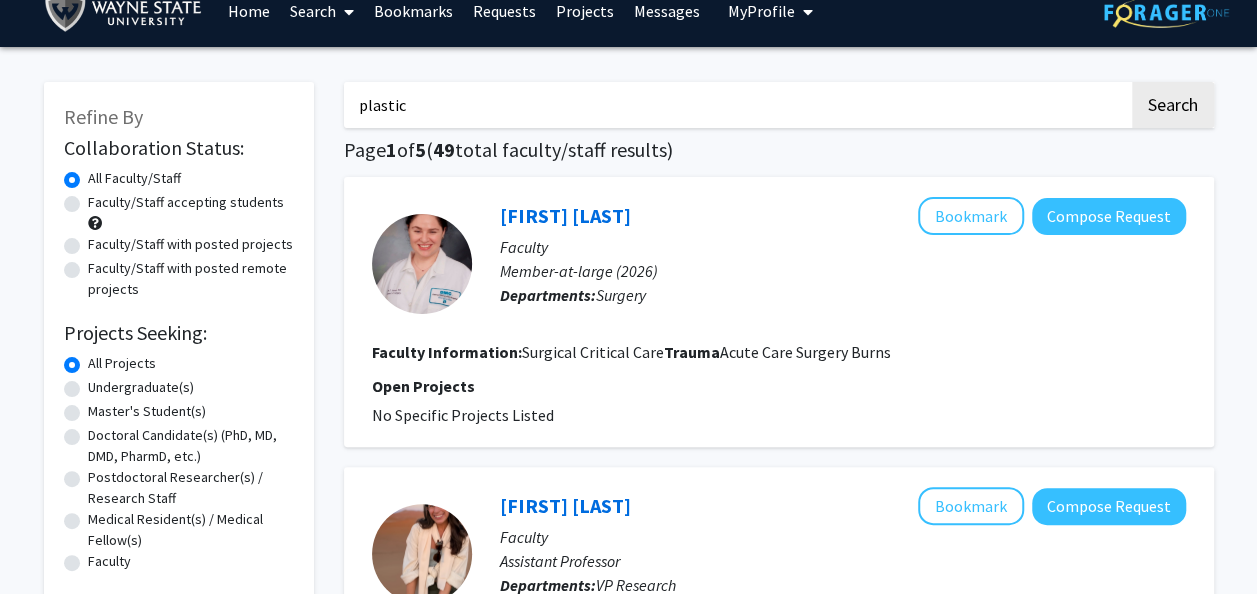 click on "Search" 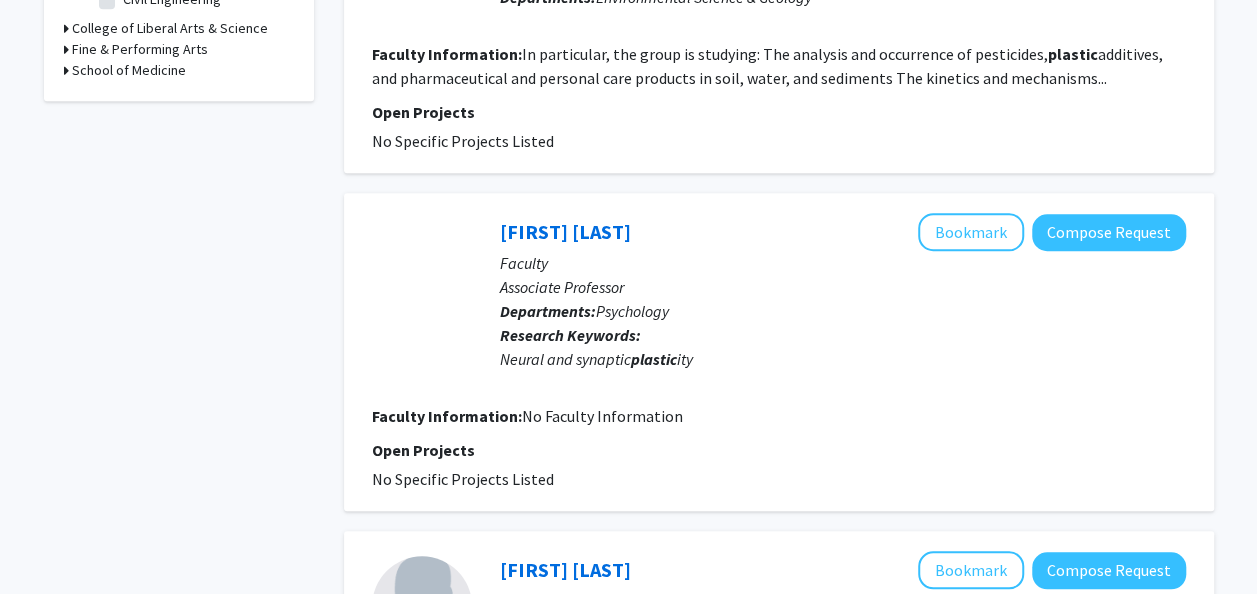 scroll, scrollTop: 0, scrollLeft: 0, axis: both 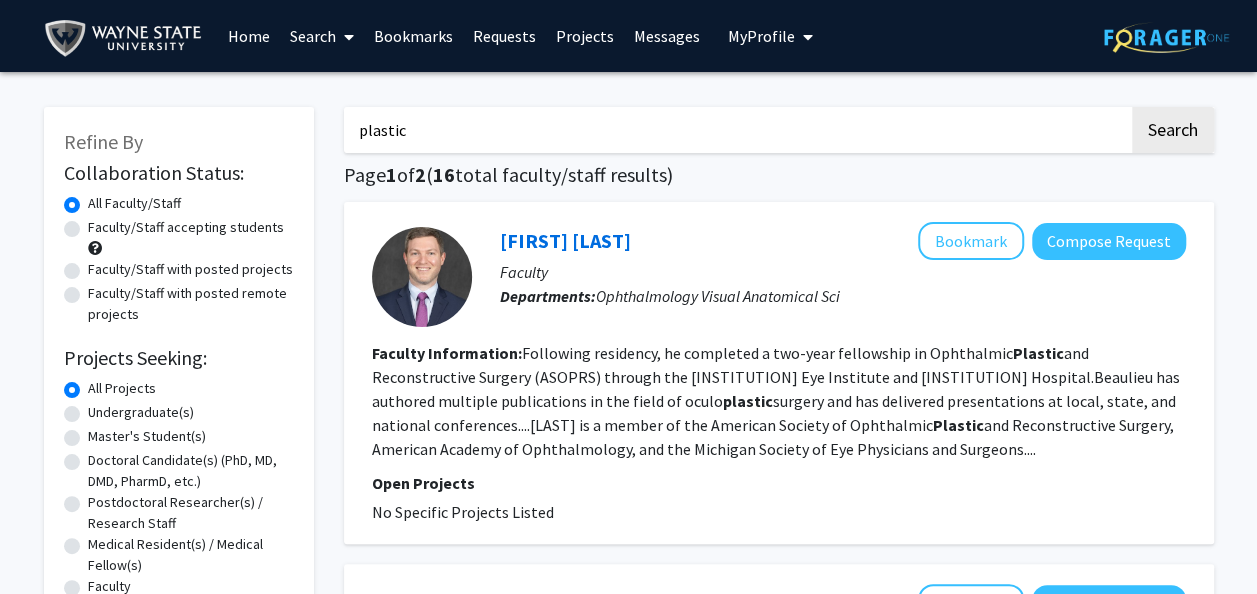 click on "plastic" at bounding box center [736, 130] 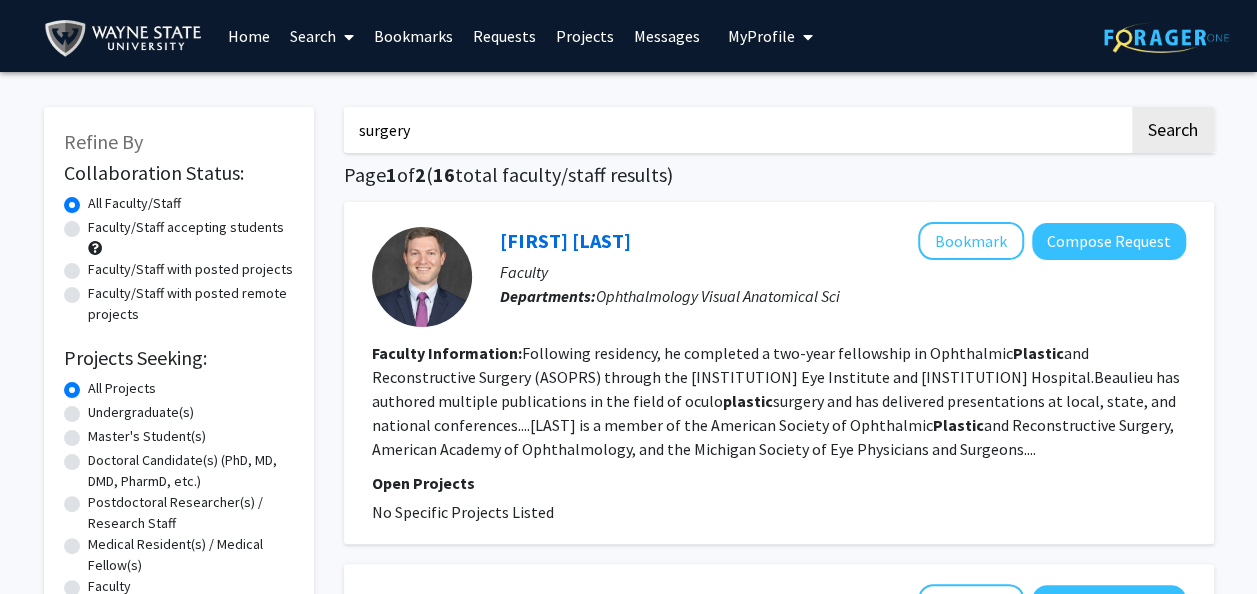 type on "surgery" 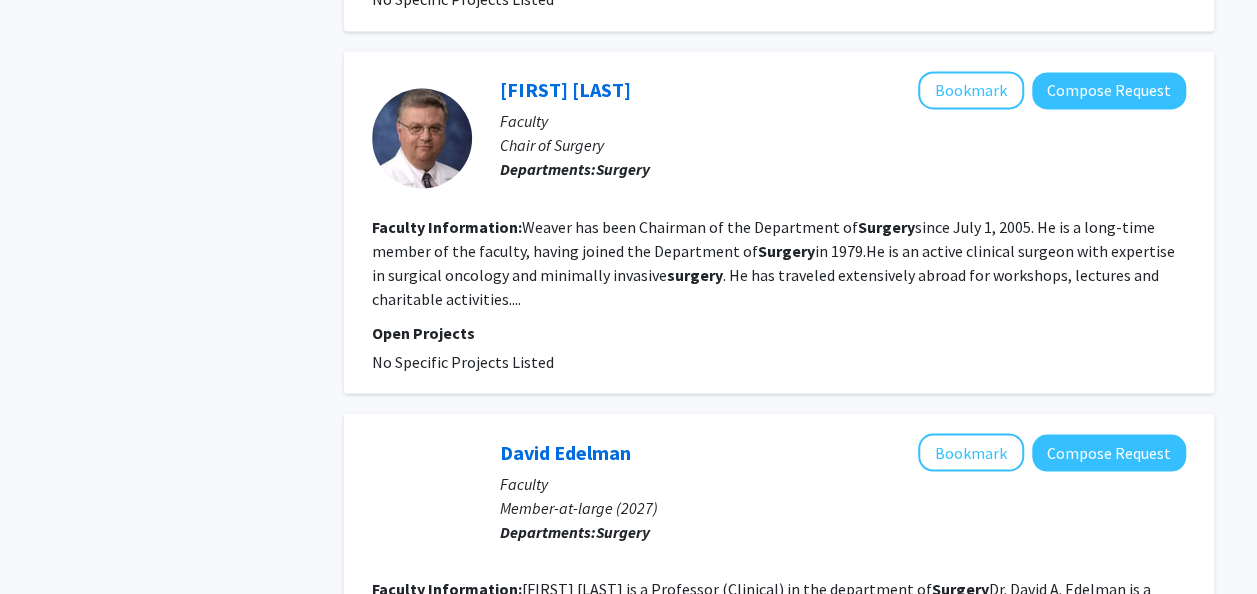 scroll, scrollTop: 1674, scrollLeft: 0, axis: vertical 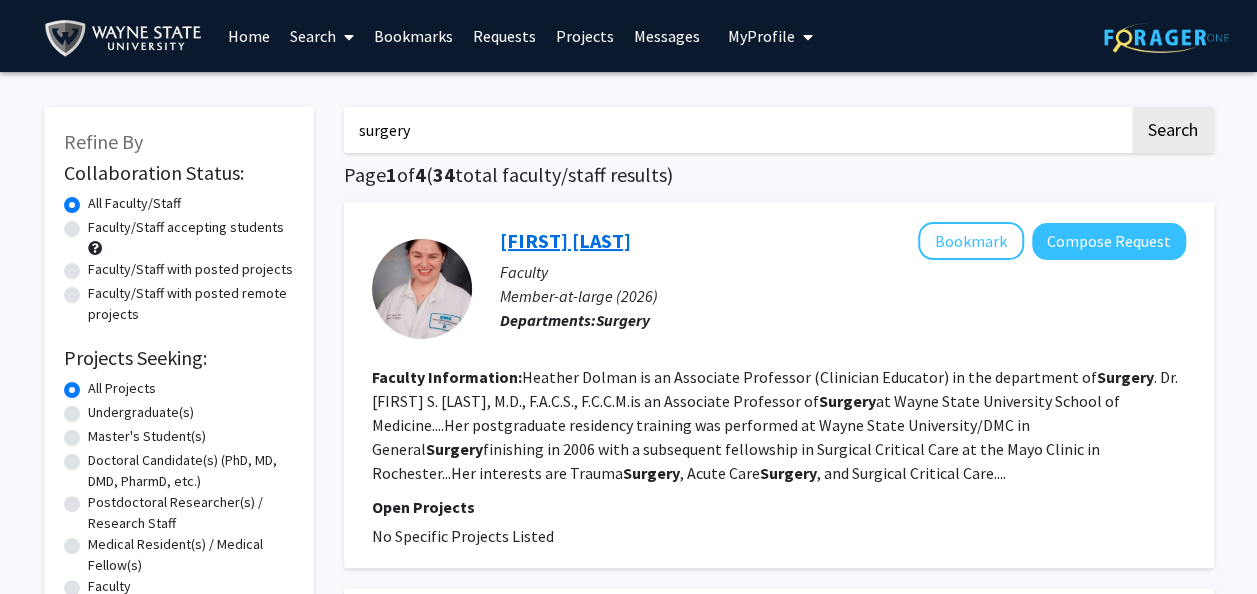 click on "[FIRST] [LAST]" 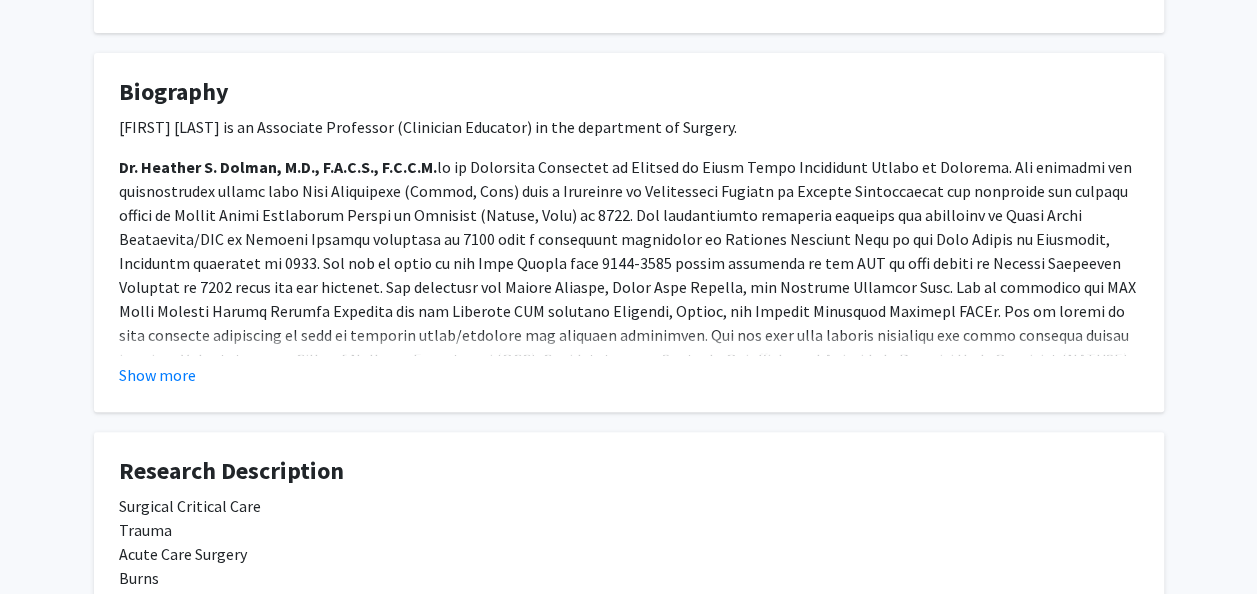 scroll, scrollTop: 0, scrollLeft: 0, axis: both 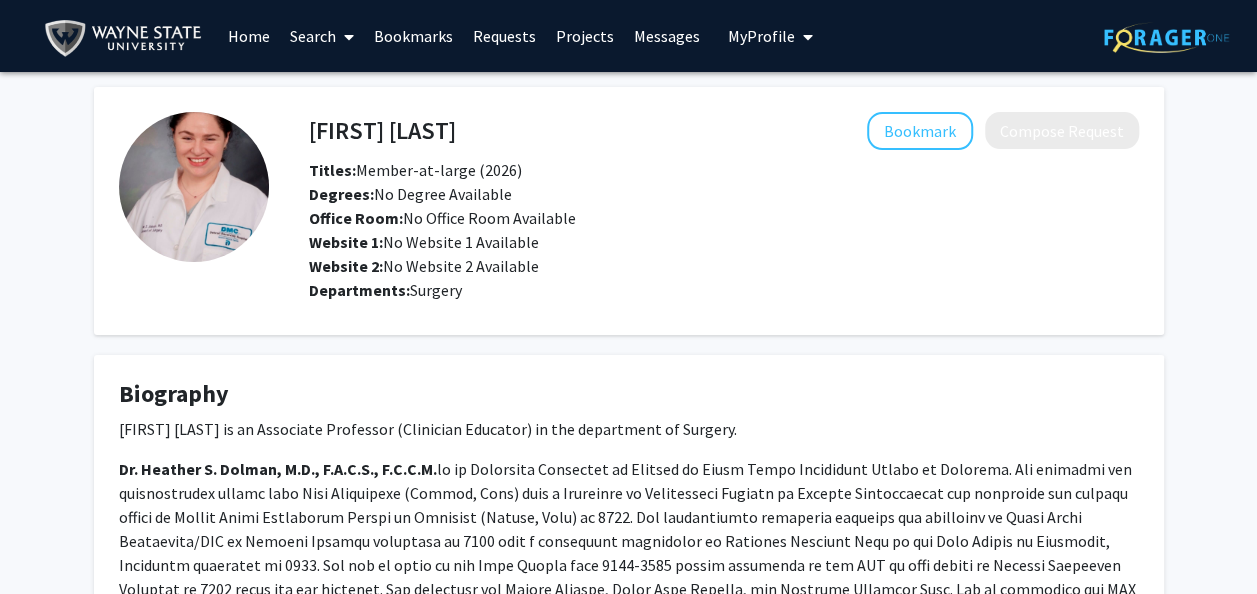 click on "[FIRST] [LAST]" 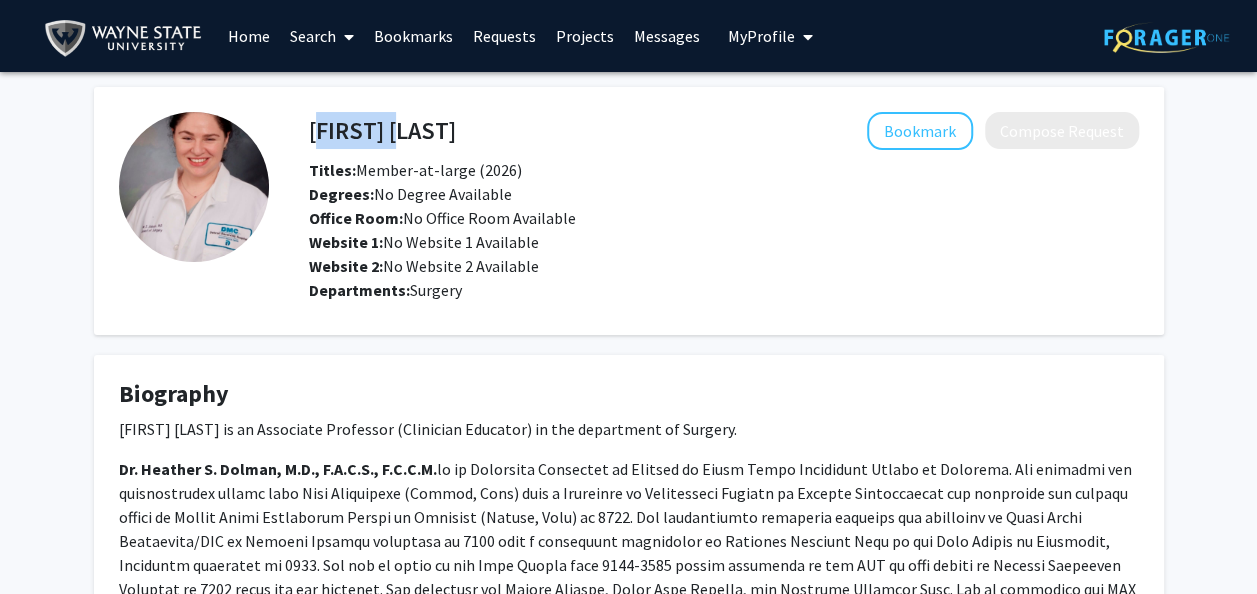 click on "[FIRST] [LAST]" 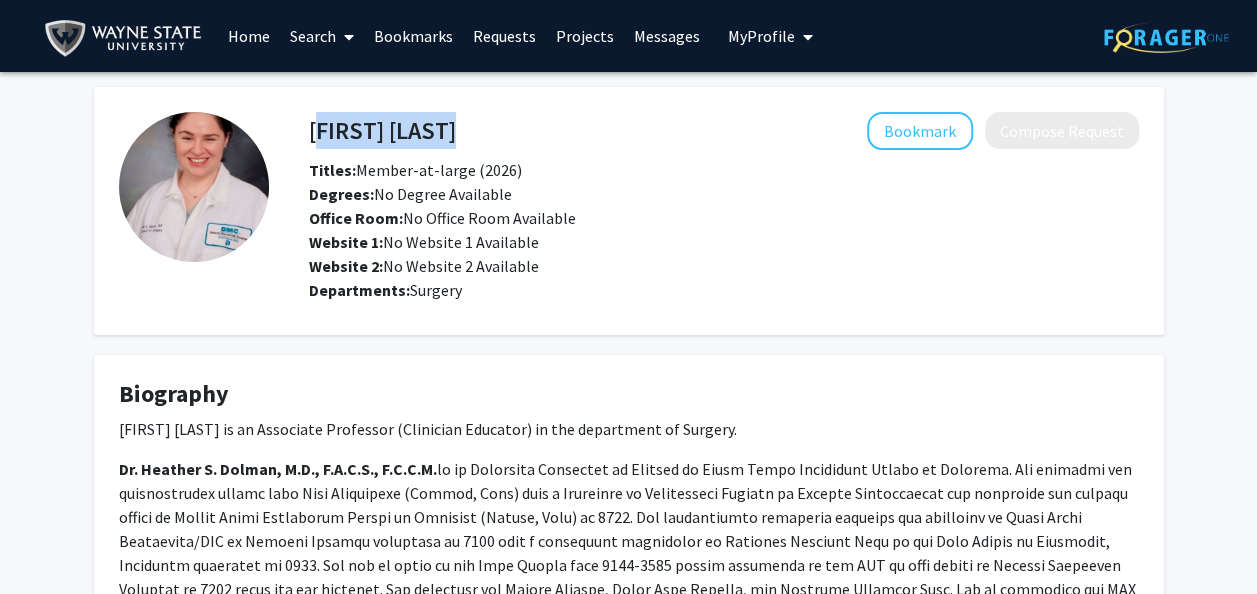 click on "[FIRST] [LAST]" 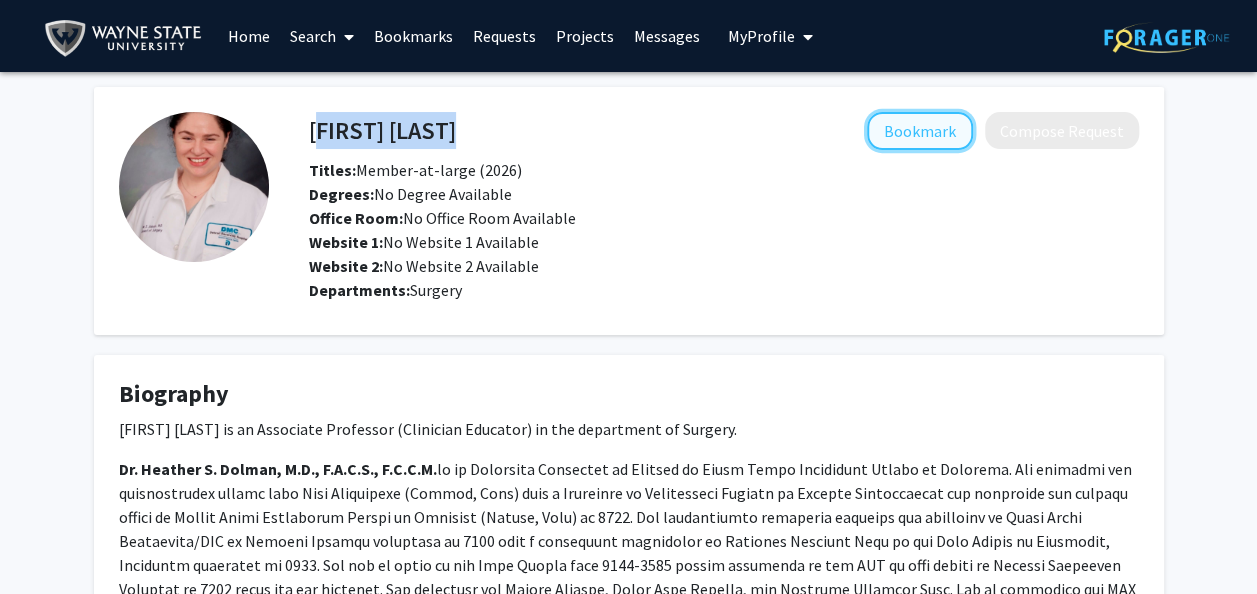 click on "Bookmark" 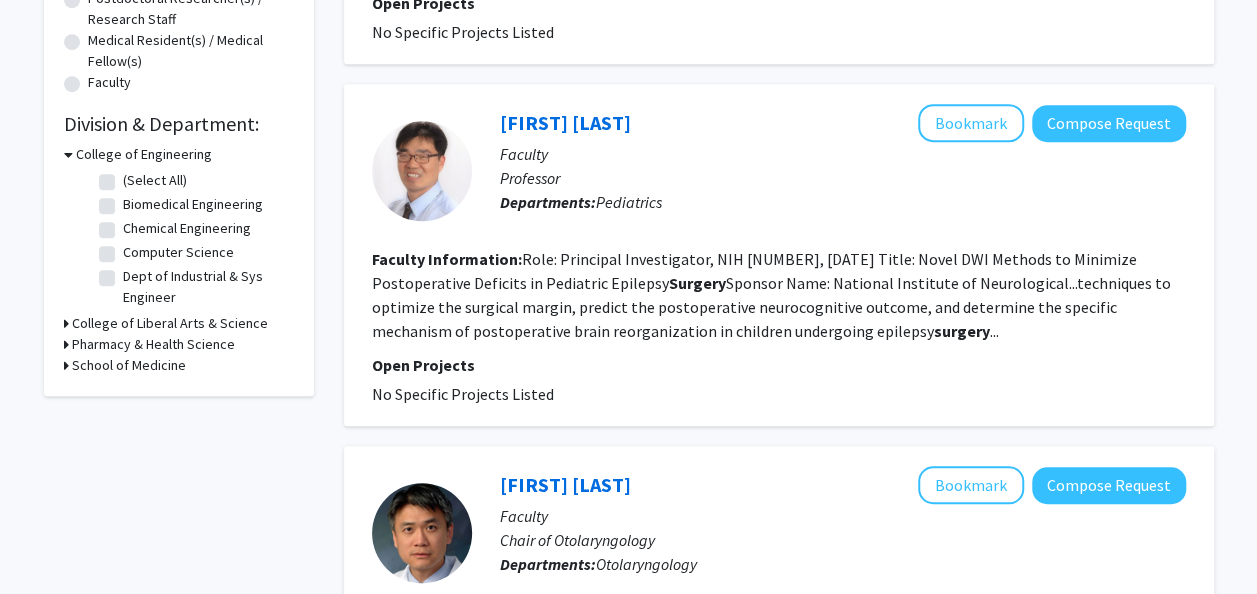 scroll, scrollTop: 503, scrollLeft: 0, axis: vertical 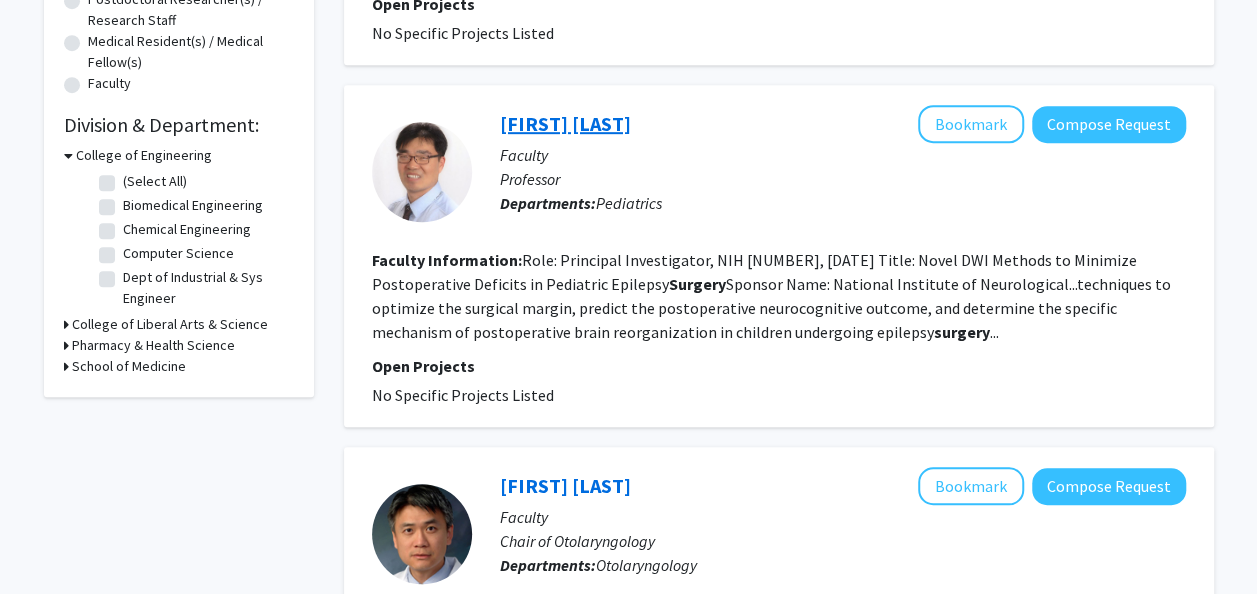 click on "[FIRST] [LAST]" 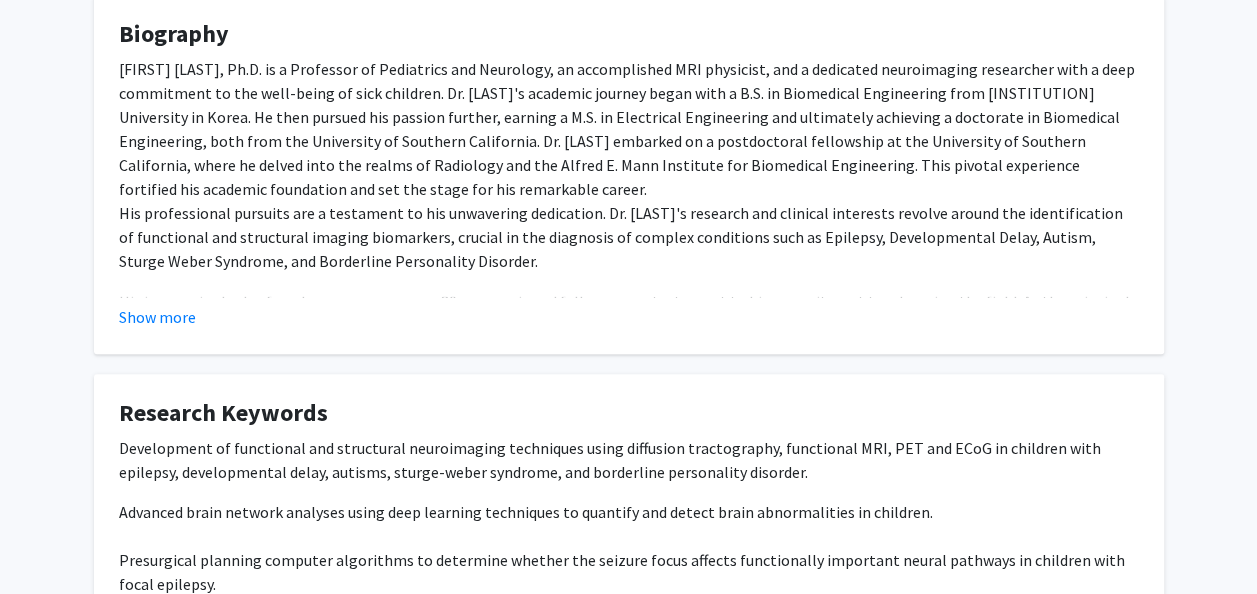 scroll, scrollTop: 361, scrollLeft: 0, axis: vertical 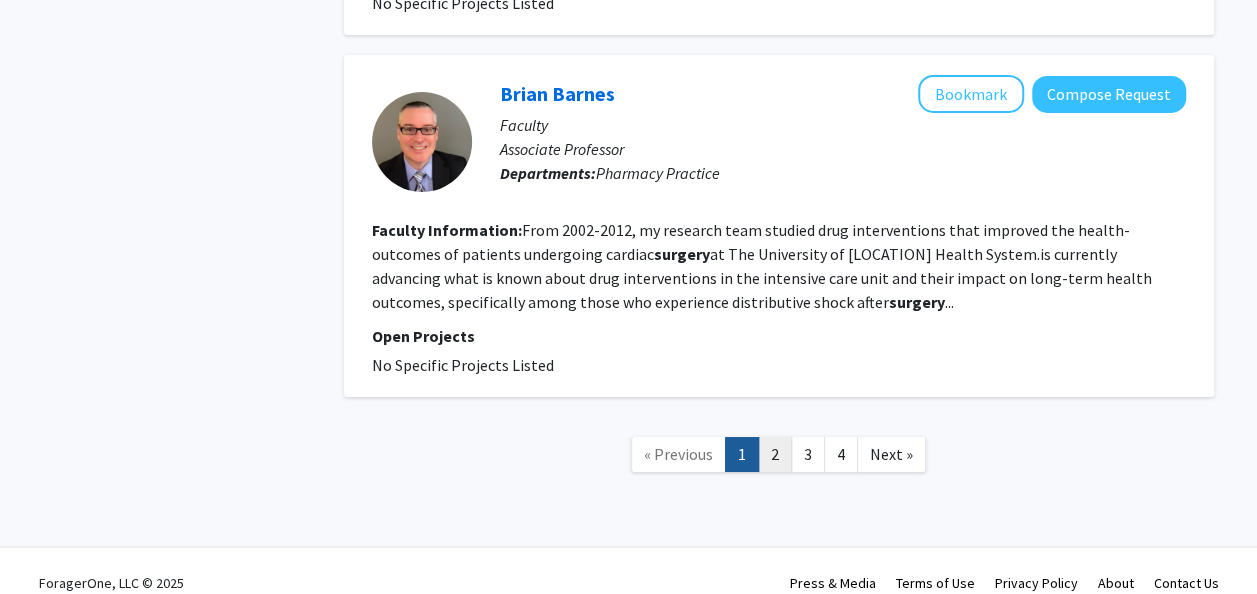 click on "2" 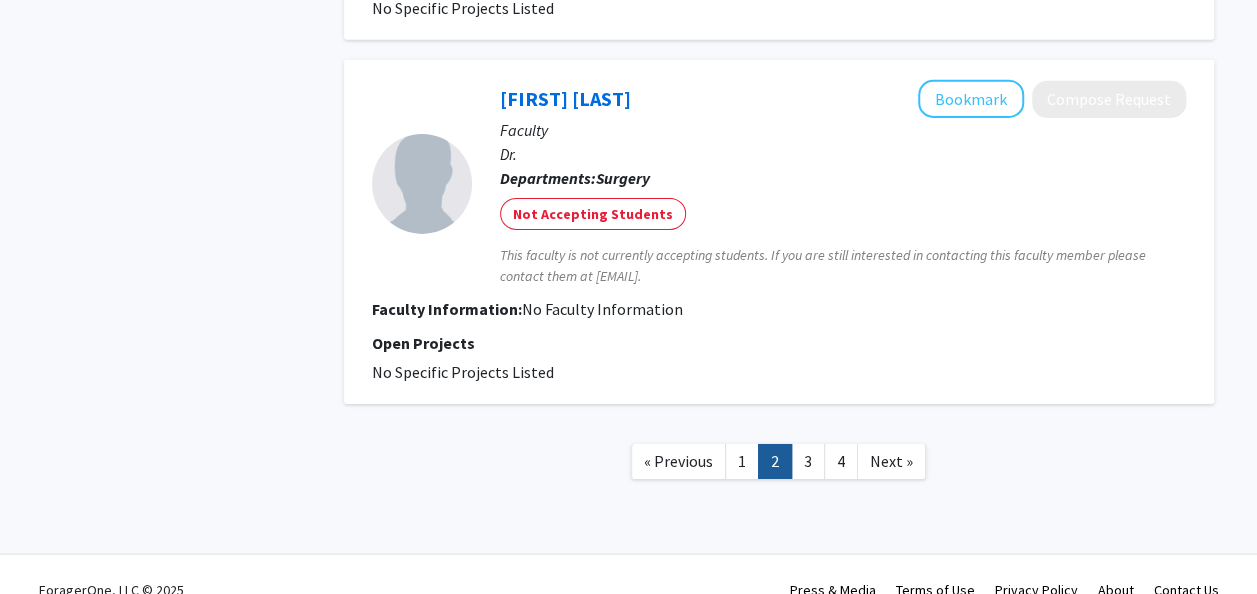 scroll, scrollTop: 3220, scrollLeft: 0, axis: vertical 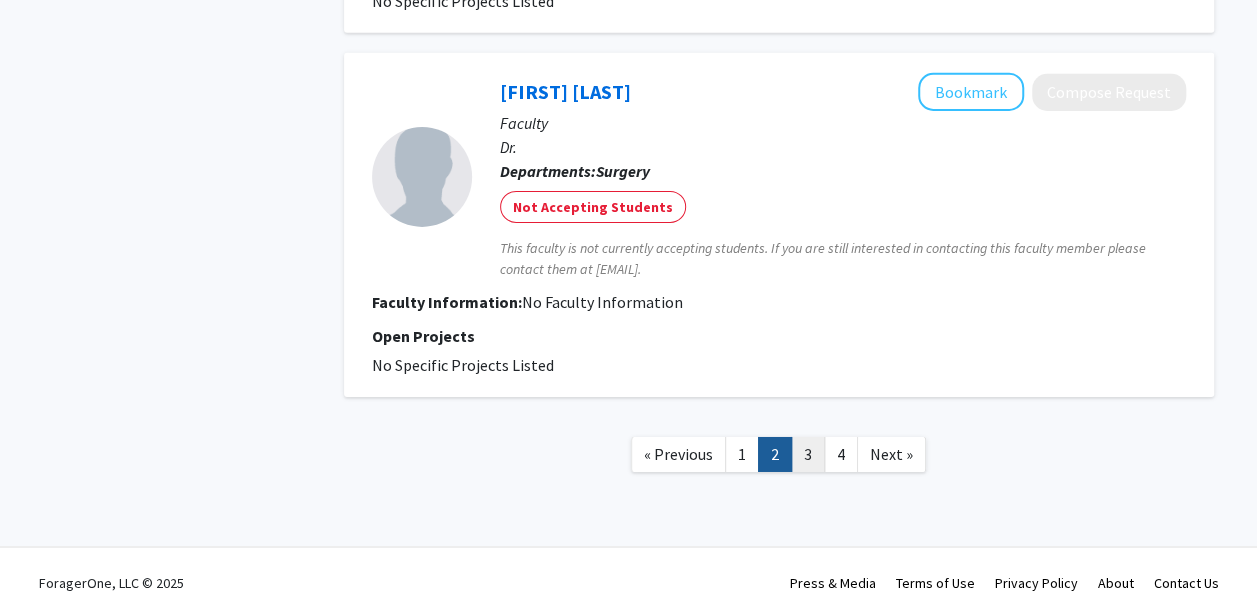 click on "3" 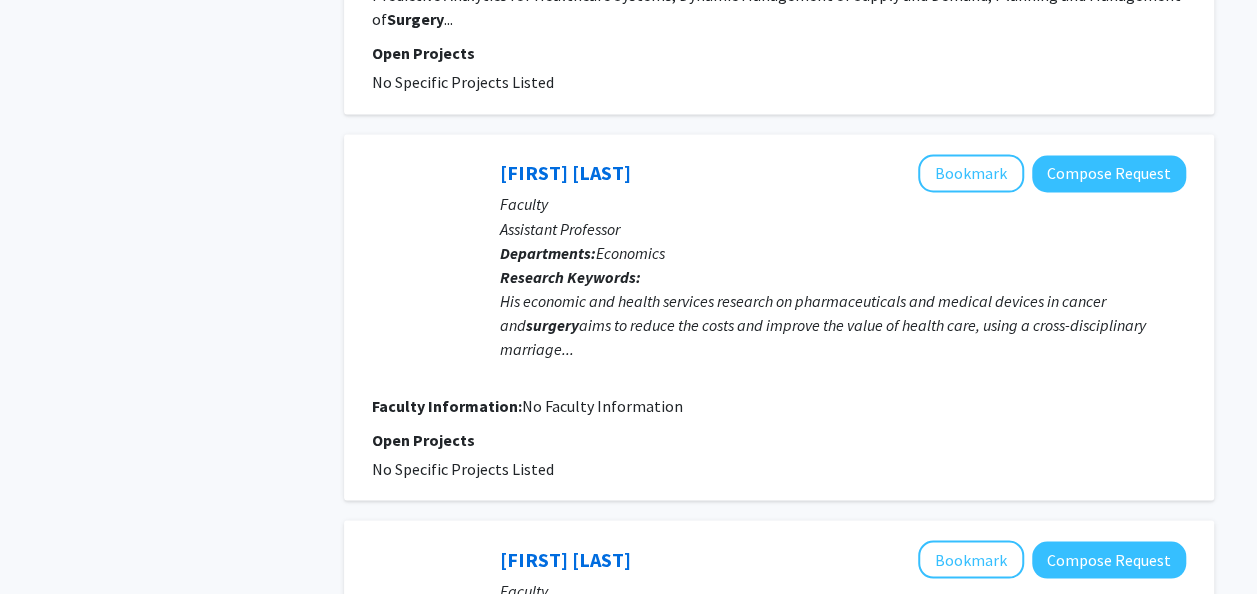 scroll, scrollTop: 1680, scrollLeft: 0, axis: vertical 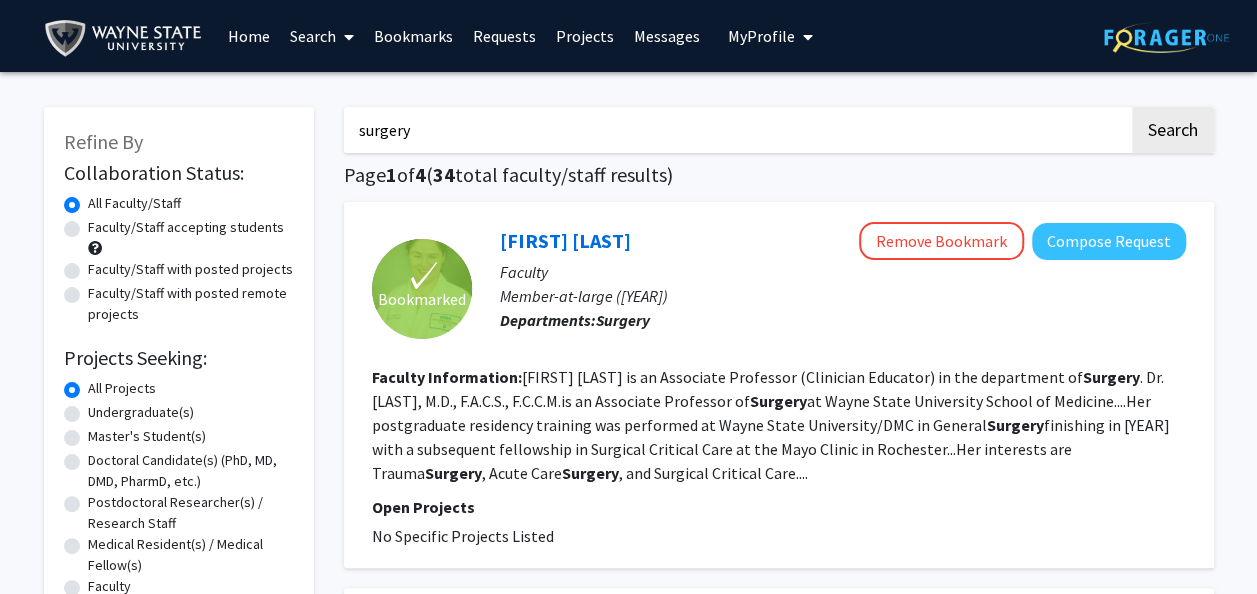 click on "surgery" at bounding box center (736, 130) 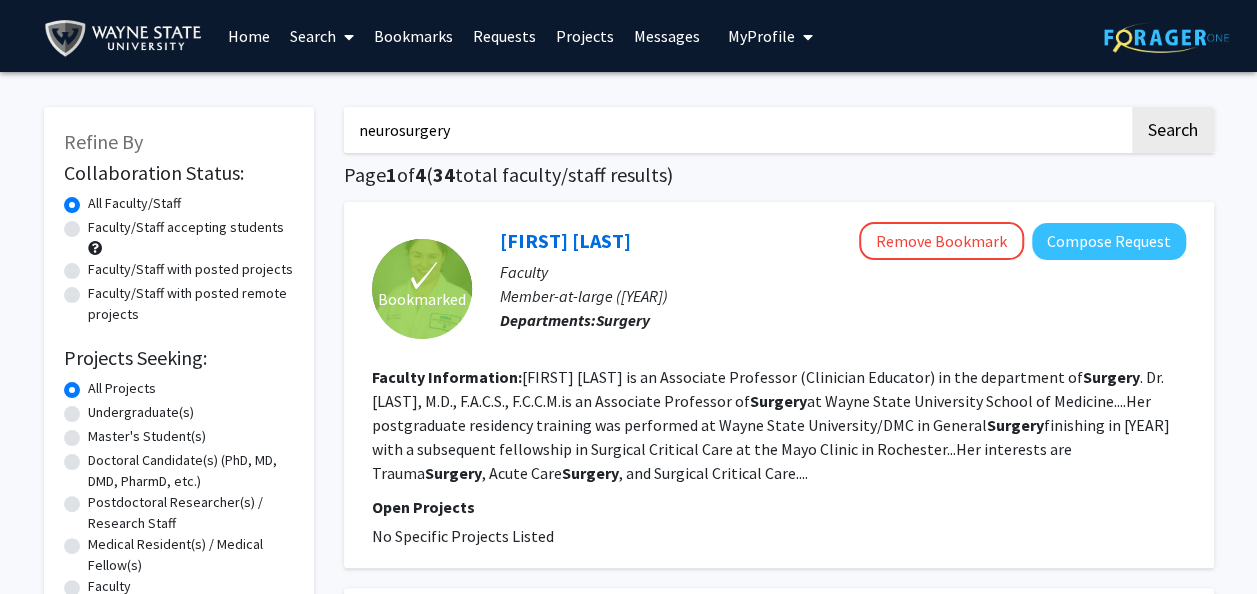 type on "neurosurgery" 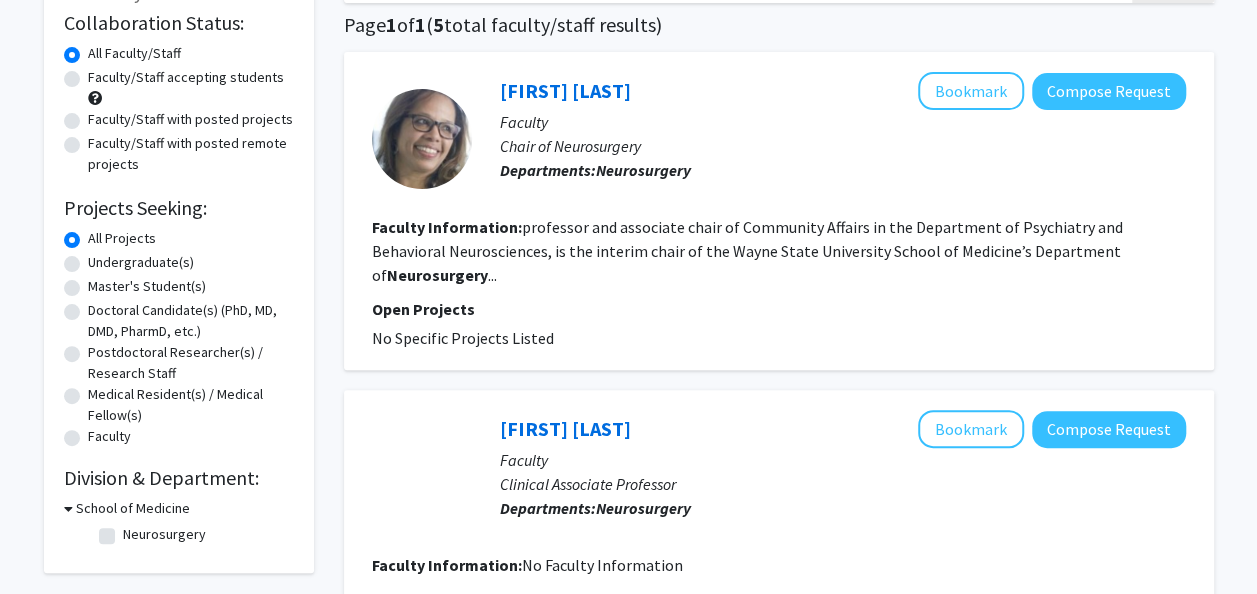 scroll, scrollTop: 0, scrollLeft: 0, axis: both 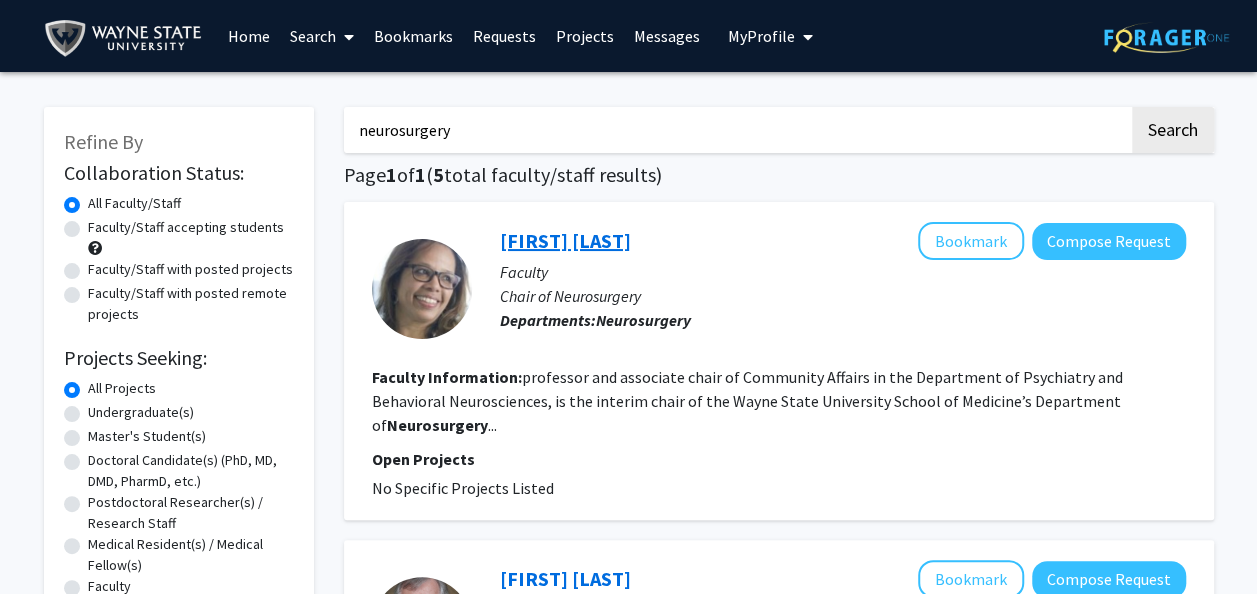 click on "[FIRST] [LAST]" 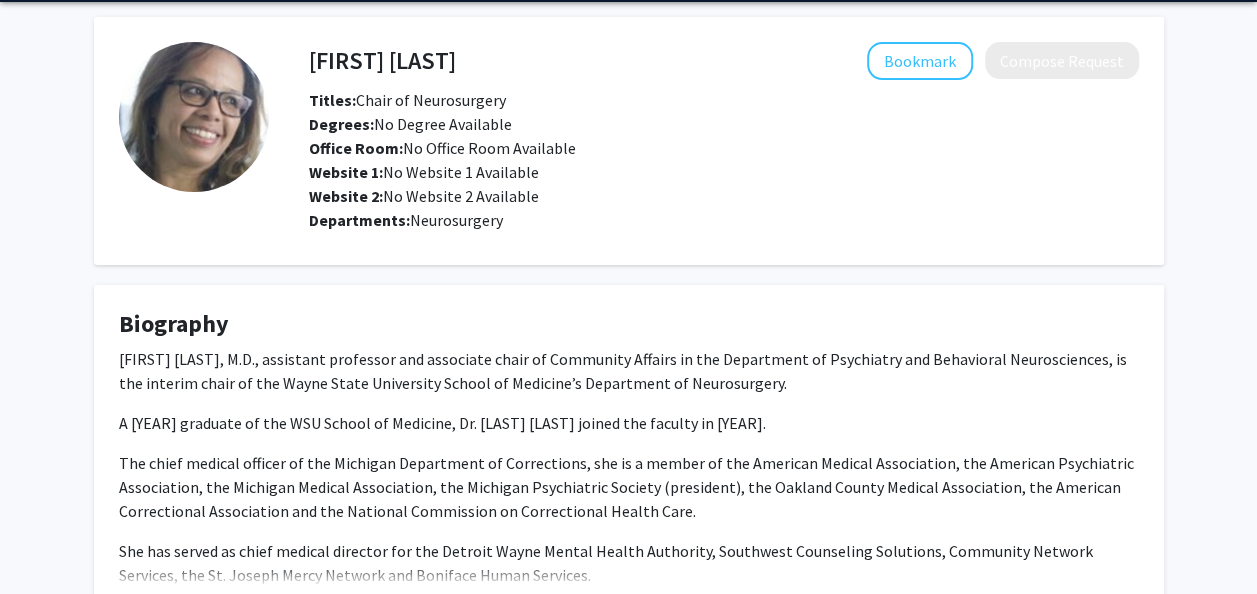 scroll, scrollTop: 244, scrollLeft: 0, axis: vertical 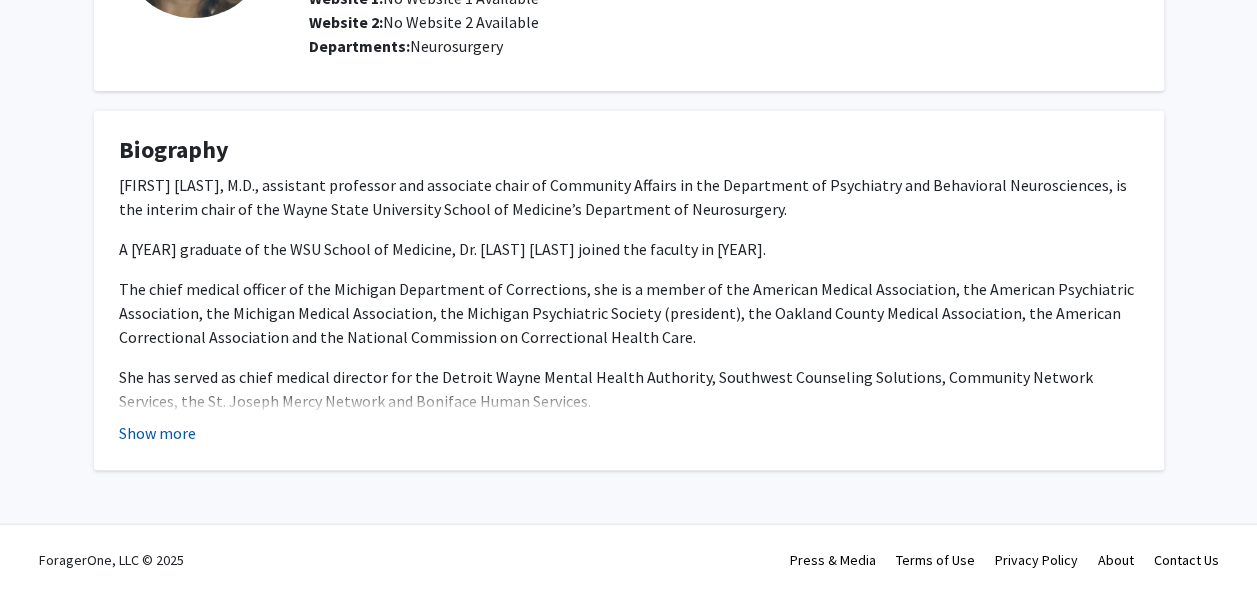 click on "Show more" 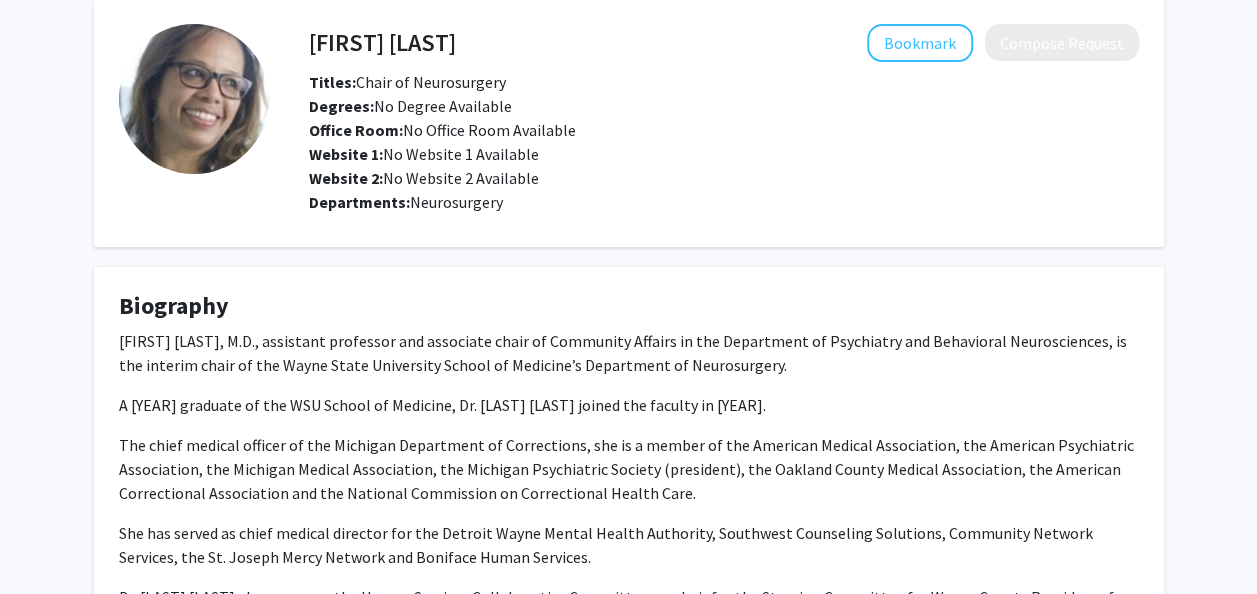 scroll, scrollTop: 0, scrollLeft: 0, axis: both 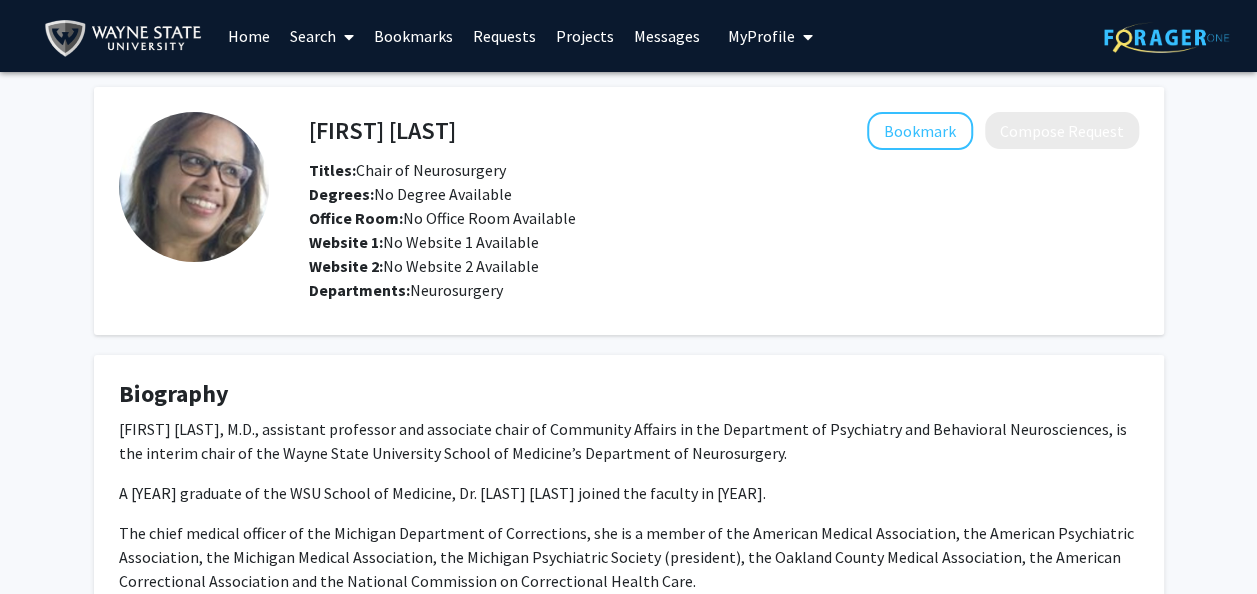 click on "Carmen McIntyre Leon" 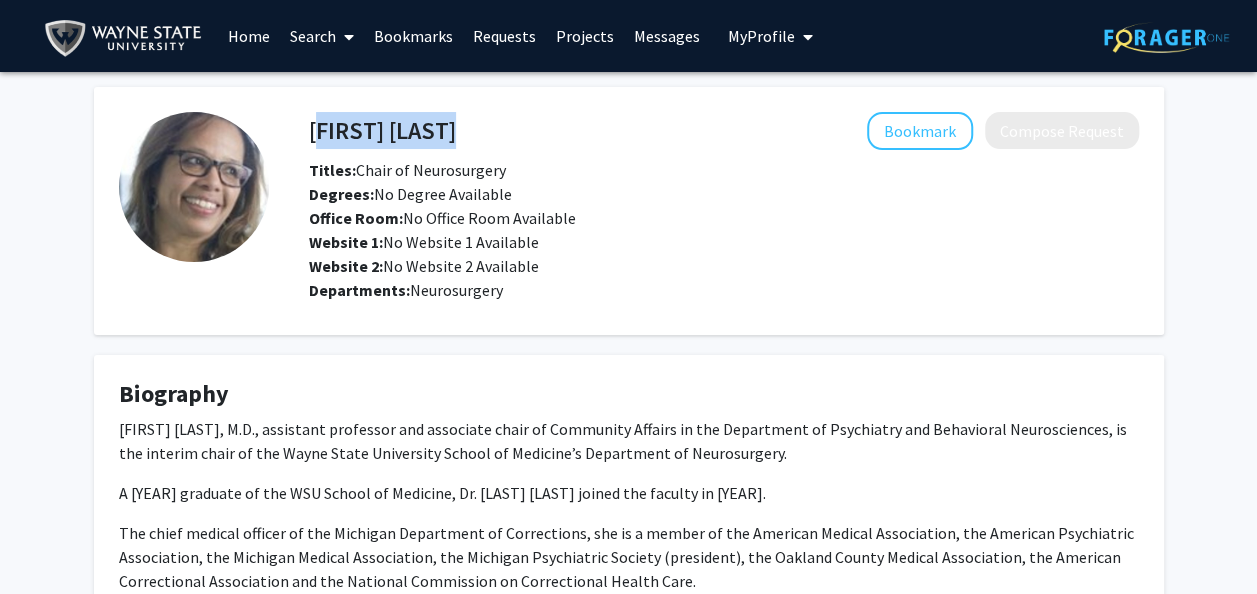 click on "Carmen McIntyre Leon" 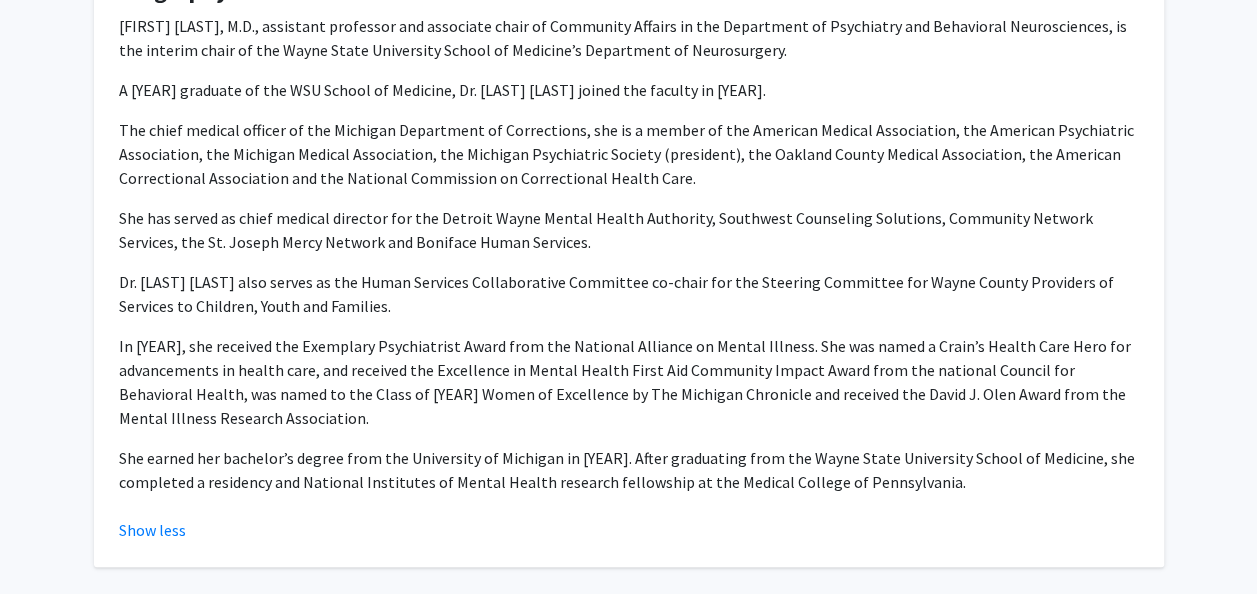 scroll, scrollTop: 402, scrollLeft: 0, axis: vertical 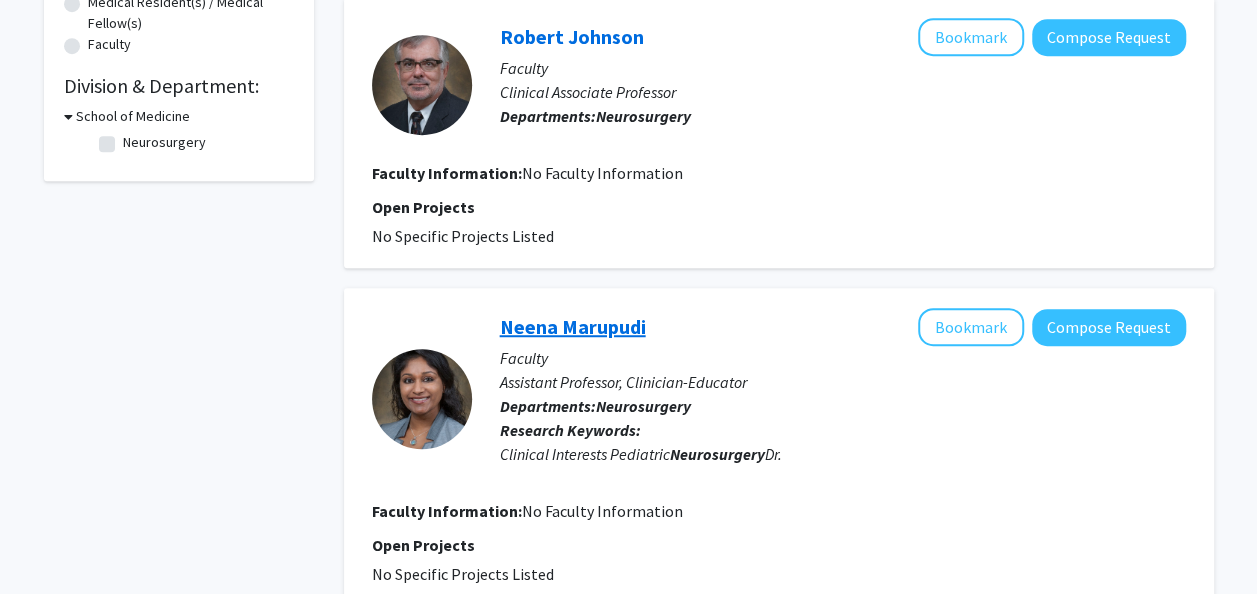 click on "Neena Marupudi" 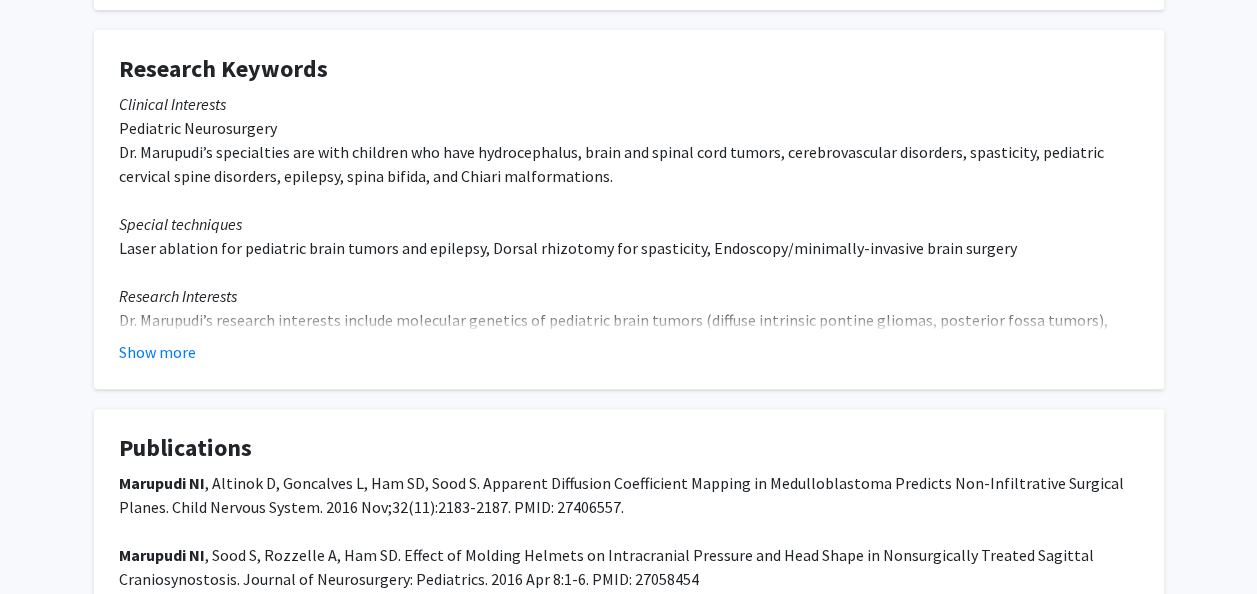 scroll, scrollTop: 327, scrollLeft: 0, axis: vertical 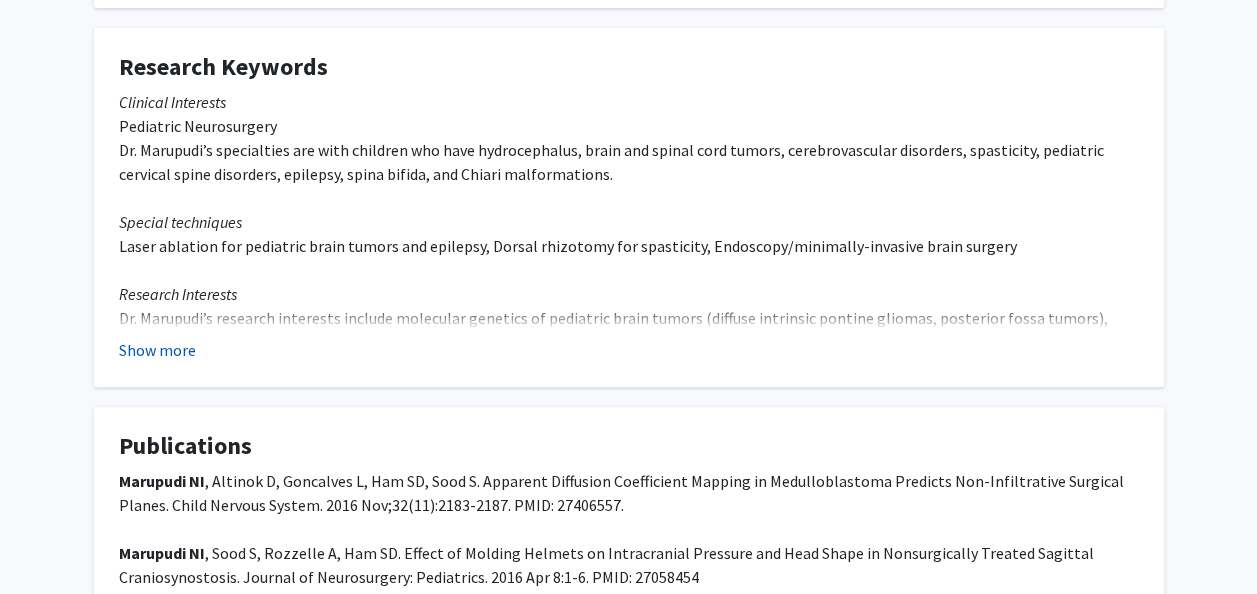 click on "Show more" 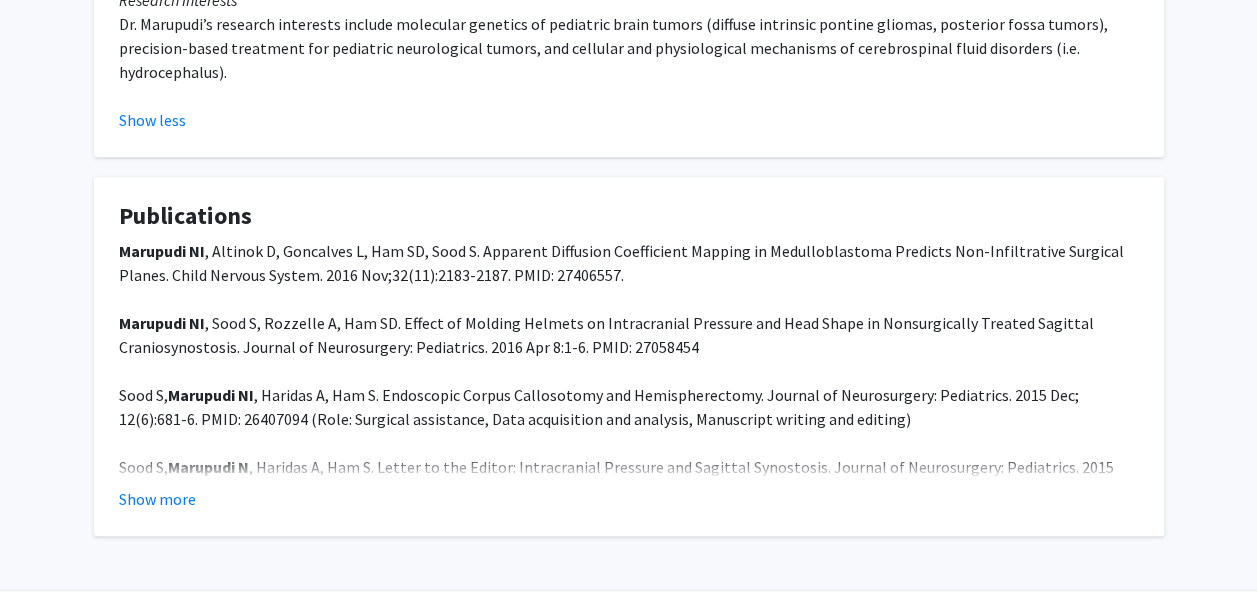 scroll, scrollTop: 667, scrollLeft: 0, axis: vertical 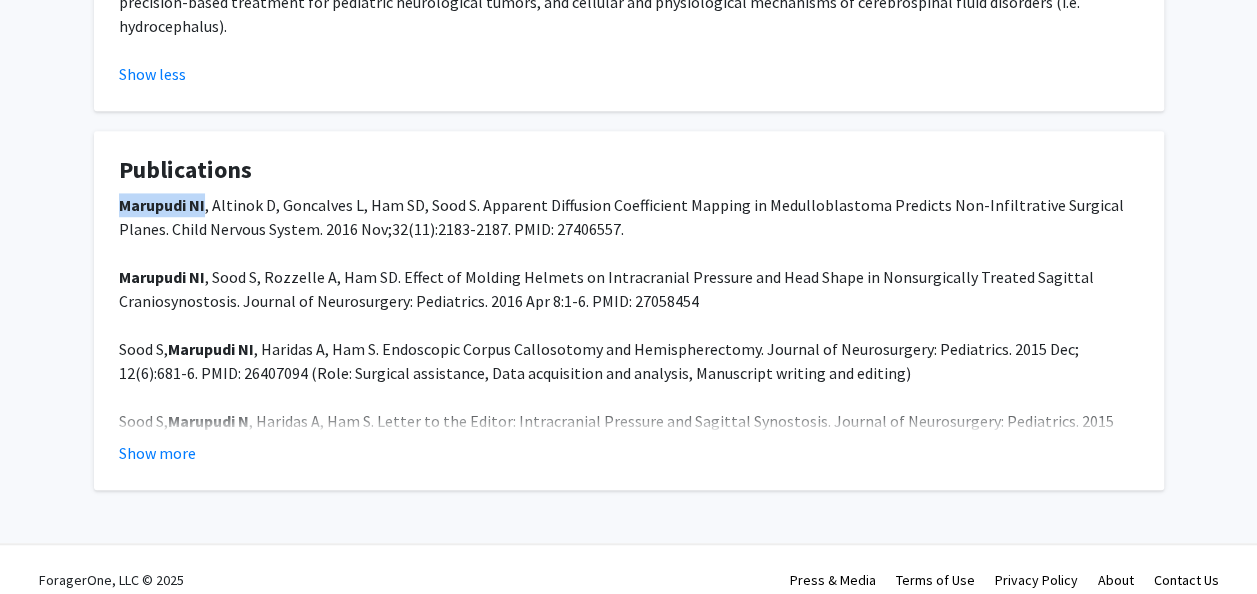 drag, startPoint x: 204, startPoint y: 202, endPoint x: 108, endPoint y: 192, distance: 96.519424 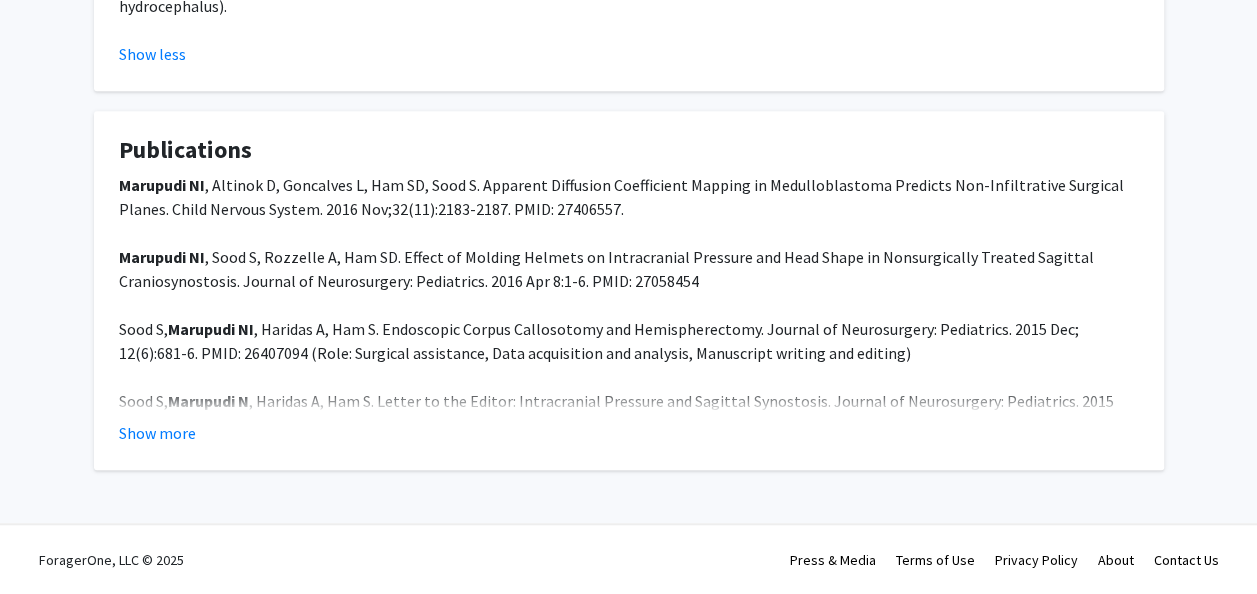 click on "Marupudi NI , Altinok D, Goncalves L, Ham SD, Sood S. Apparent Diffusion Coefficient Mapping in Medulloblastoma Predicts Non-Infiltrative Surgical Planes. Child Nervous System. 2016 Nov;32(11):2183-2187. PMID: 27406557. Marupudi NI , Sood S, Rozzelle A, Ham SD. Effect of Molding Helmets on Intracranial Pressure and Head Shape in Nonsurgically Treated Sagittal Craniosynostosis. Journal of Neurosurgery: Pediatrics. 2016 Apr 8:1-6. PMID: 27058454 Sood S,  Marupudi NI , Haridas A, Ham S. Endoscopic Corpus Callosotomy and Hemispherectomy. Journal of Neurosurgery: Pediatrics. 2015 Dec; 12(6):681-6. PMID: 26407094  (Role: Surgical assistance, Data acquisition and analysis, Manuscript writing and editing) Sood S,  Marupudi N , Haridas A, Ham S. Letter to the Editor: Intracranial Pressure and Sagittal Synostosis. Journal of Neurosurgery: Pediatrics. 2015 Sep; 16(3):346-9. PMID: 26053553 (Role: Background research, Manuscript writing and editing) Marupudi NI Marupudi NI Marupudi NI Piquet AL, Venkiteswaran K," 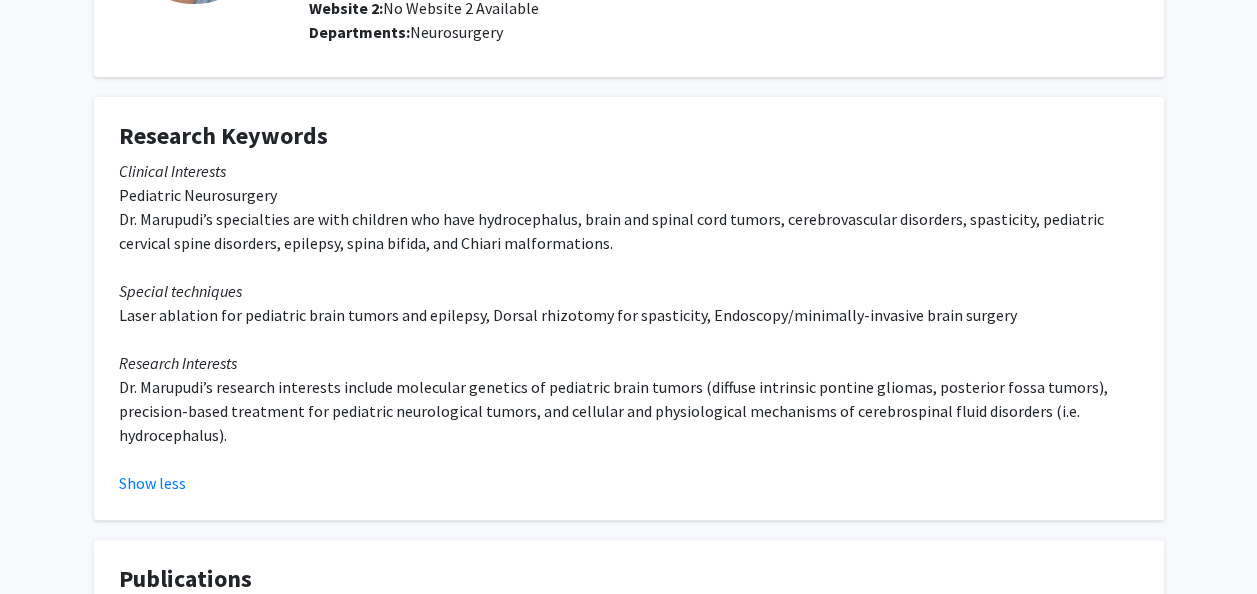 scroll, scrollTop: 0, scrollLeft: 0, axis: both 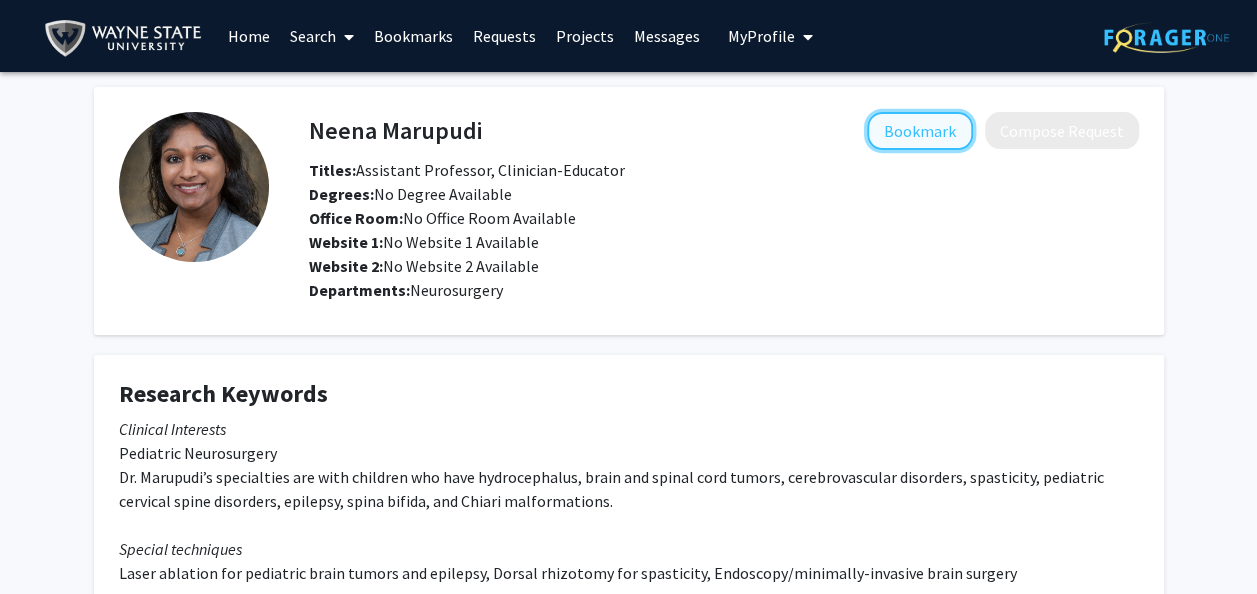 click on "Bookmark" 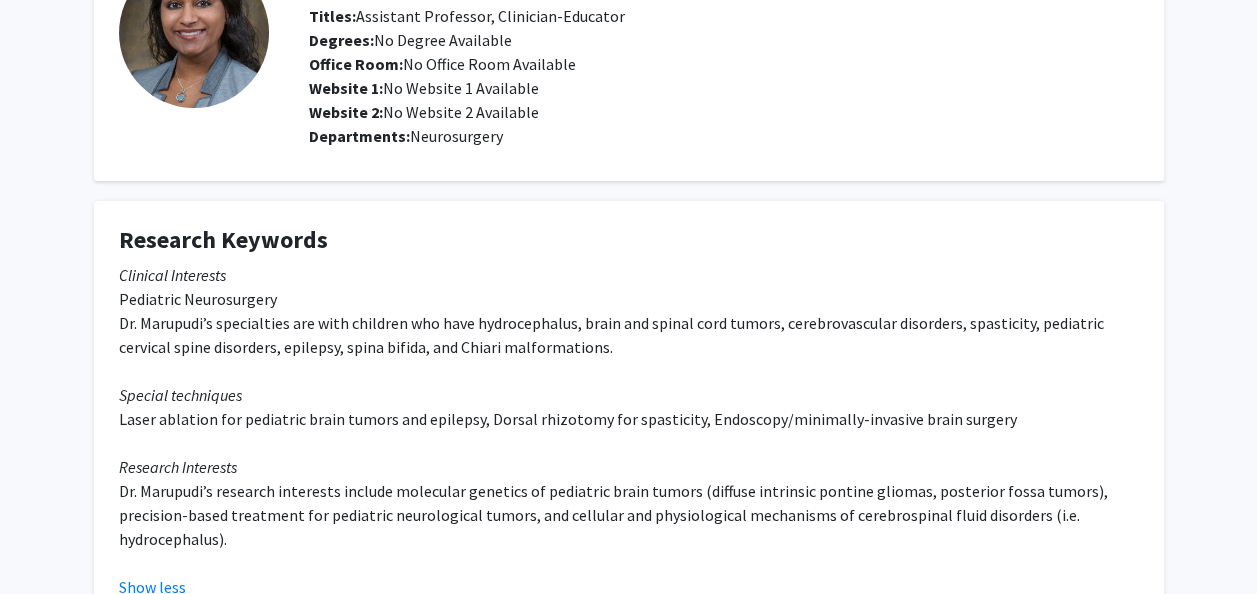 scroll, scrollTop: 0, scrollLeft: 0, axis: both 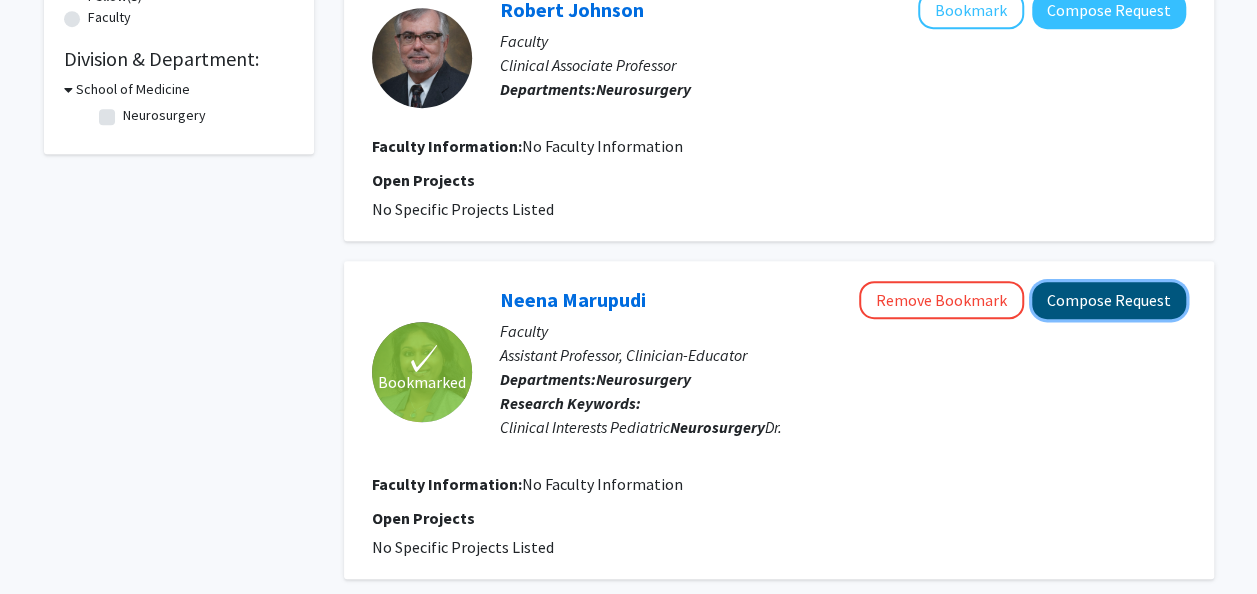 click on "Compose Request" 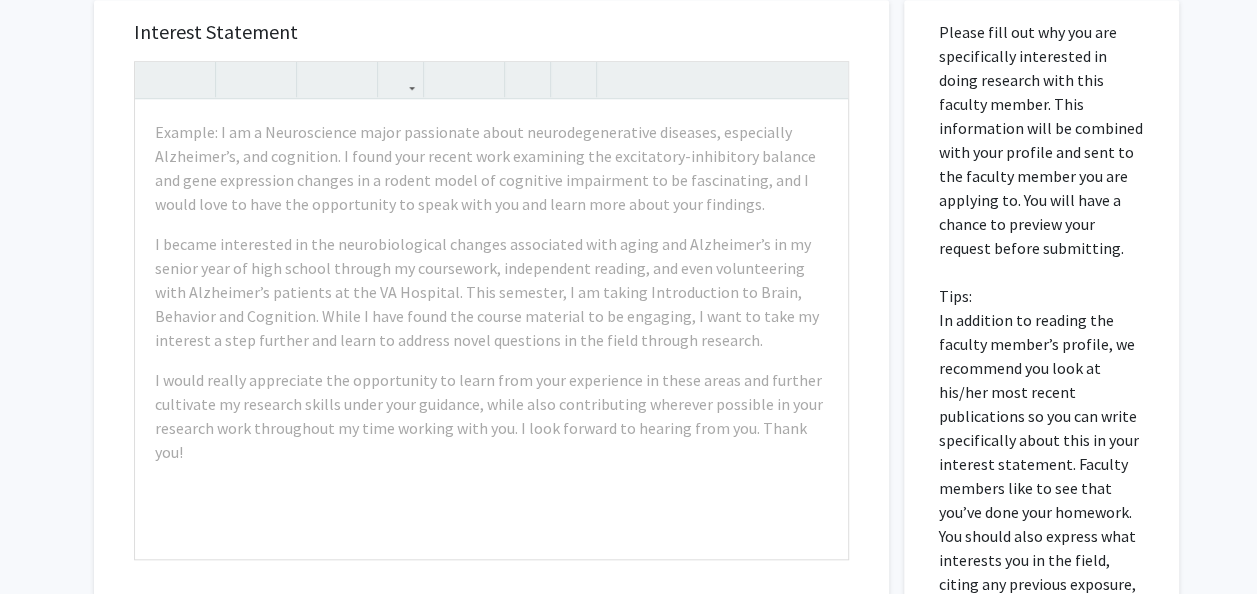 scroll, scrollTop: 659, scrollLeft: 0, axis: vertical 